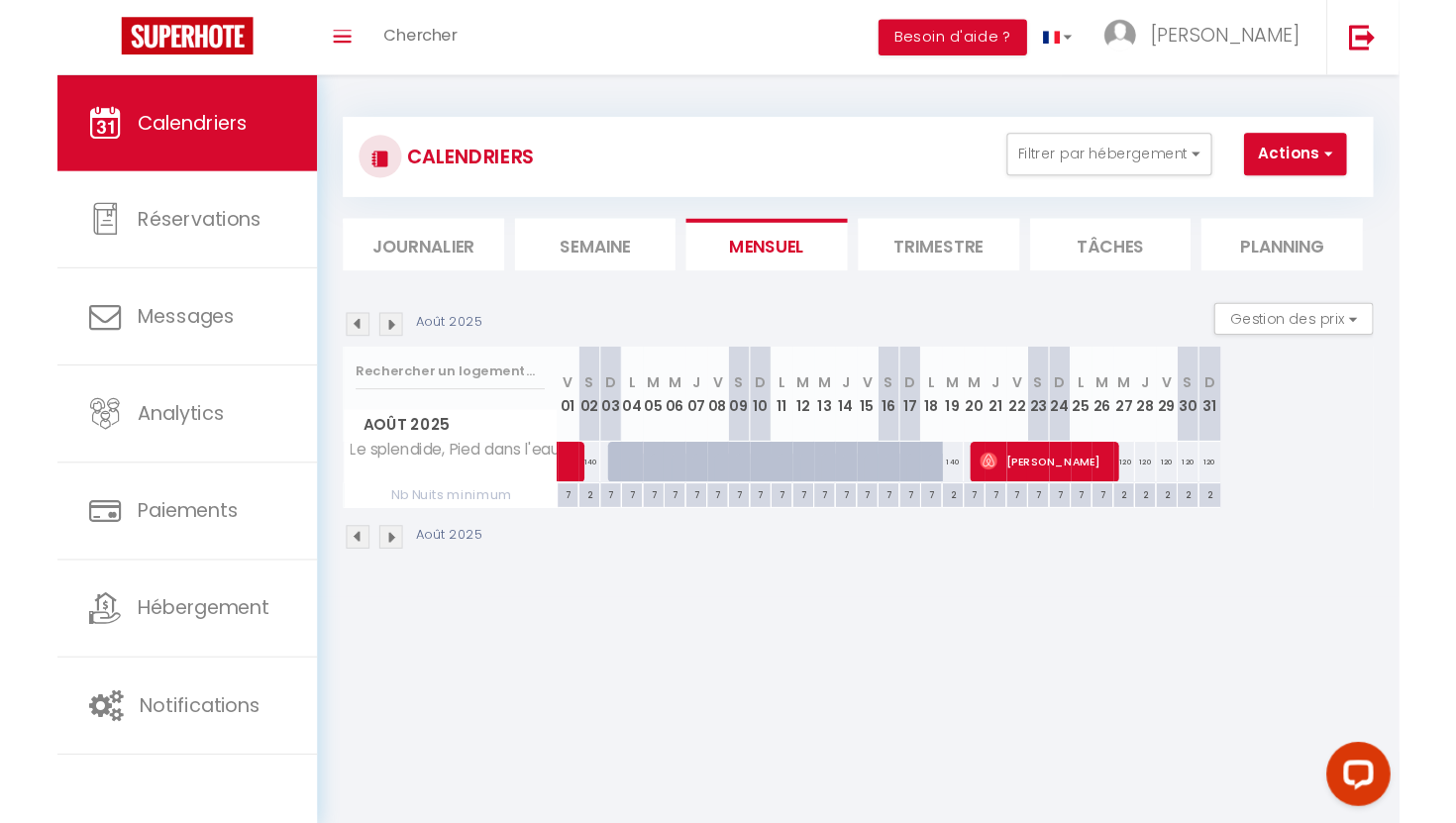 scroll, scrollTop: 0, scrollLeft: 0, axis: both 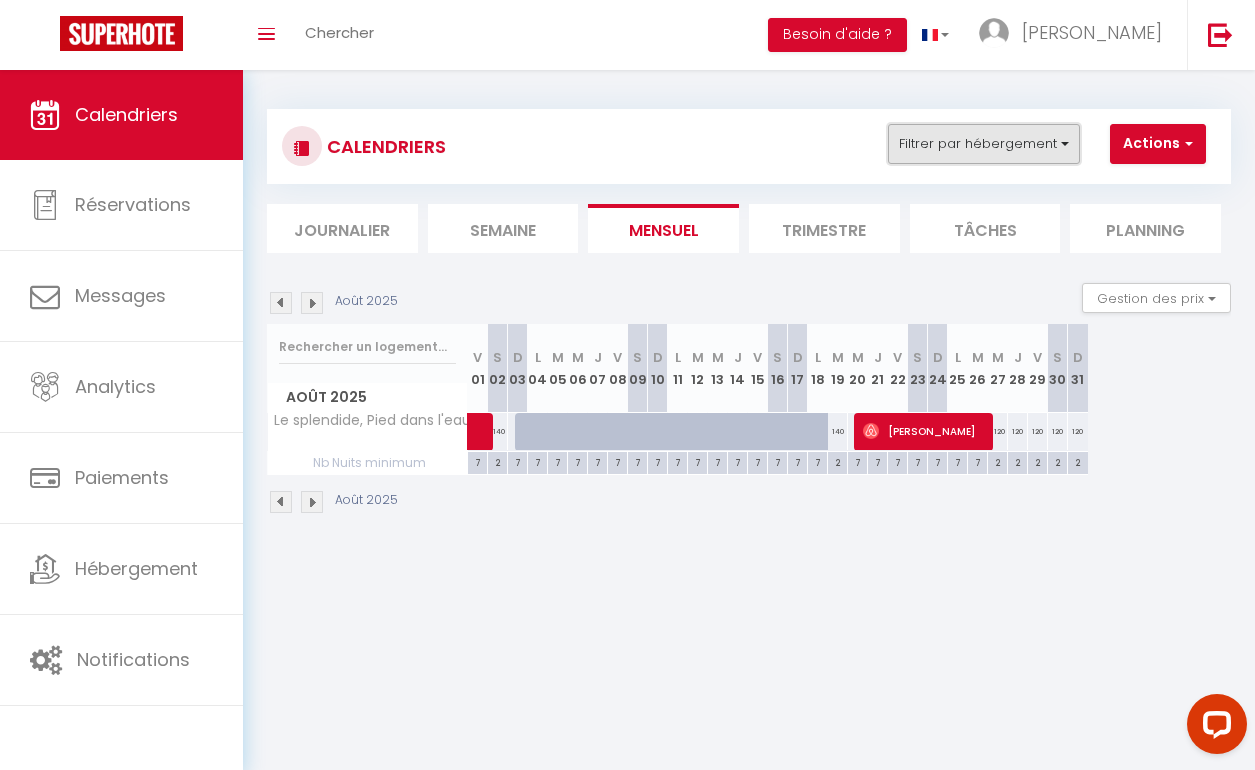 click on "Filtrer par hébergement" at bounding box center (984, 144) 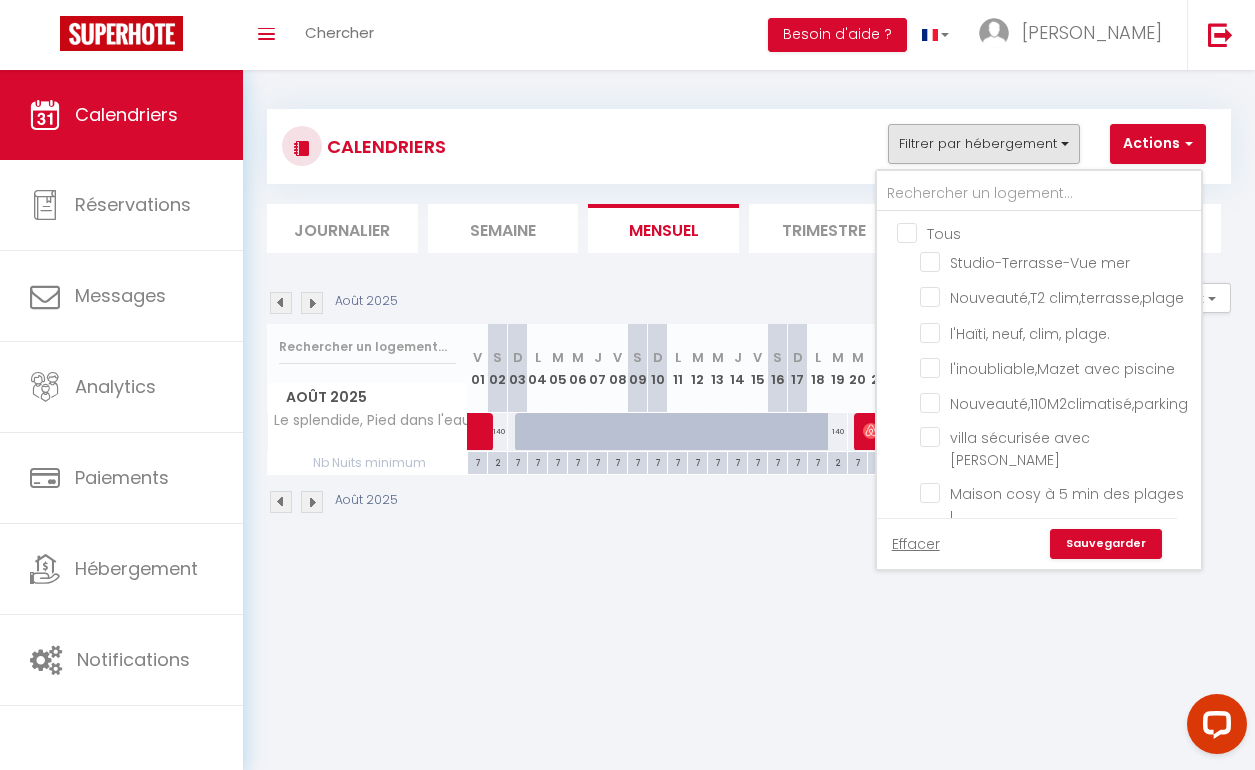 click on "Tous" at bounding box center [1059, 232] 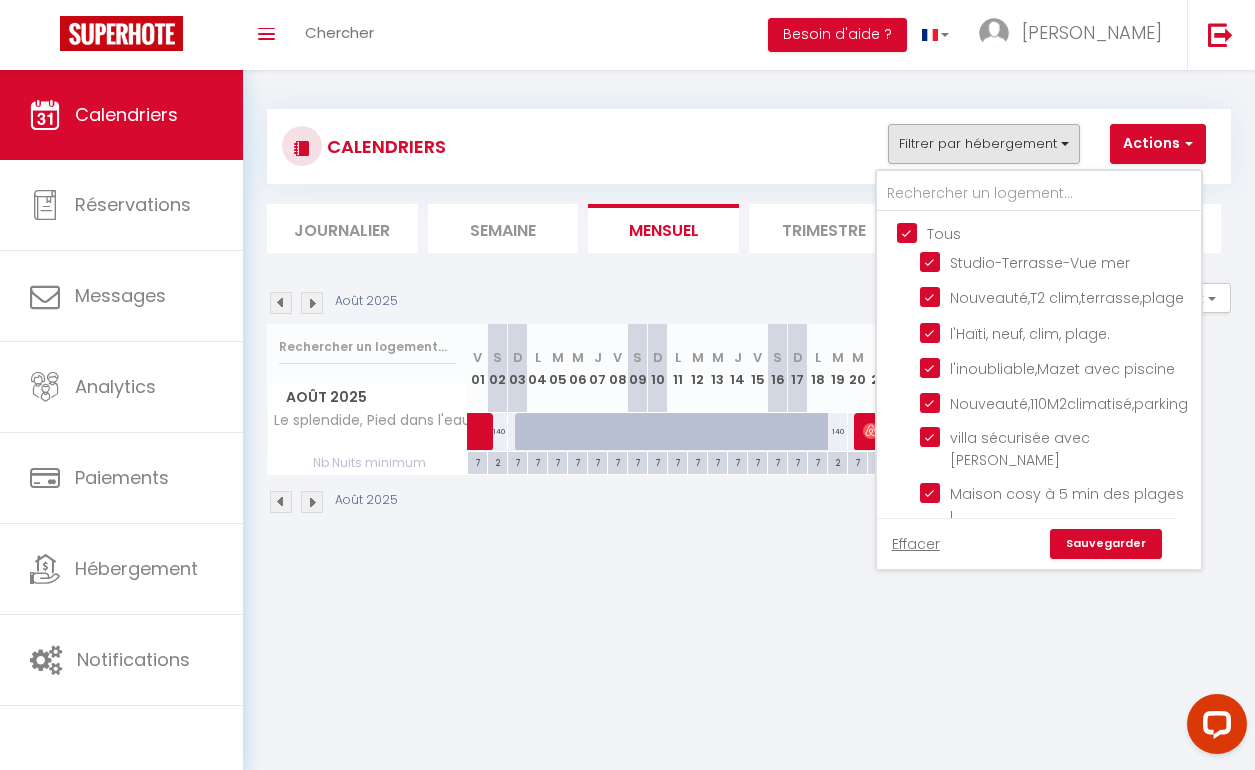 checkbox on "true" 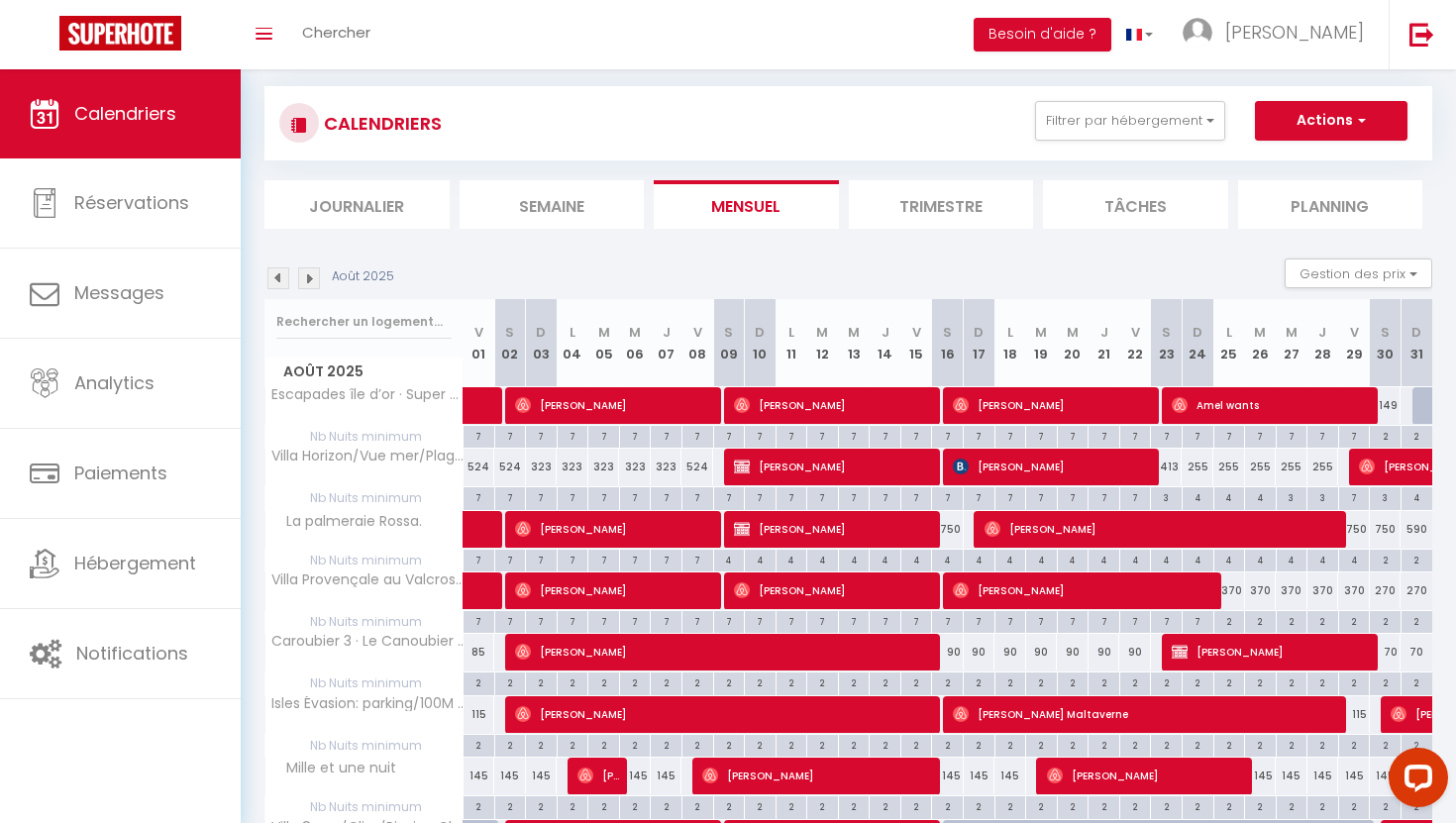 scroll, scrollTop: 0, scrollLeft: 0, axis: both 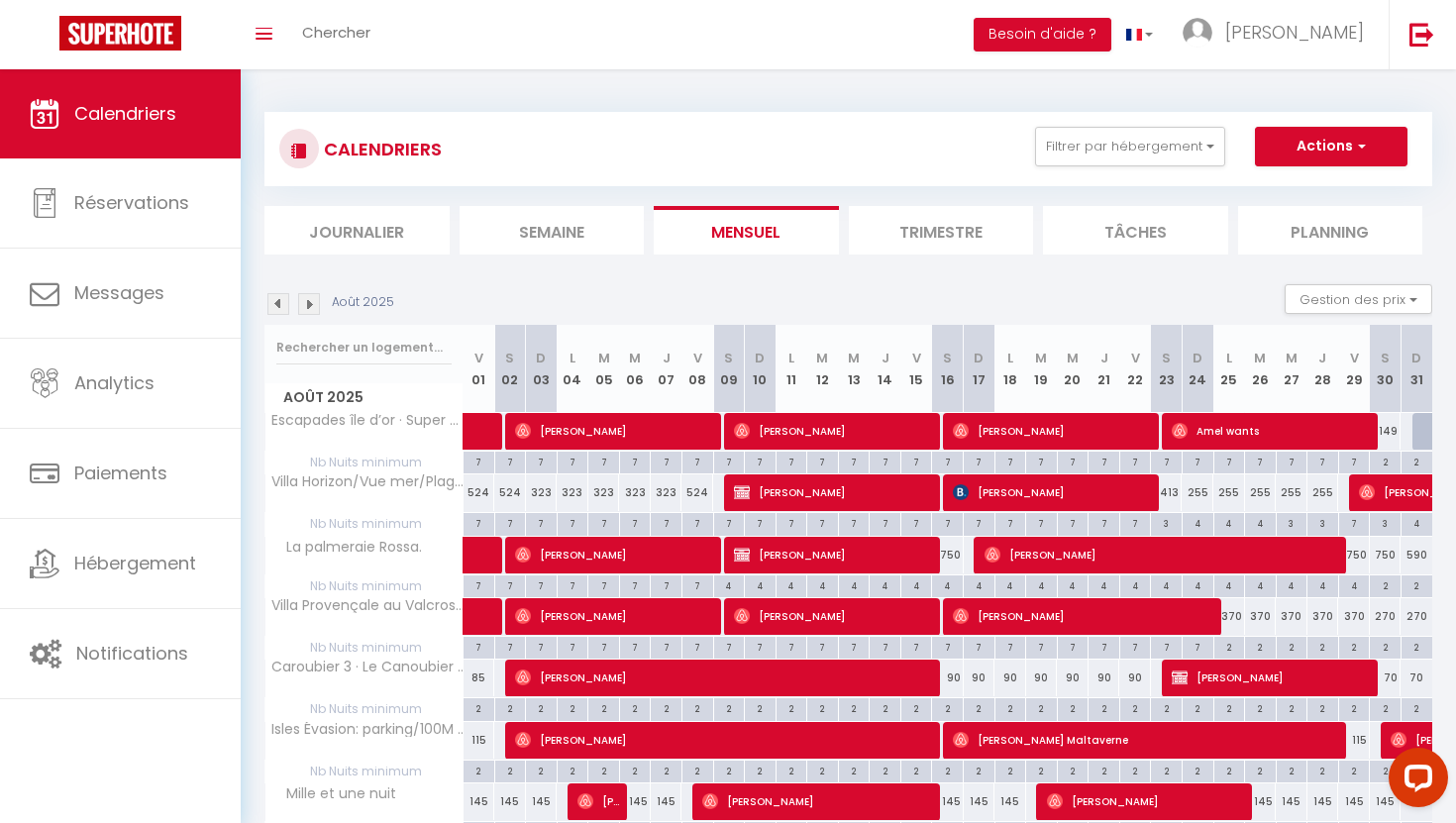 click at bounding box center [278, 304] 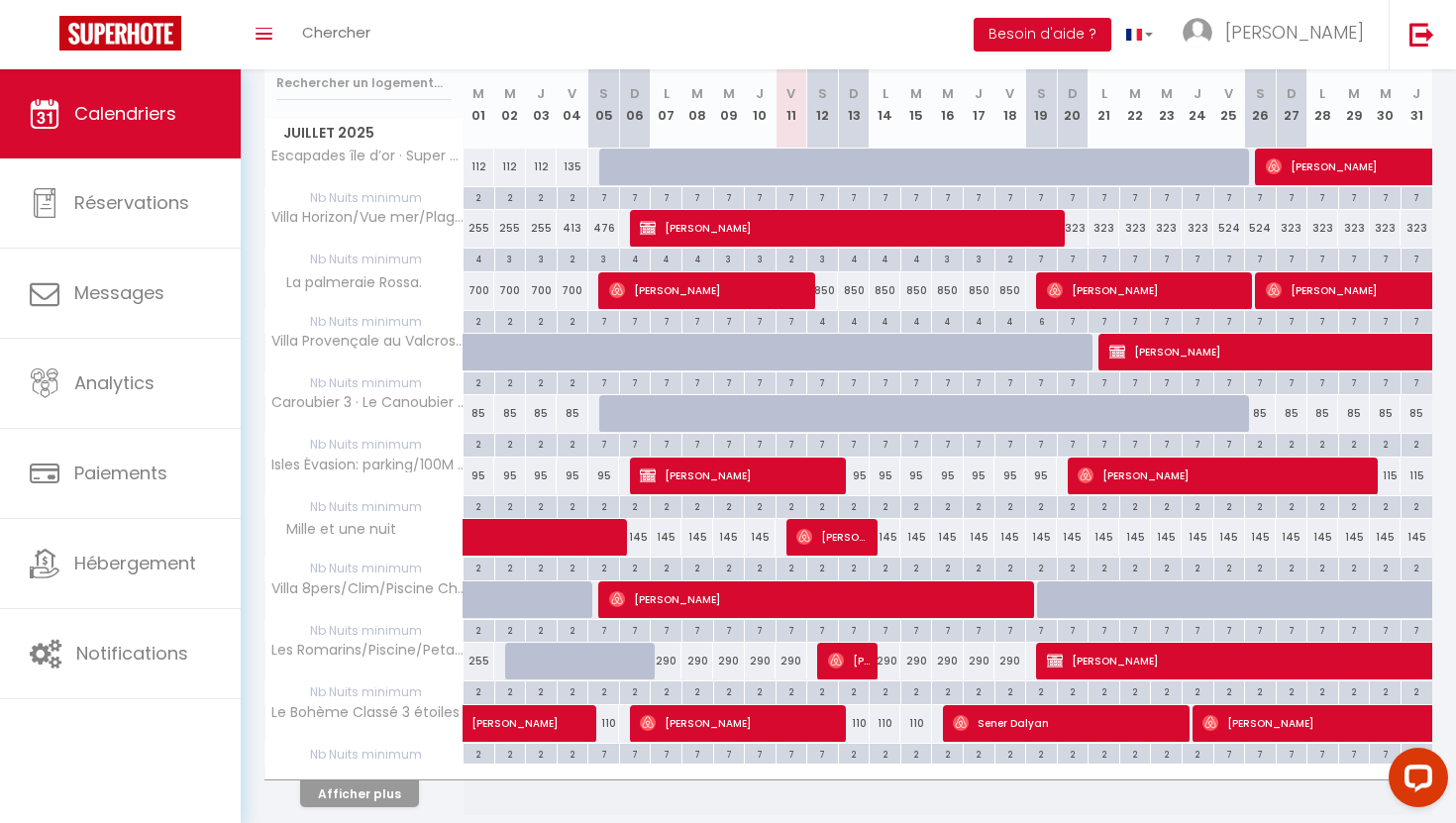 scroll, scrollTop: 274, scrollLeft: 0, axis: vertical 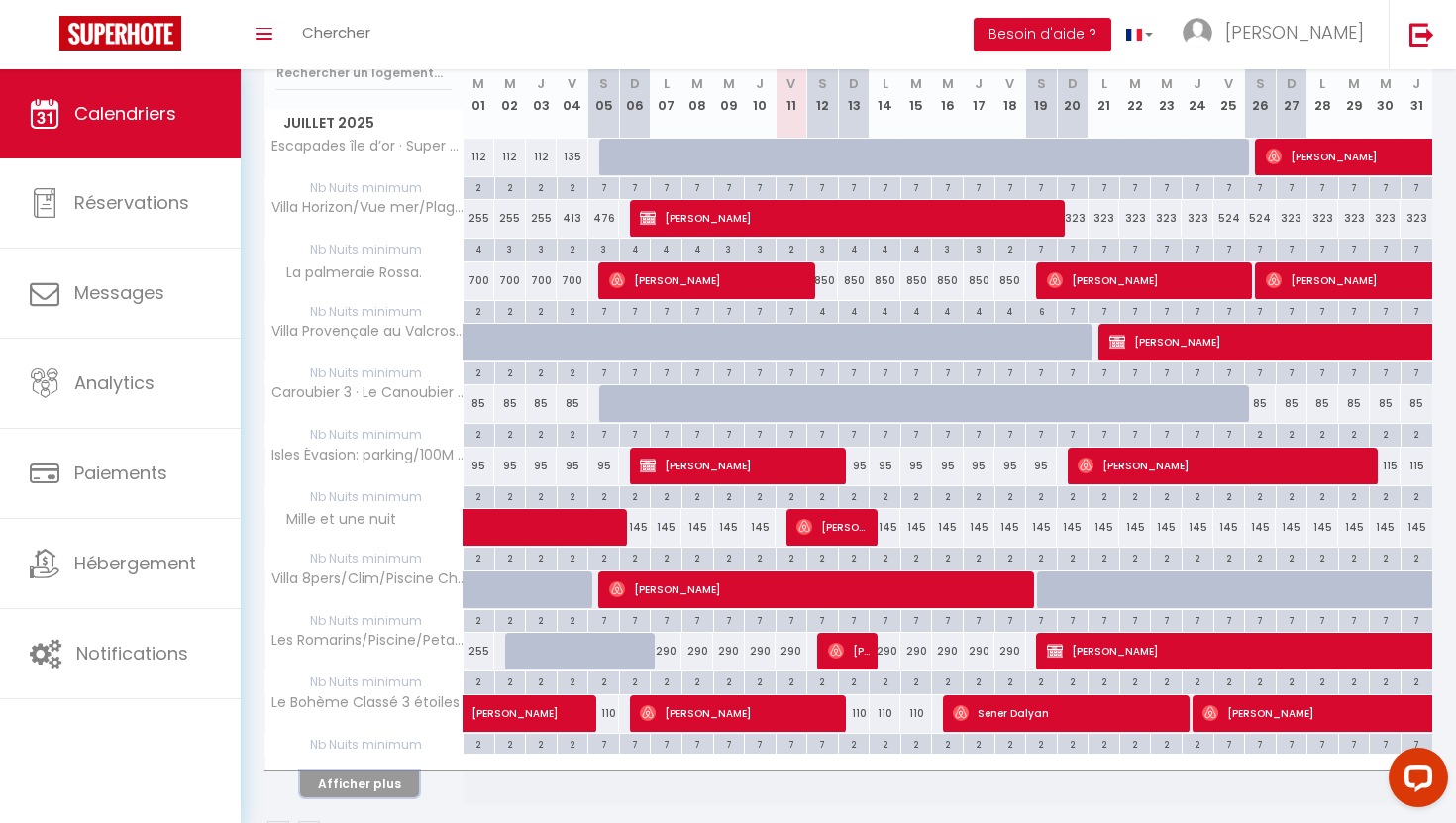 click on "Afficher plus" at bounding box center (360, 783) 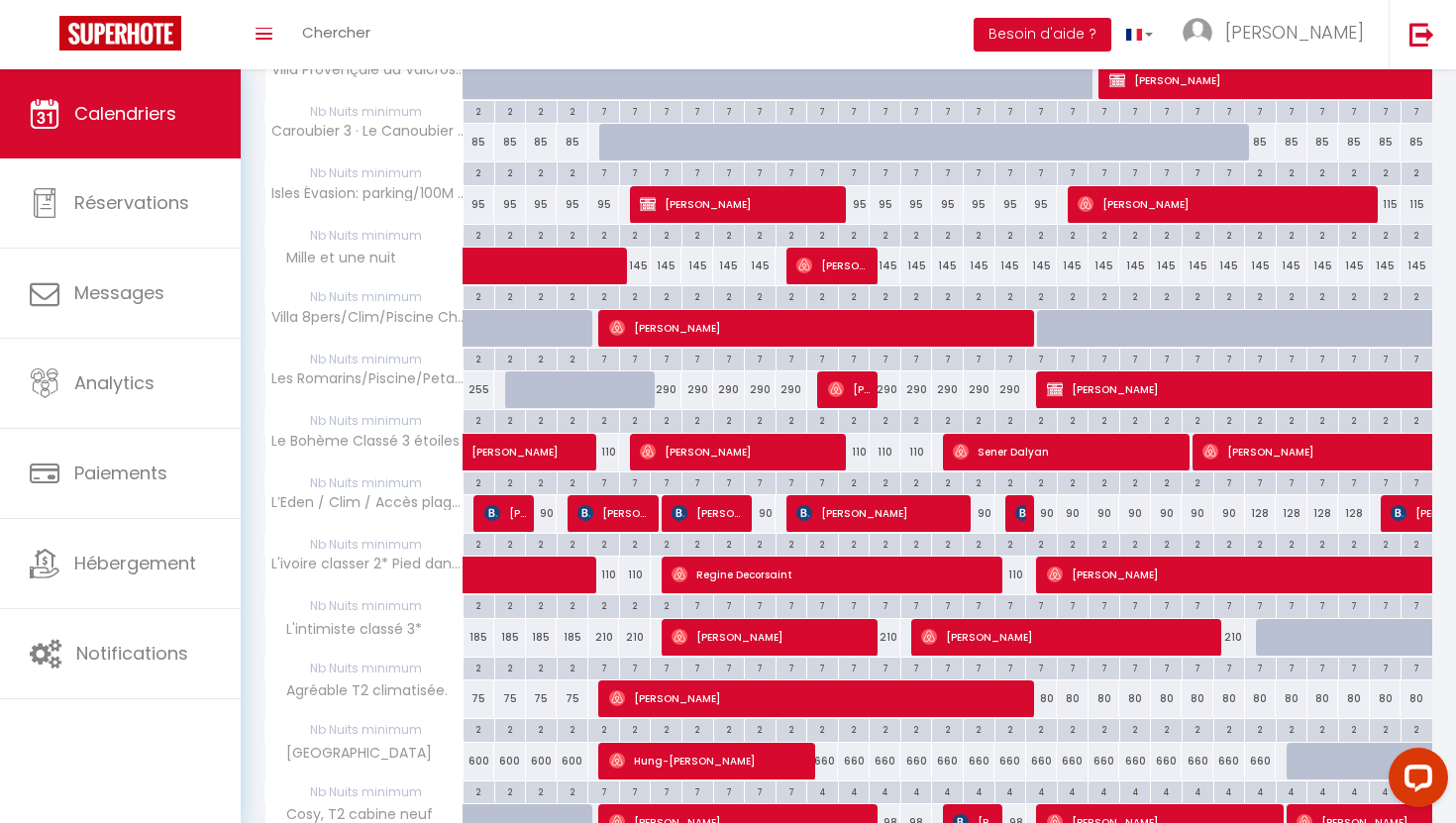 scroll, scrollTop: 545, scrollLeft: 0, axis: vertical 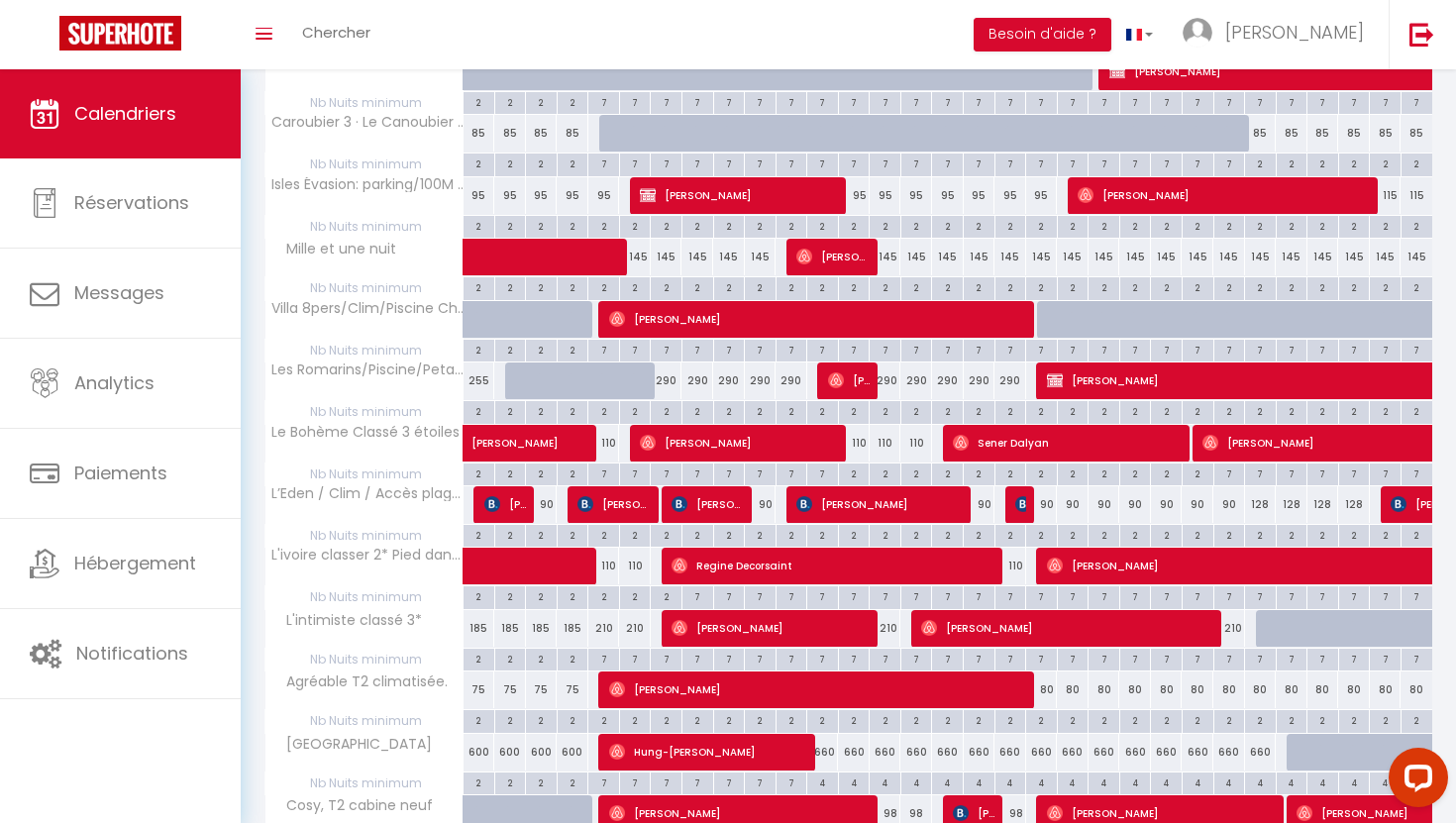 click on "90" at bounding box center [1042, 504] 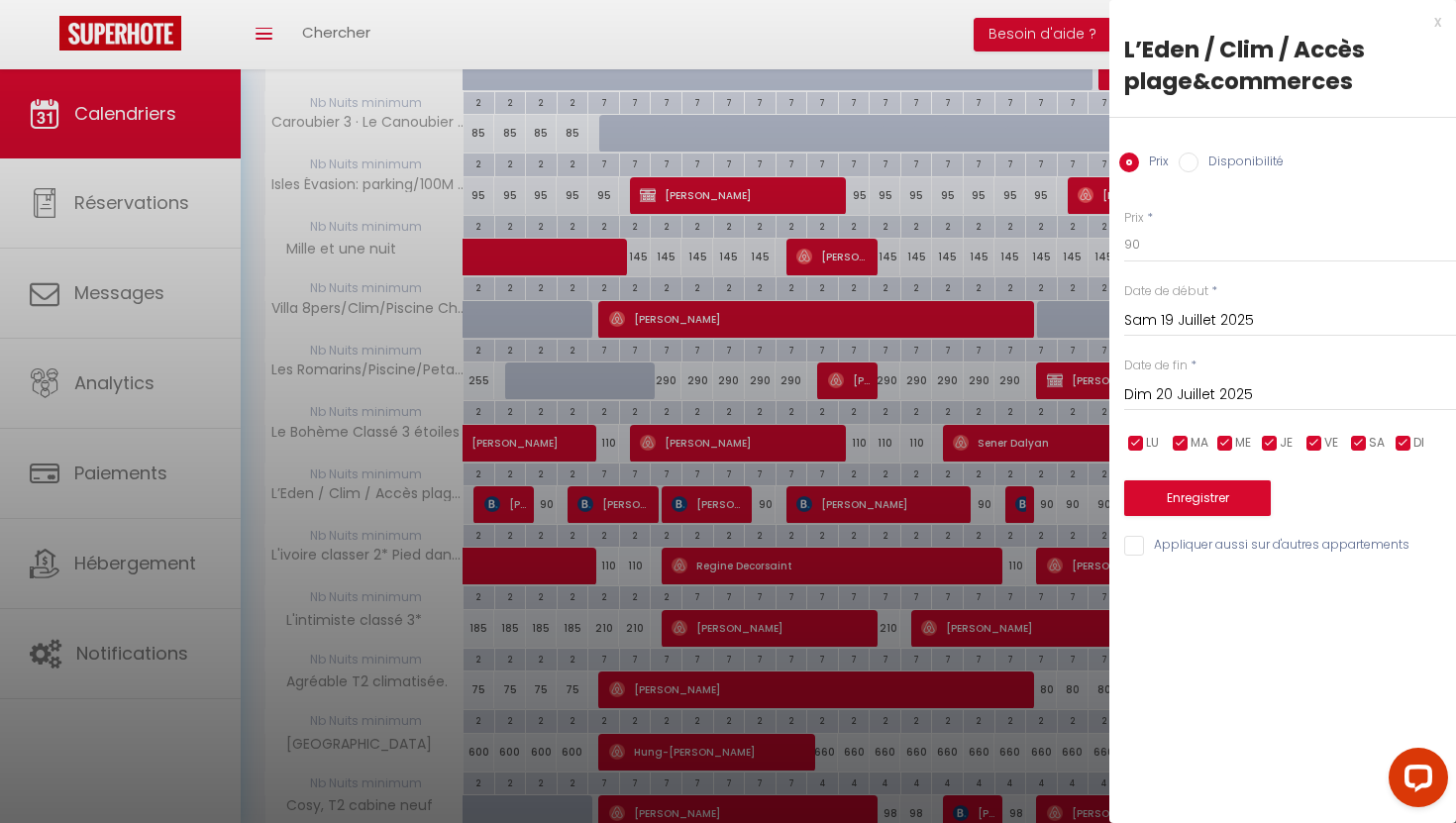 click on "x" at bounding box center (1275, 22) 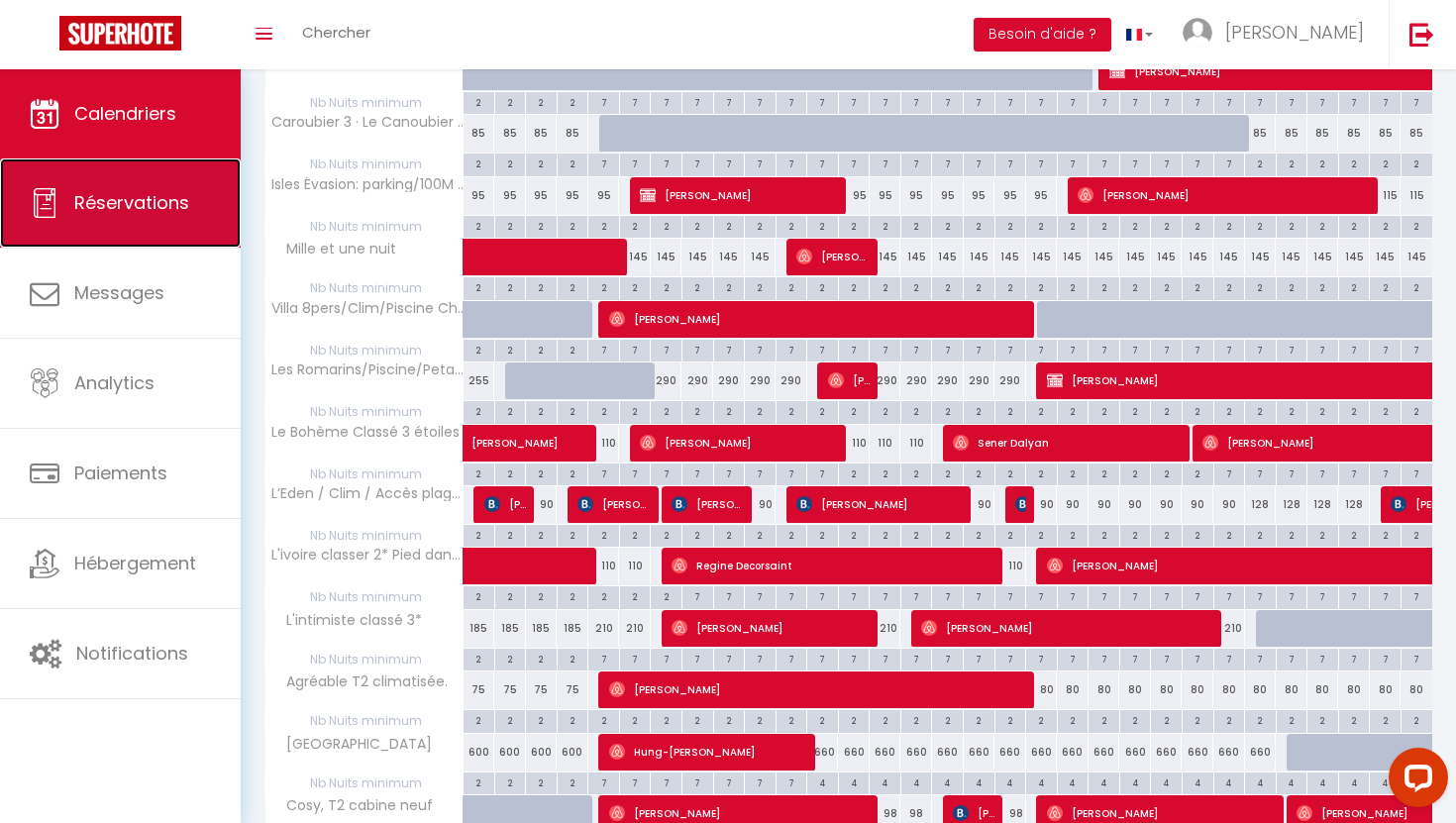 click on "Réservations" at bounding box center [120, 203] 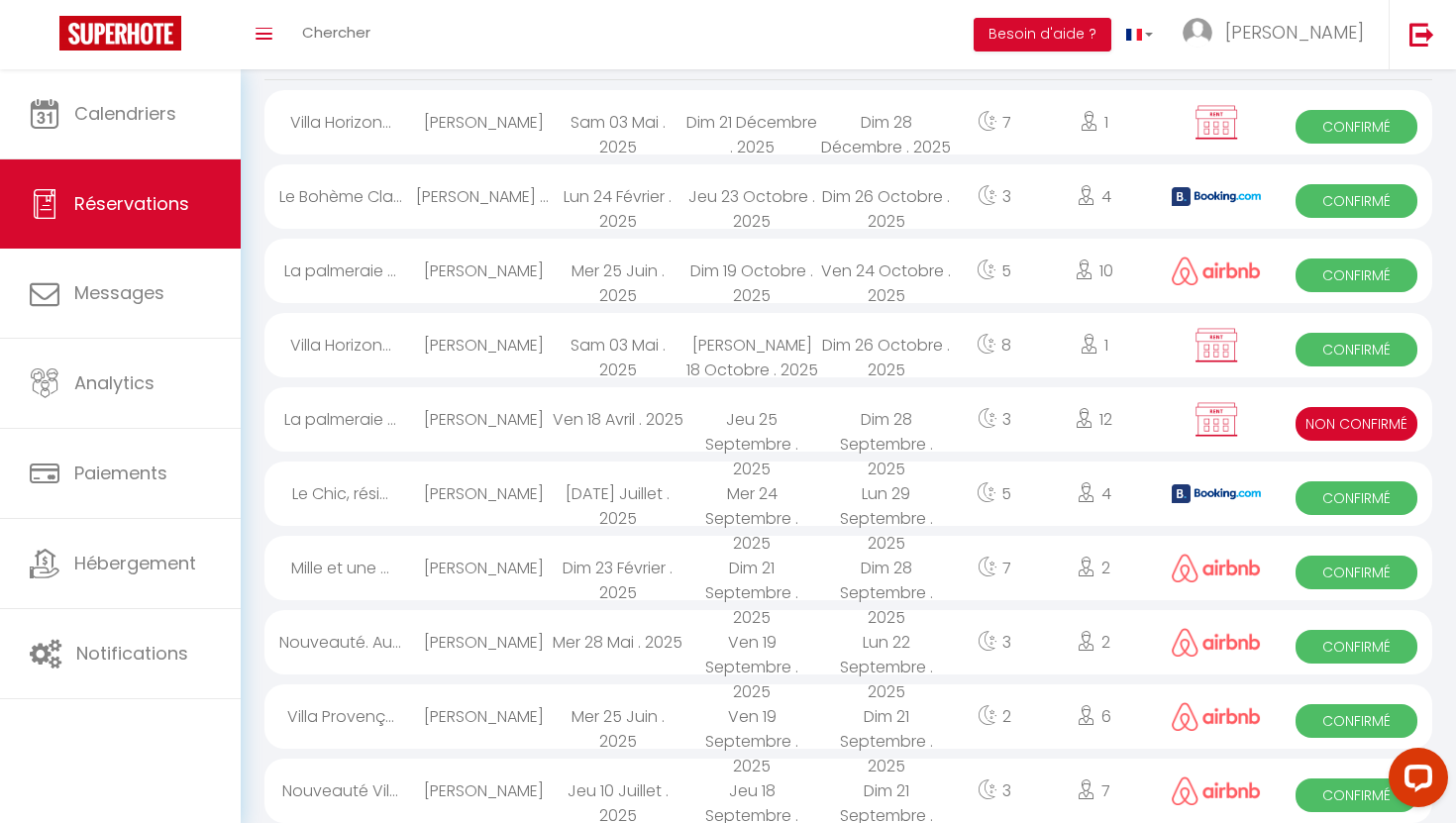 scroll, scrollTop: 14, scrollLeft: 0, axis: vertical 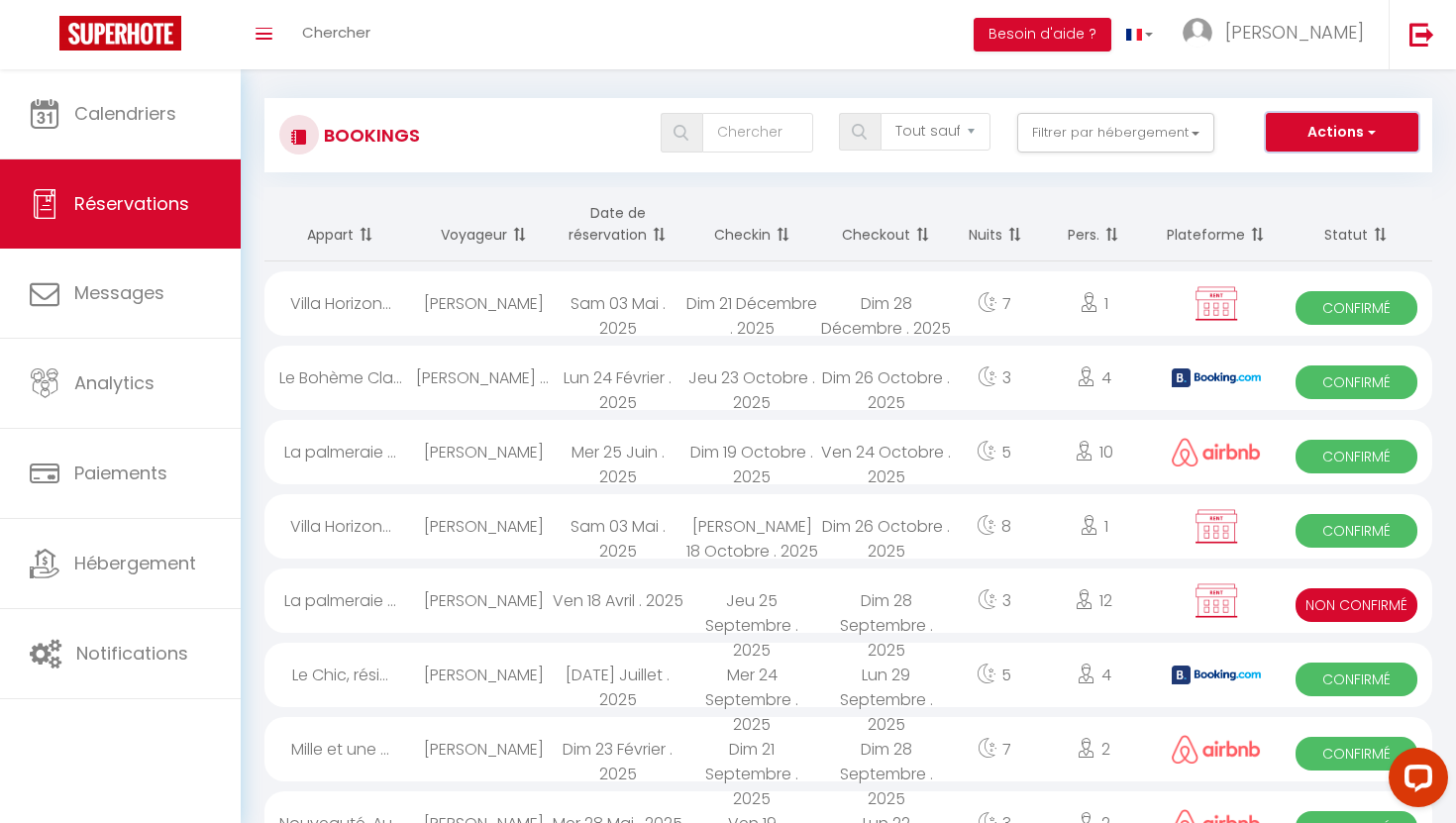 click on "Actions" at bounding box center [1342, 133] 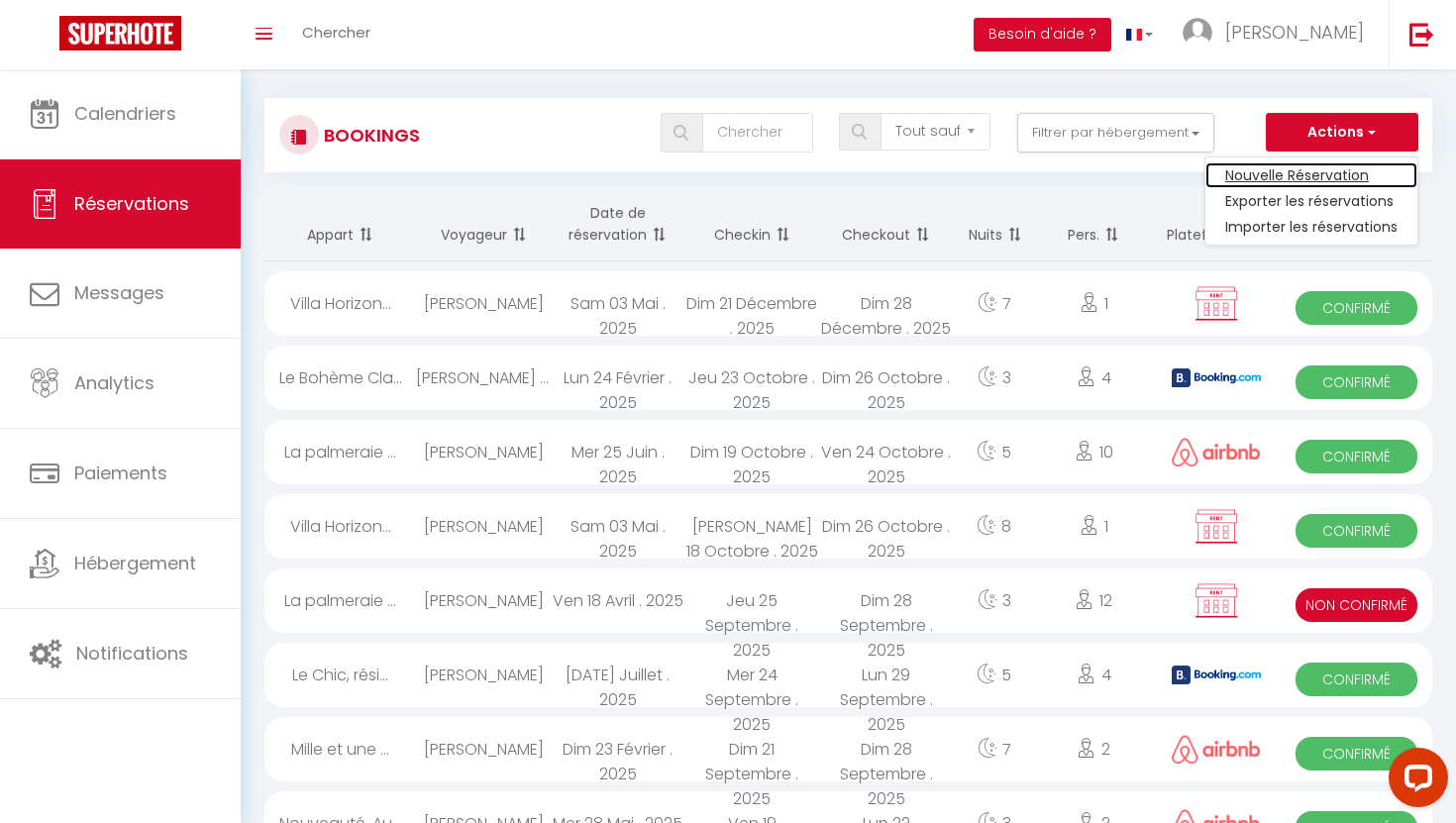 click on "Nouvelle Réservation" at bounding box center (1311, 175) 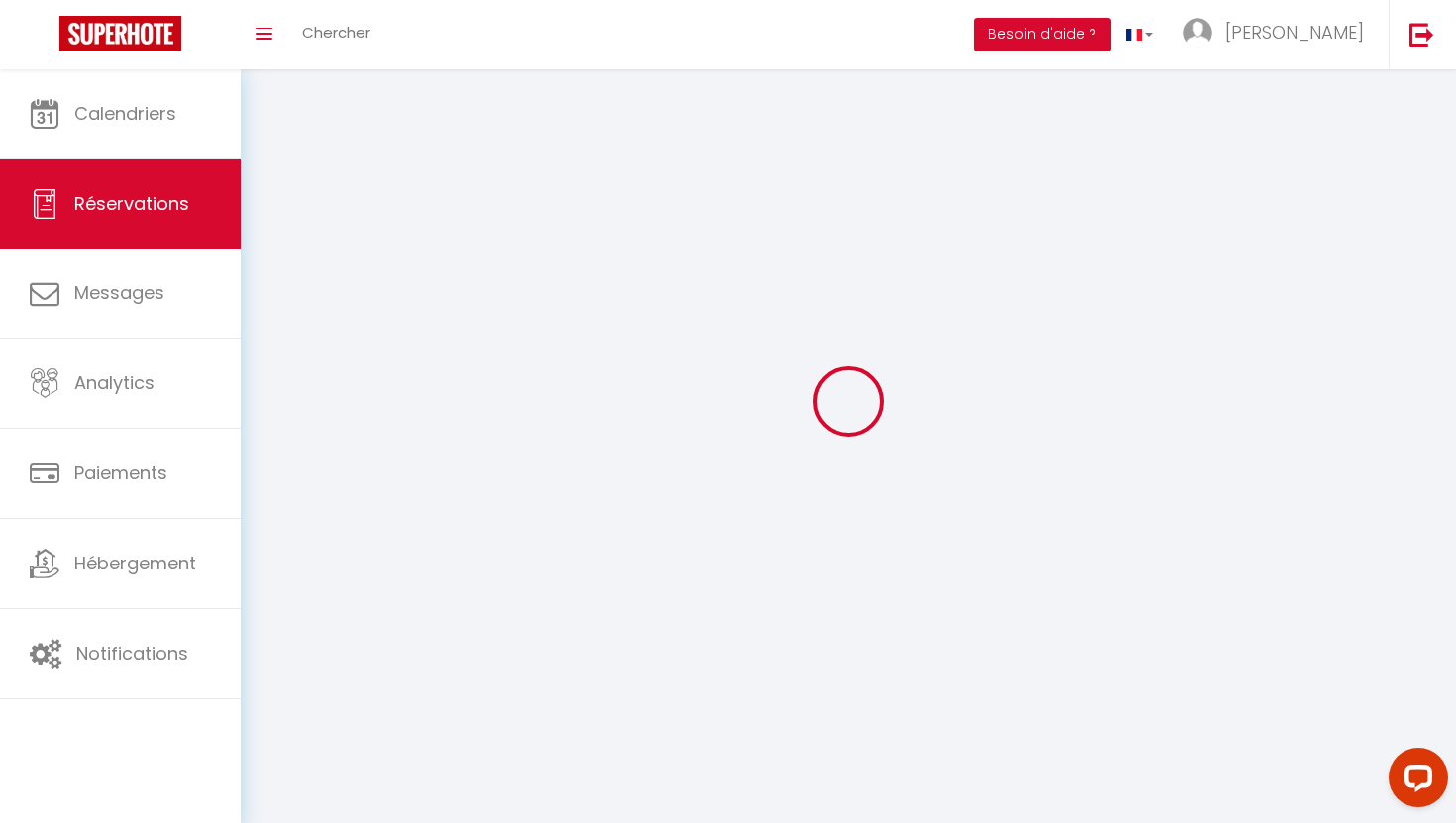scroll, scrollTop: 0, scrollLeft: 0, axis: both 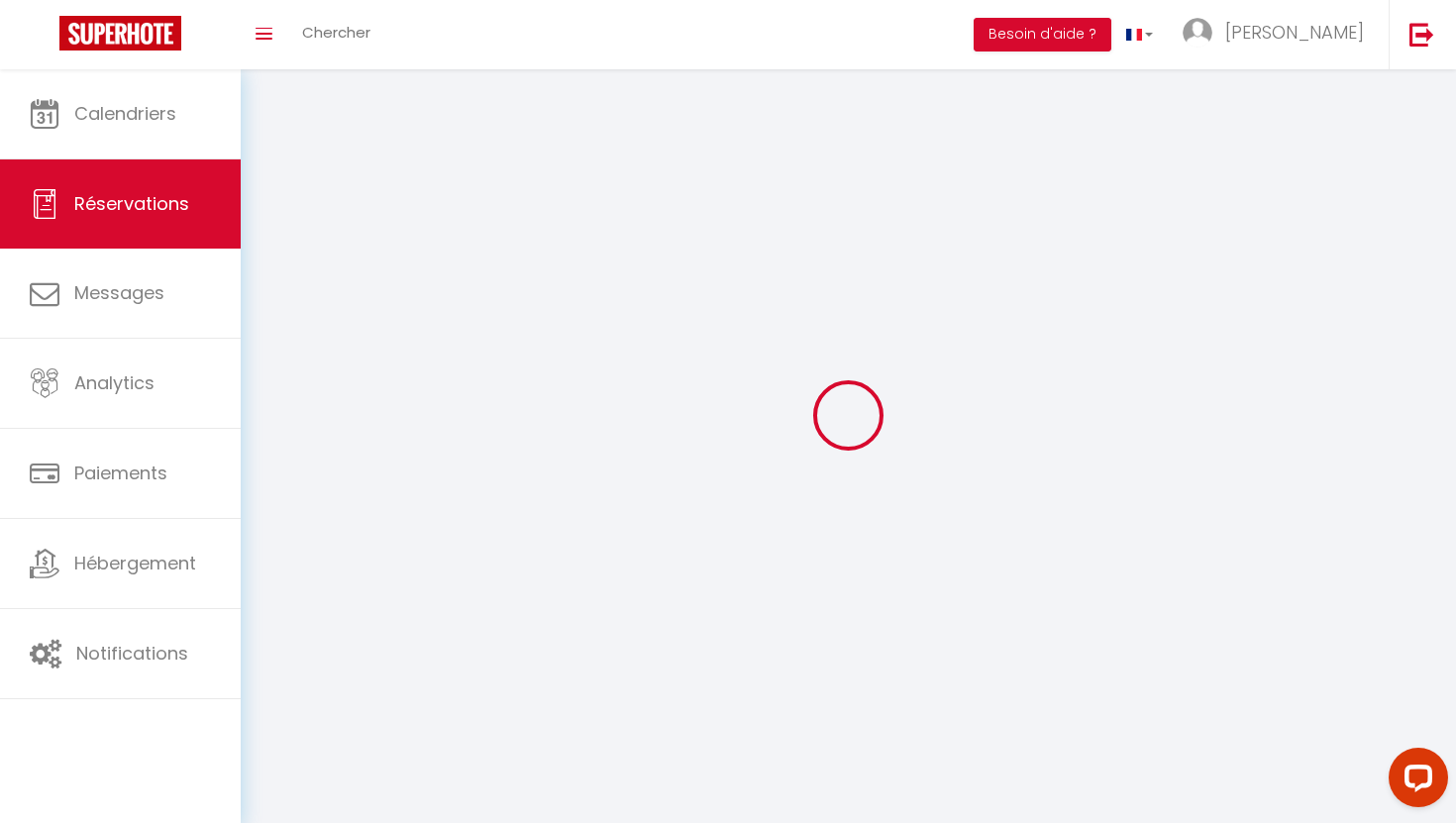 select 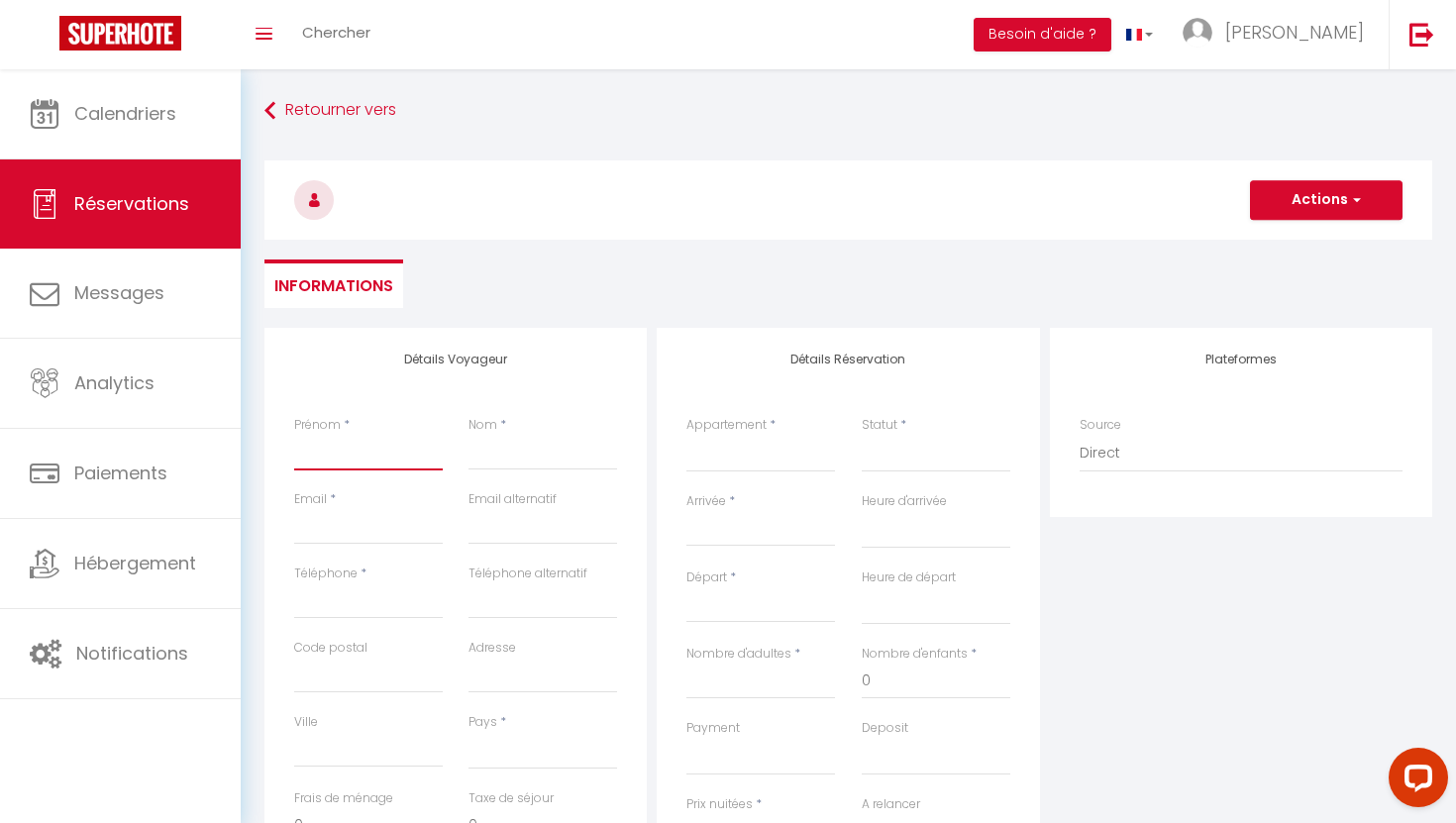 click on "Prénom" at bounding box center [368, 453] 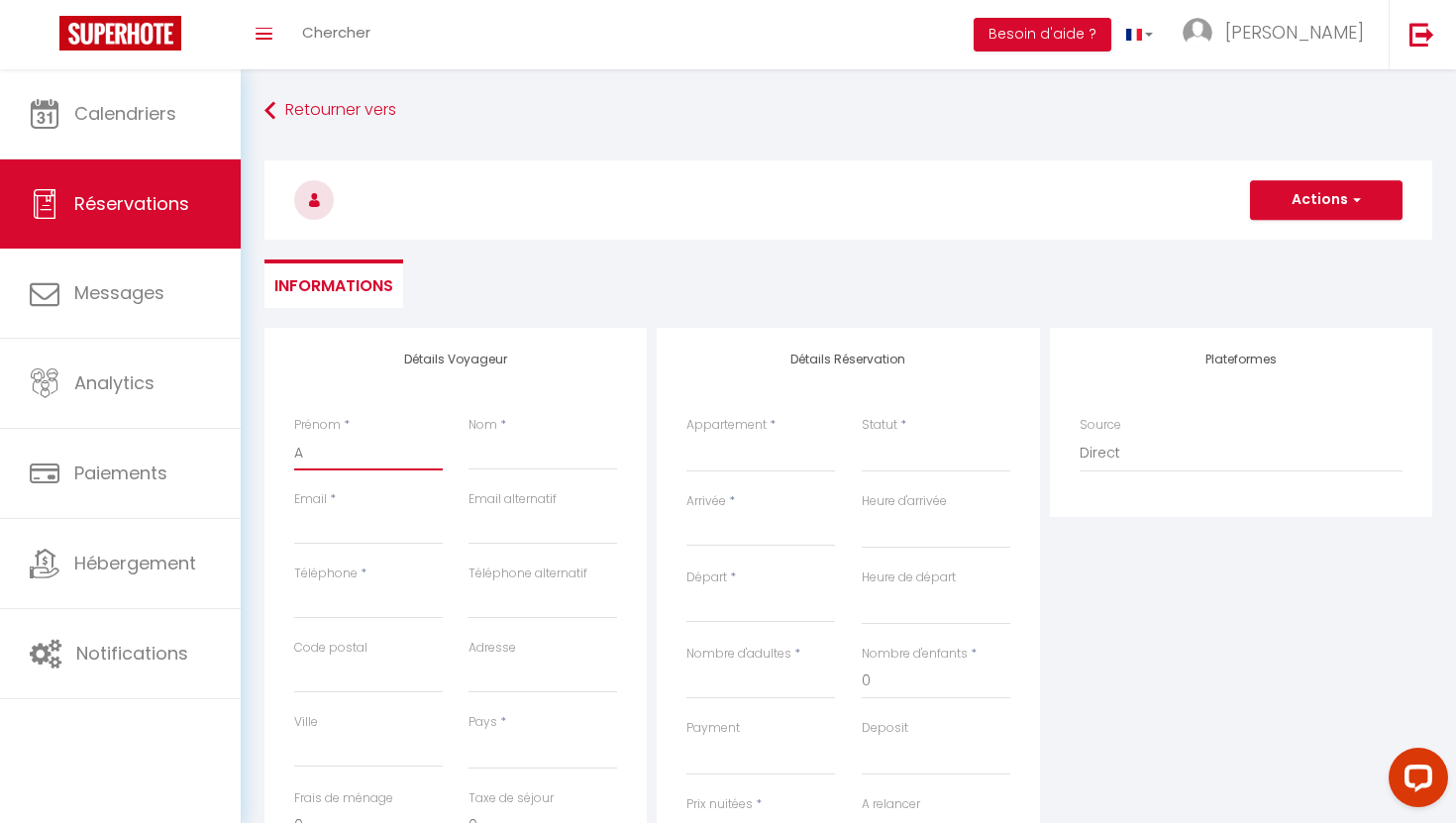 select 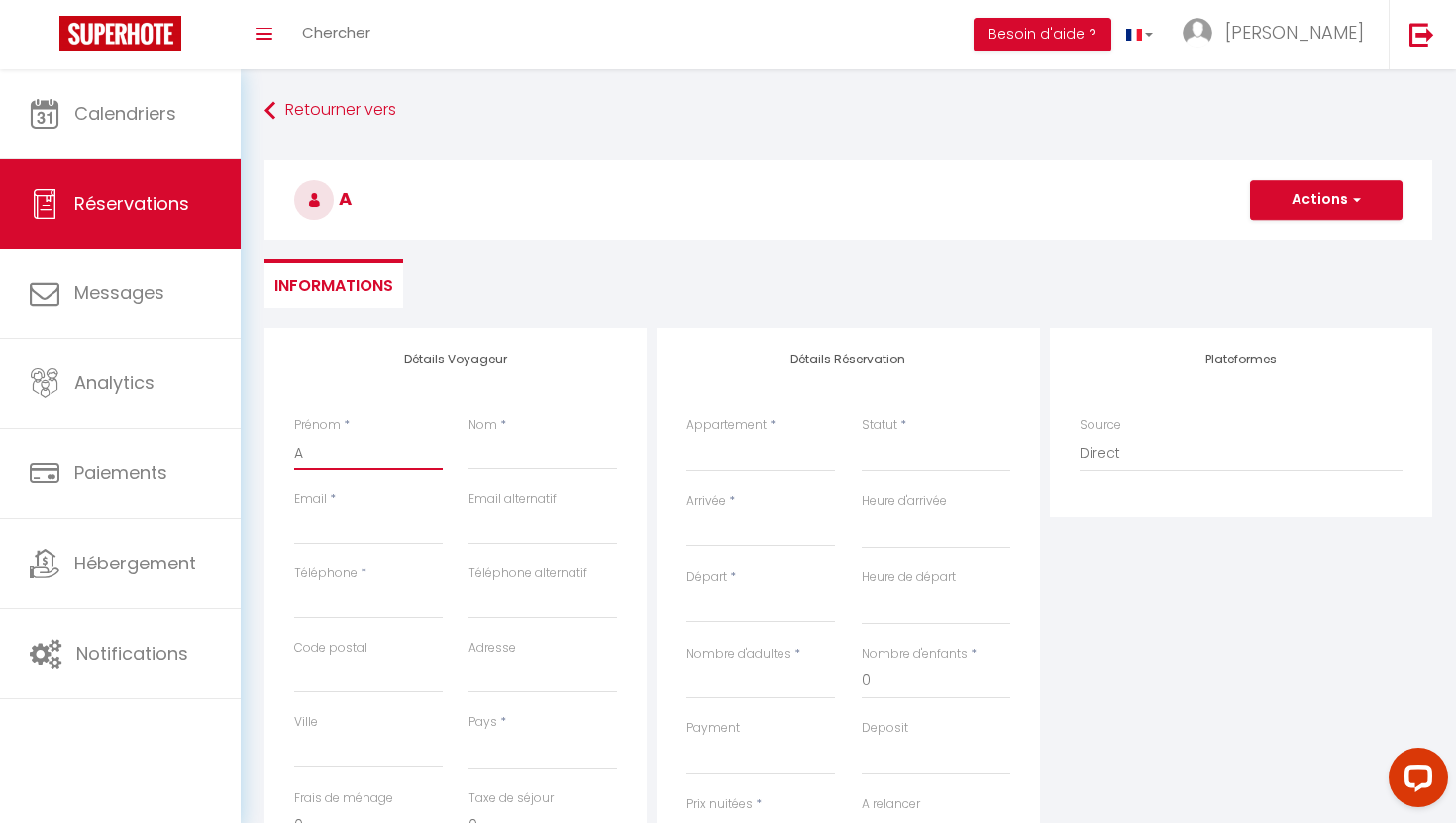 type on "Al" 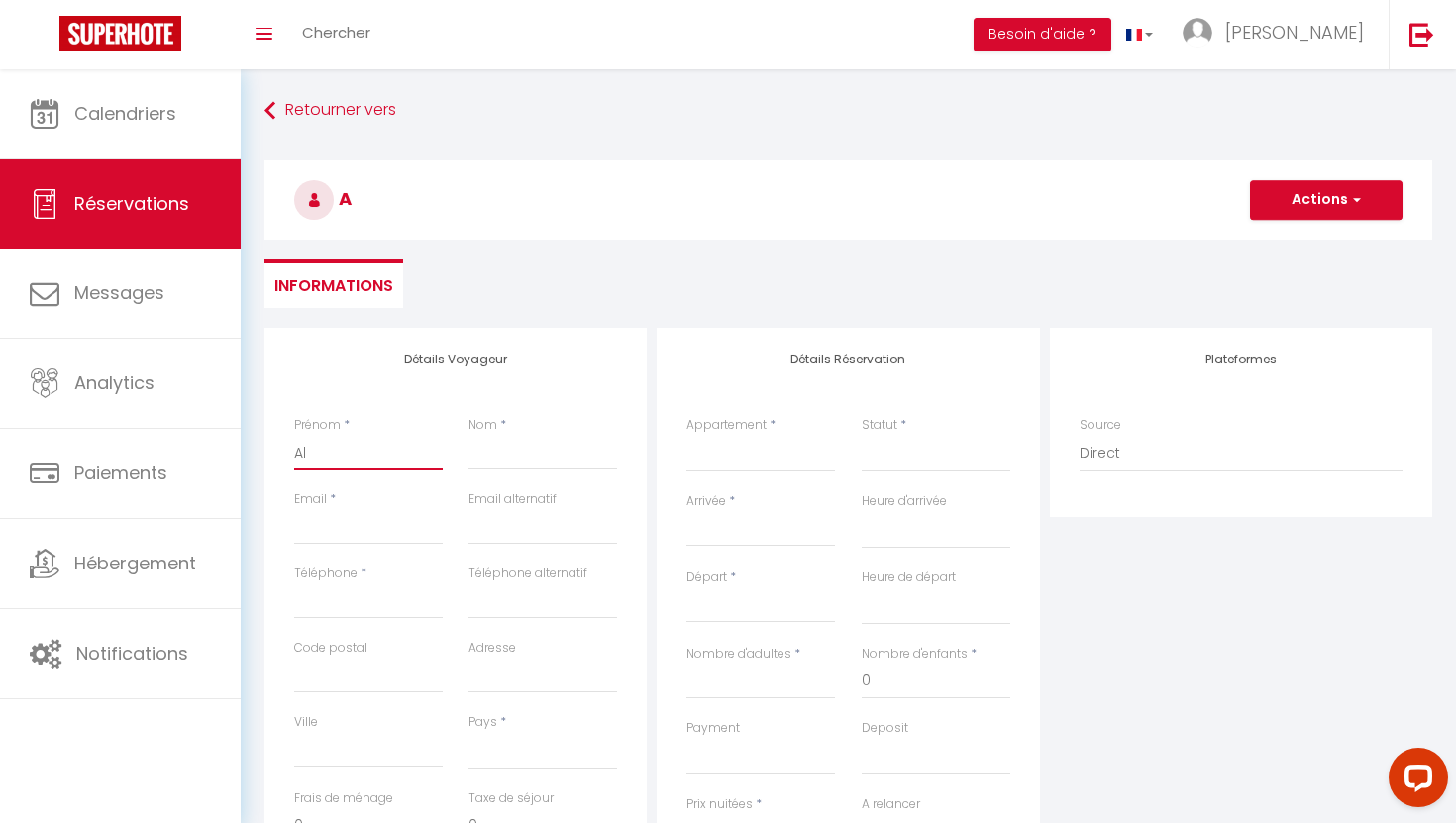select 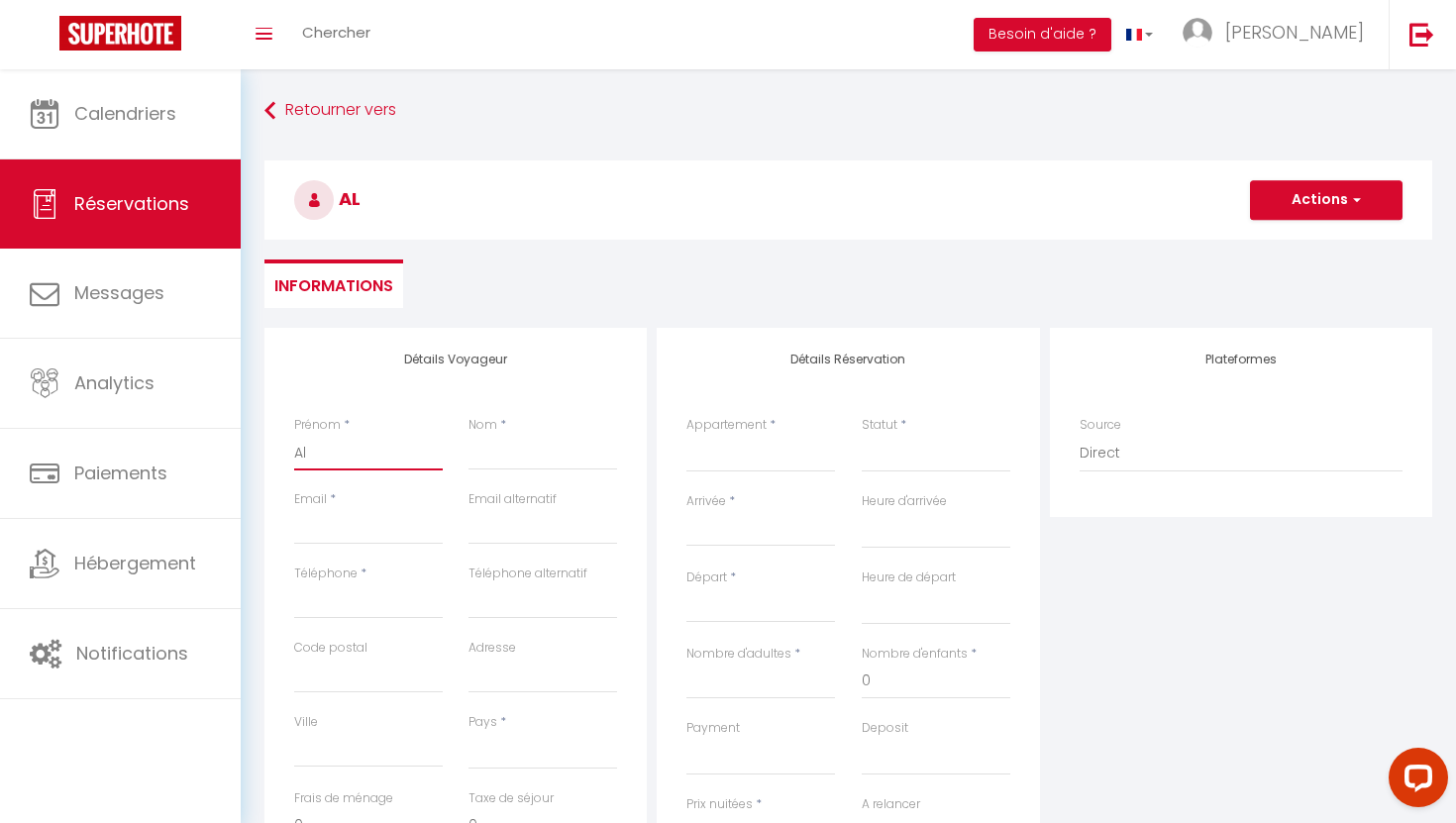 type on "Ale" 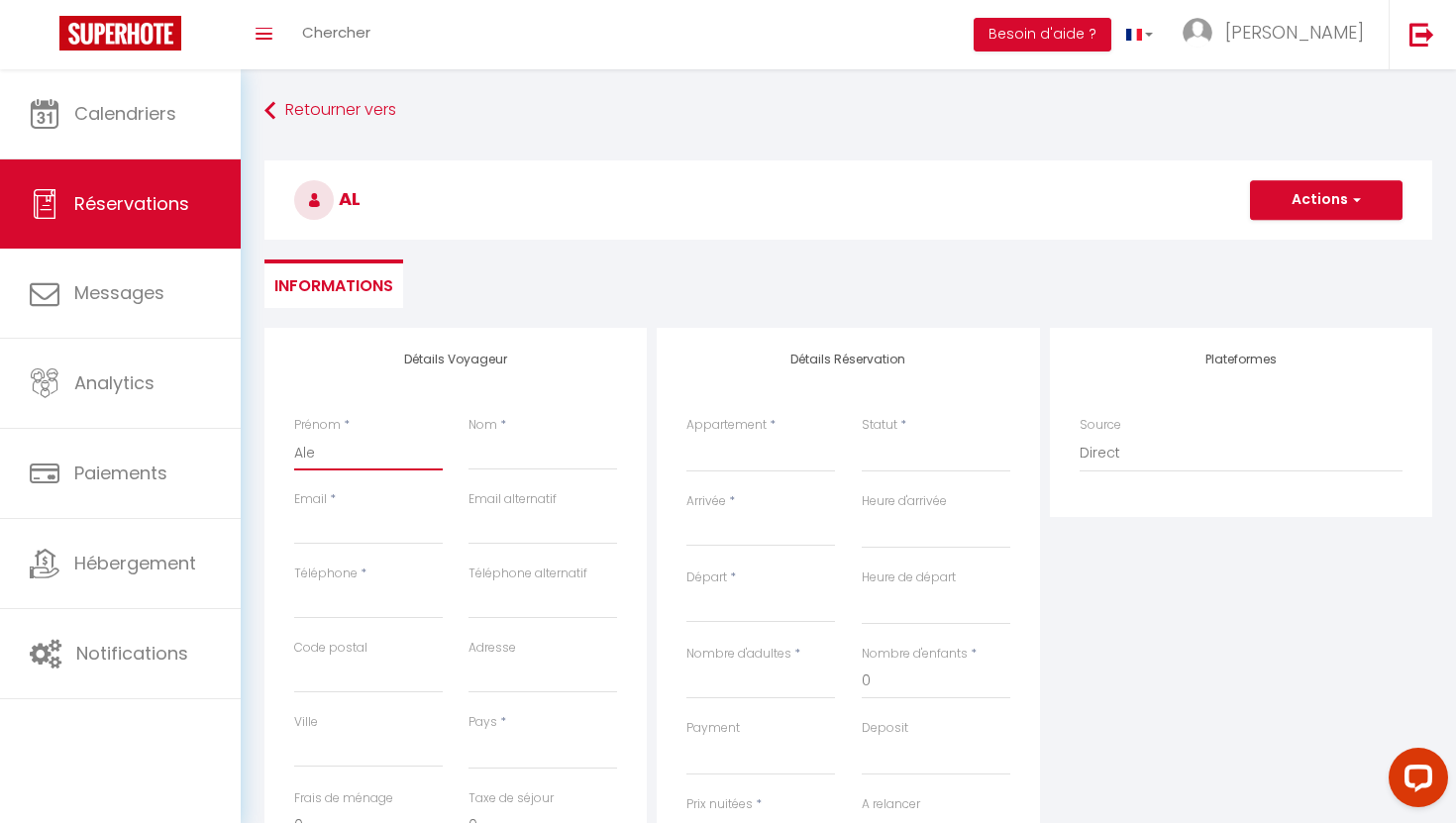 select 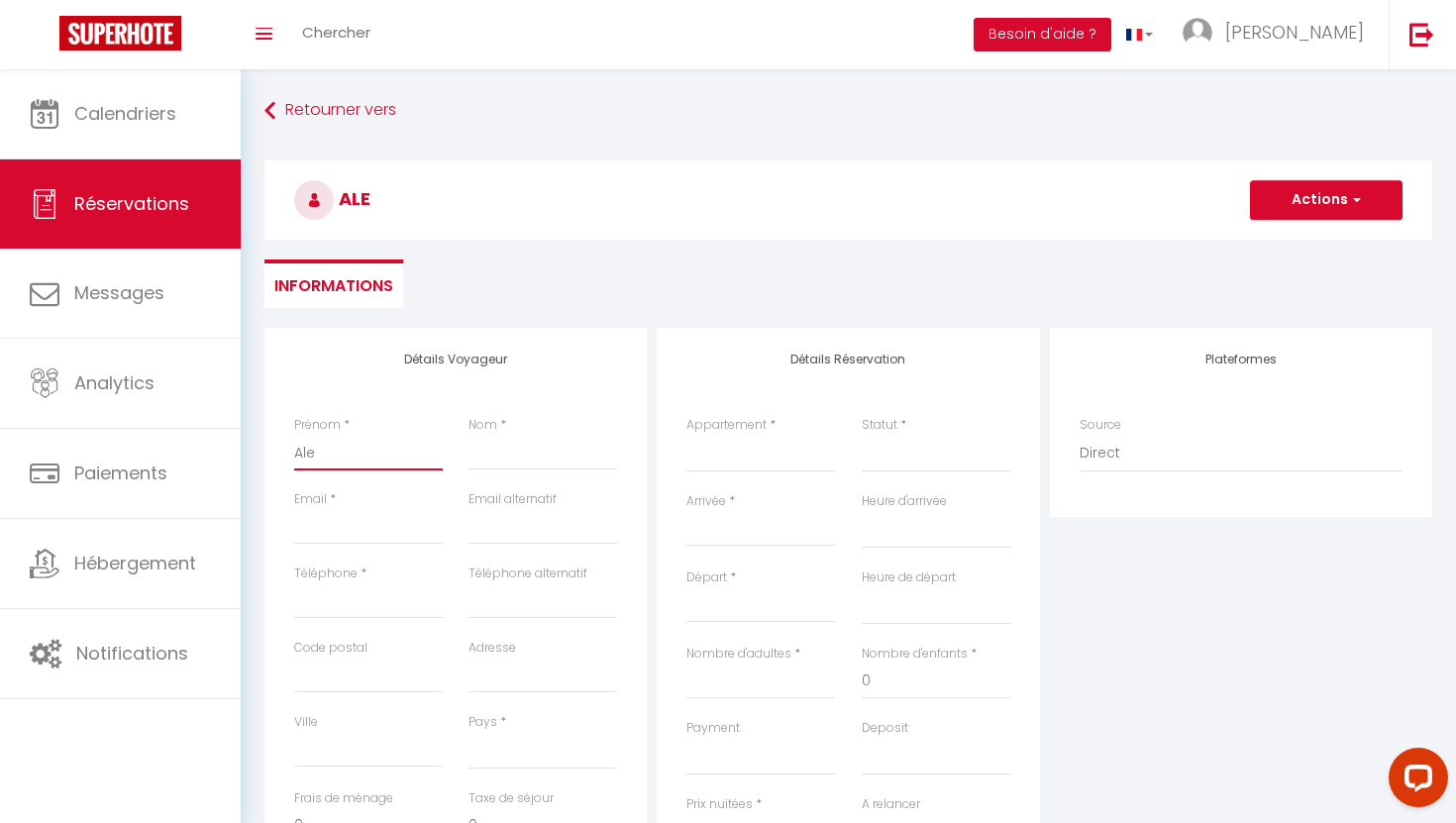 type on "[PERSON_NAME]" 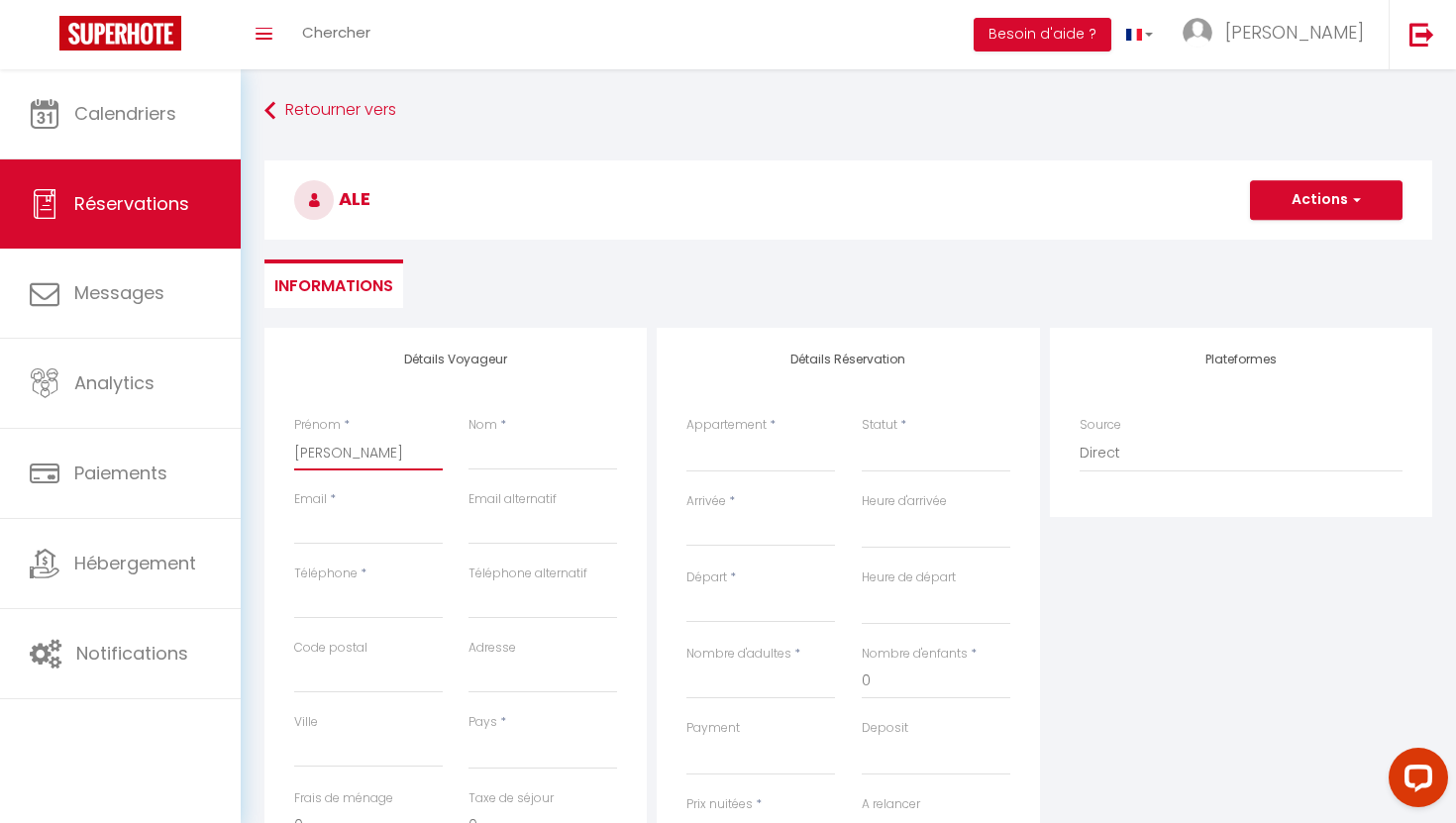 select 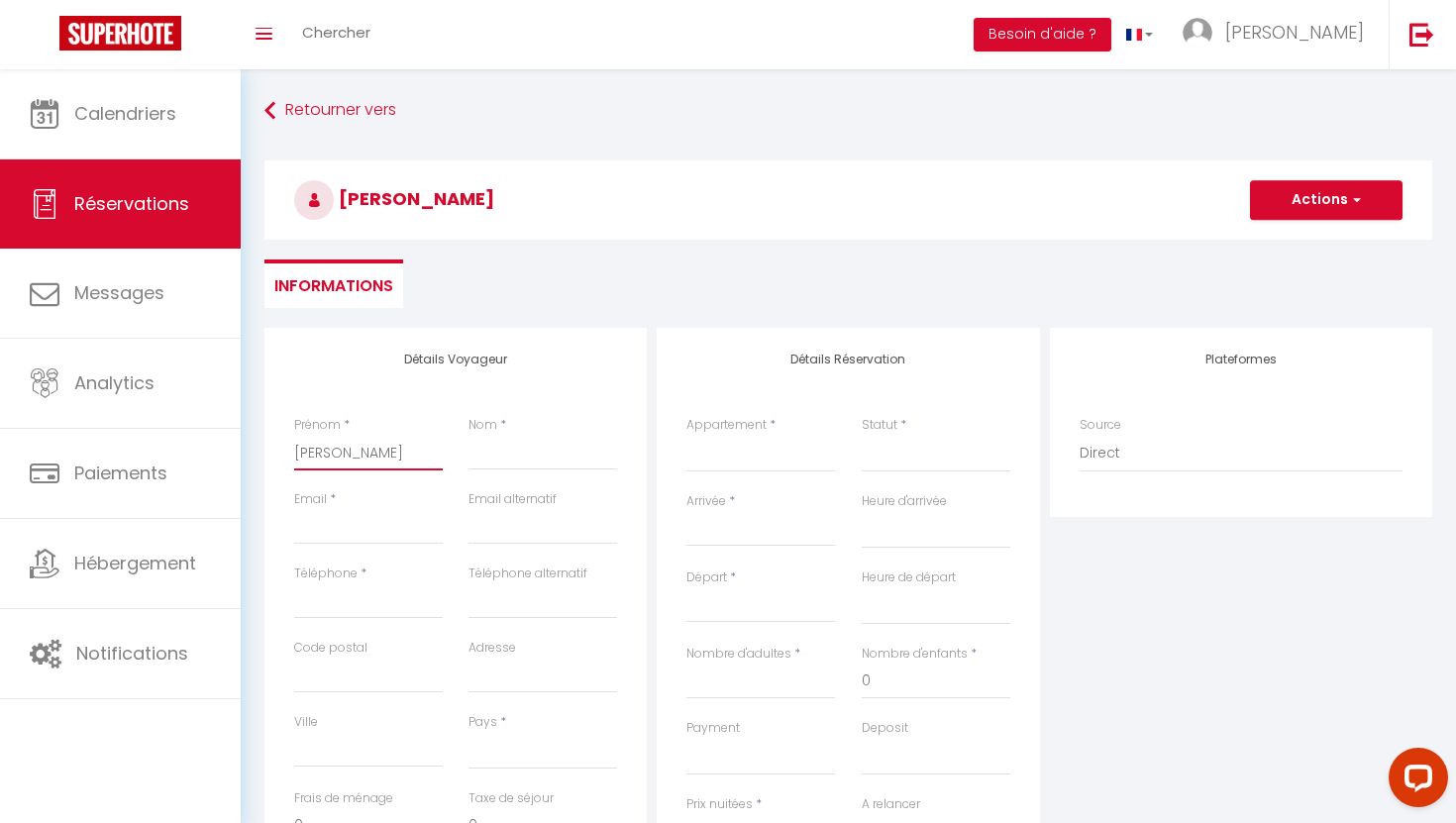 type on "Alexn" 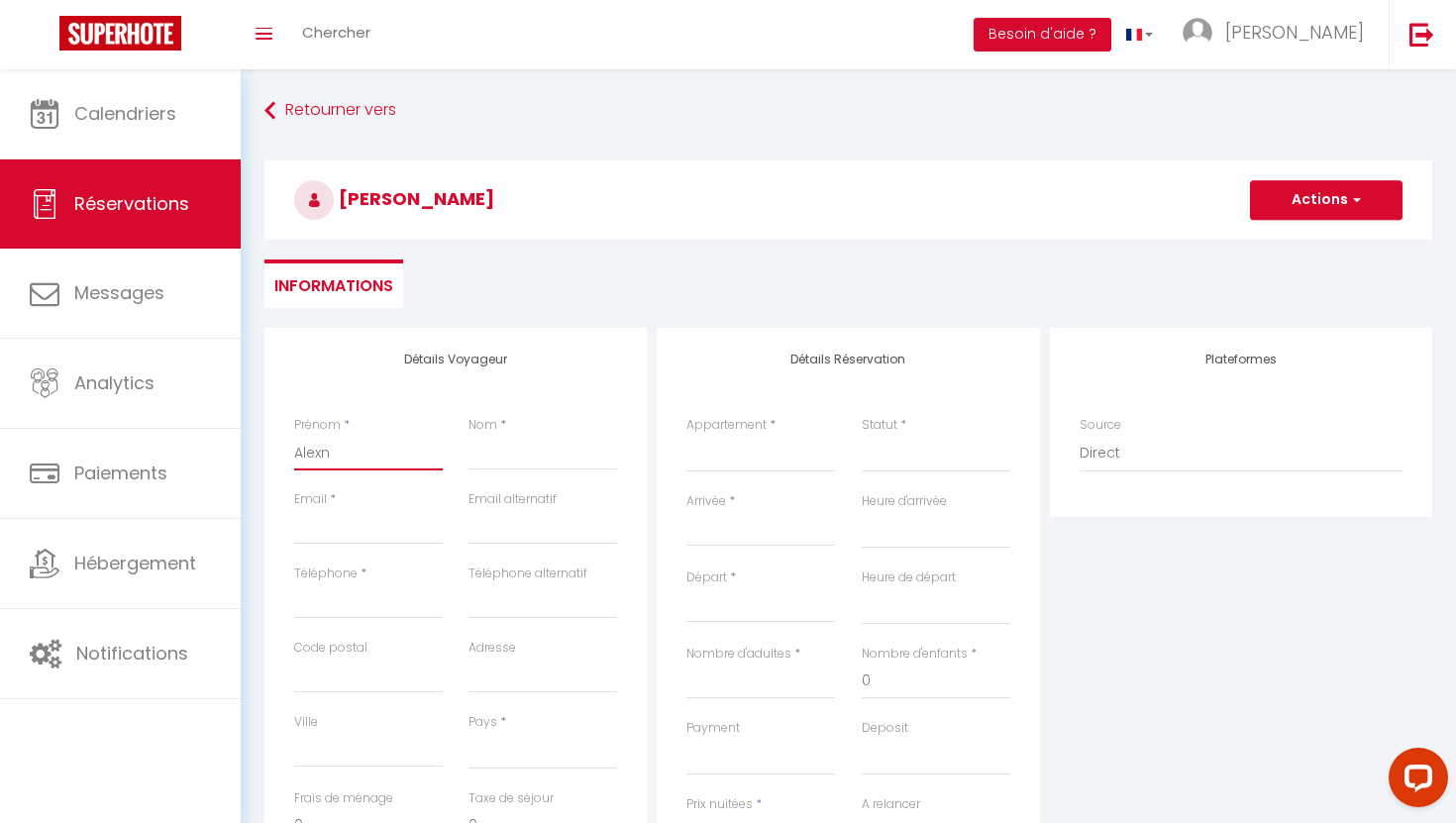 select 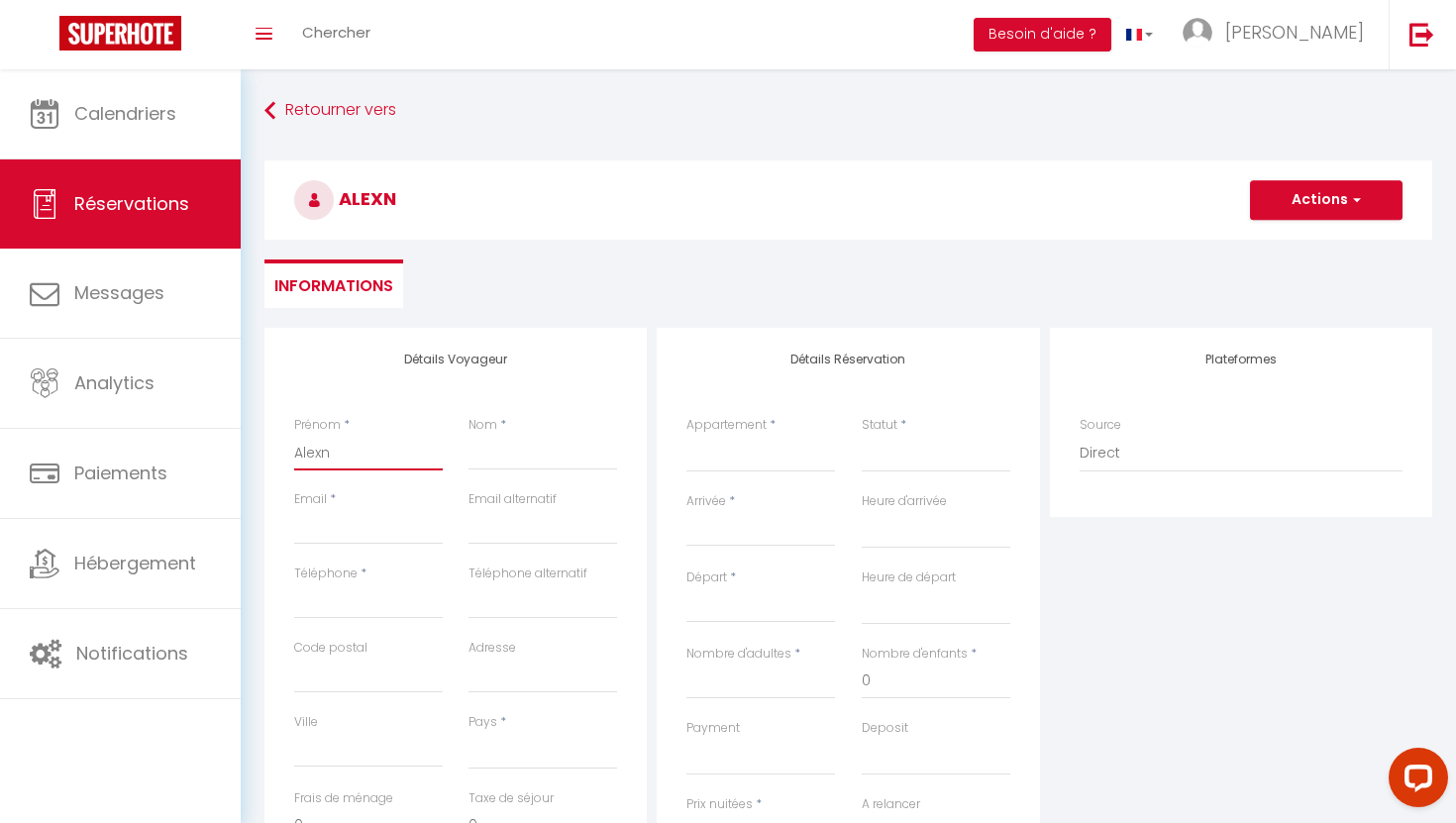 type on "Alexnd" 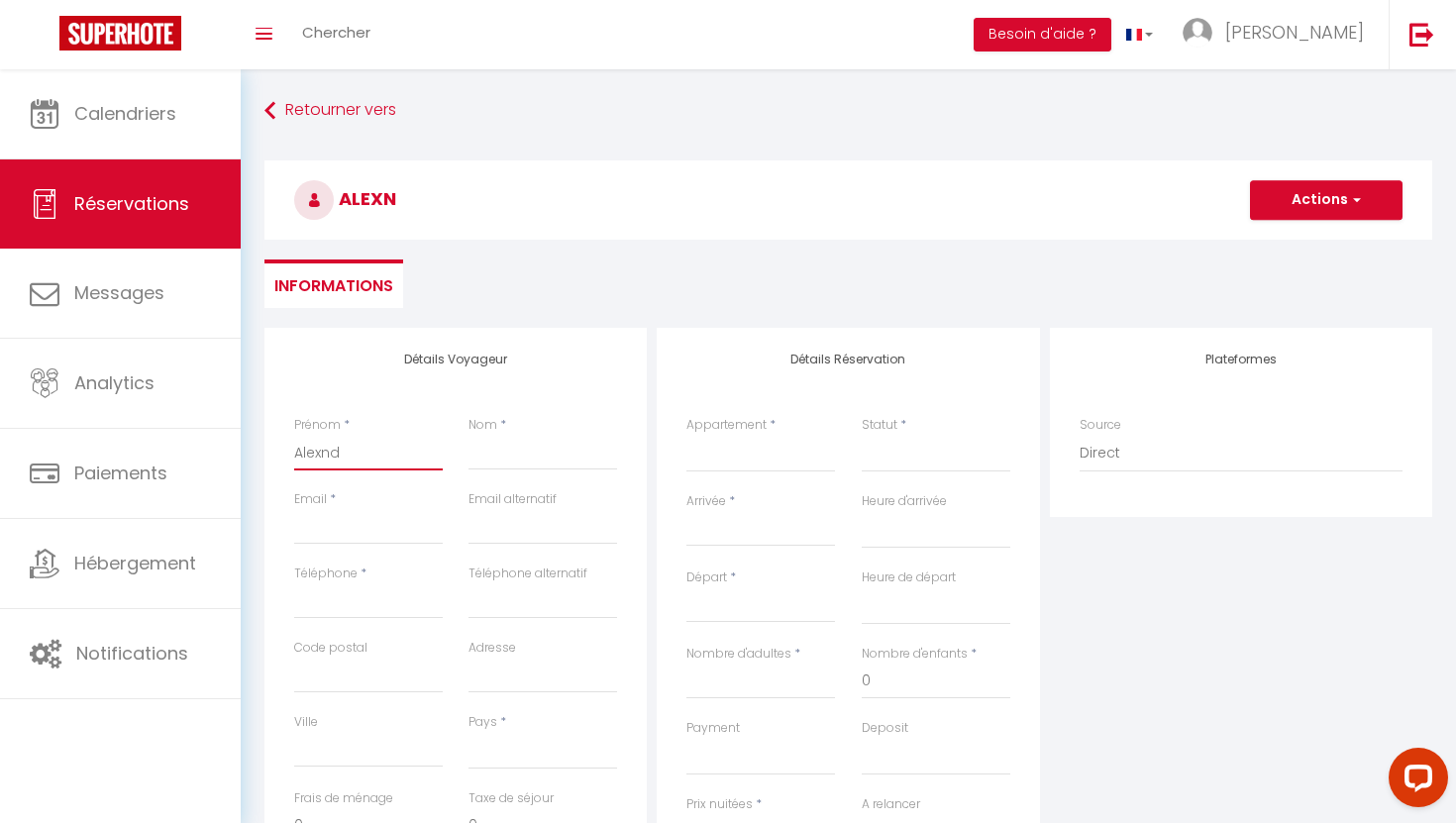 select 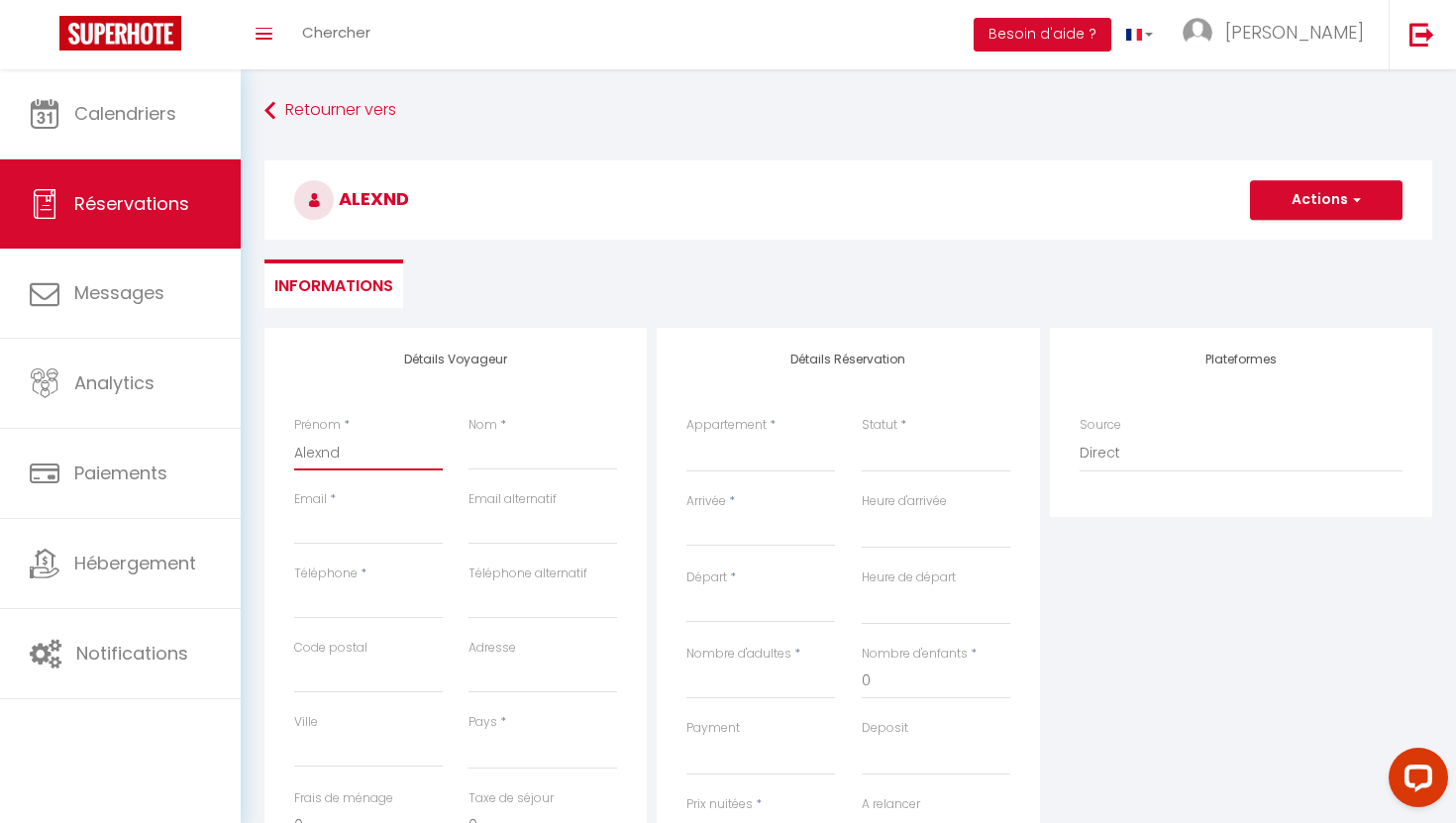 type on "[PERSON_NAME]" 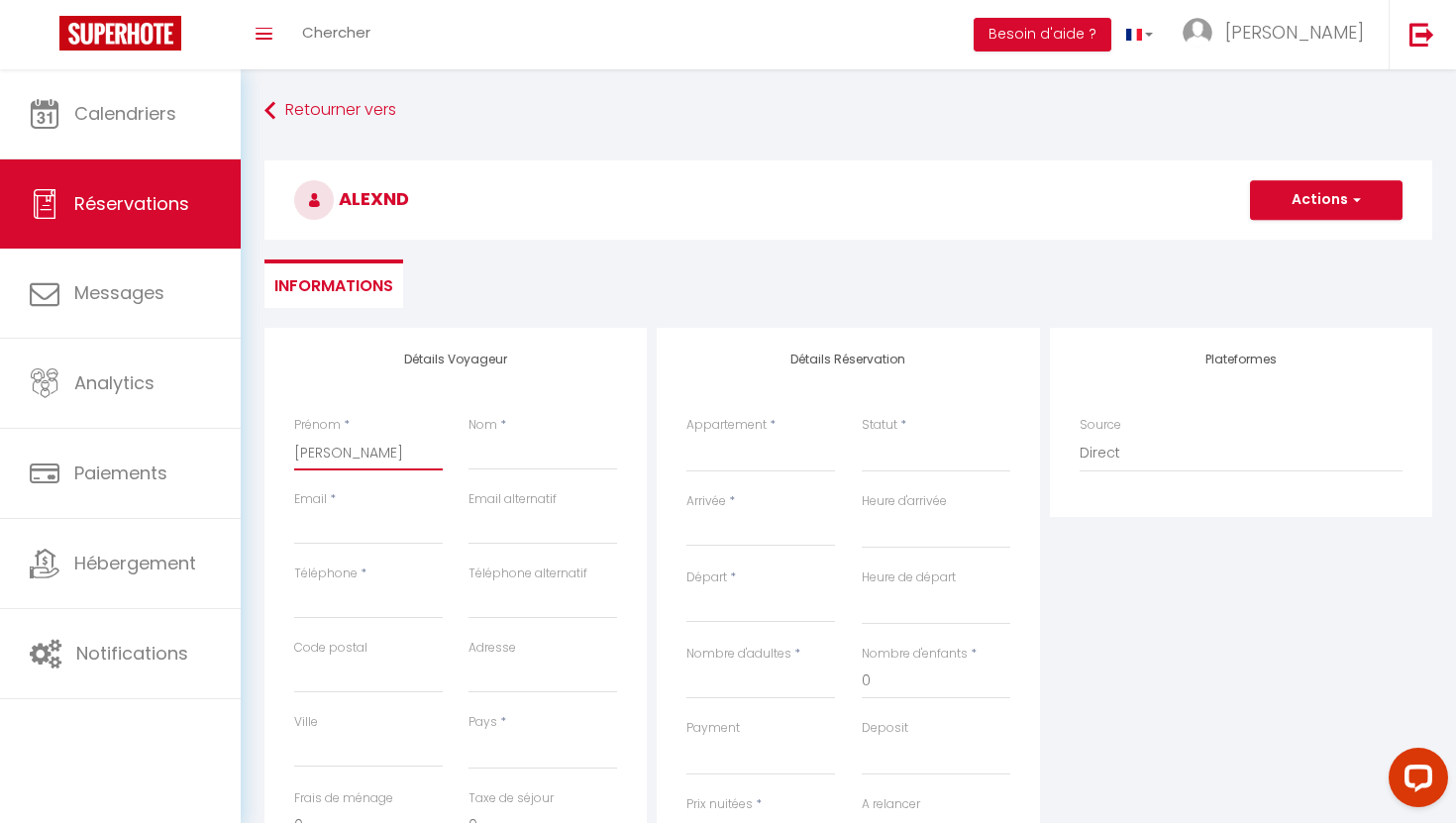 select 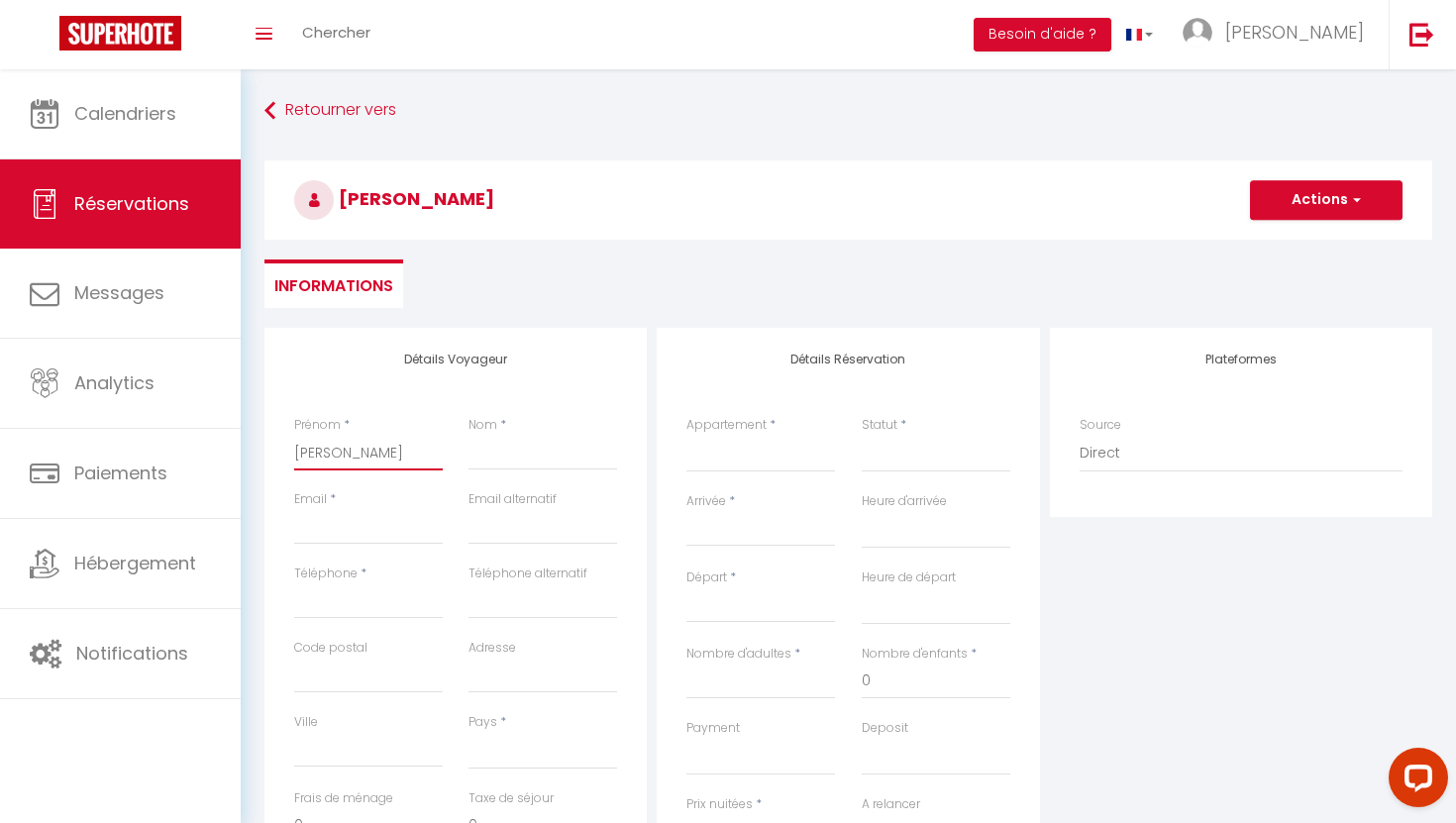 type on "Alexnd" 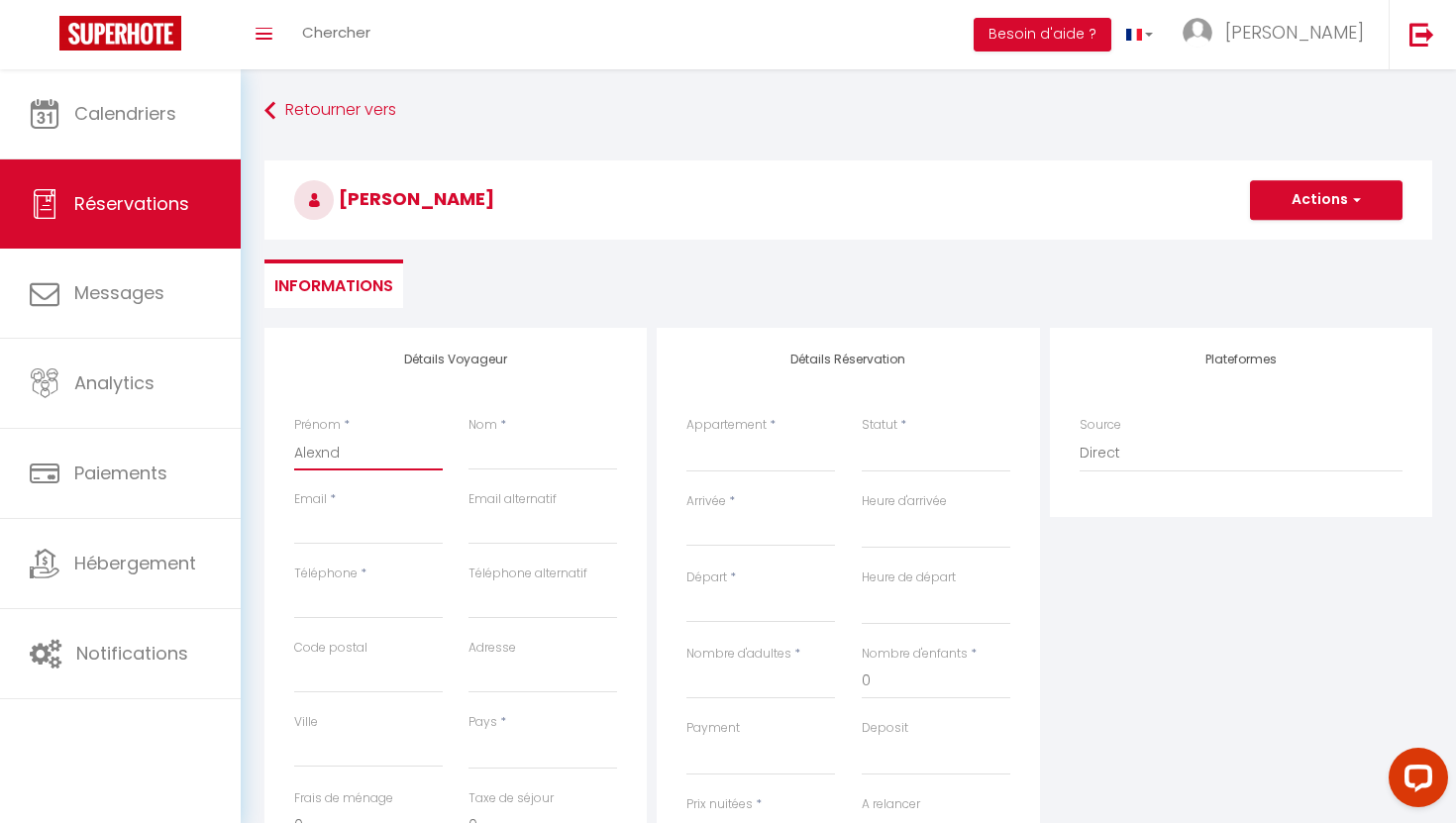 select 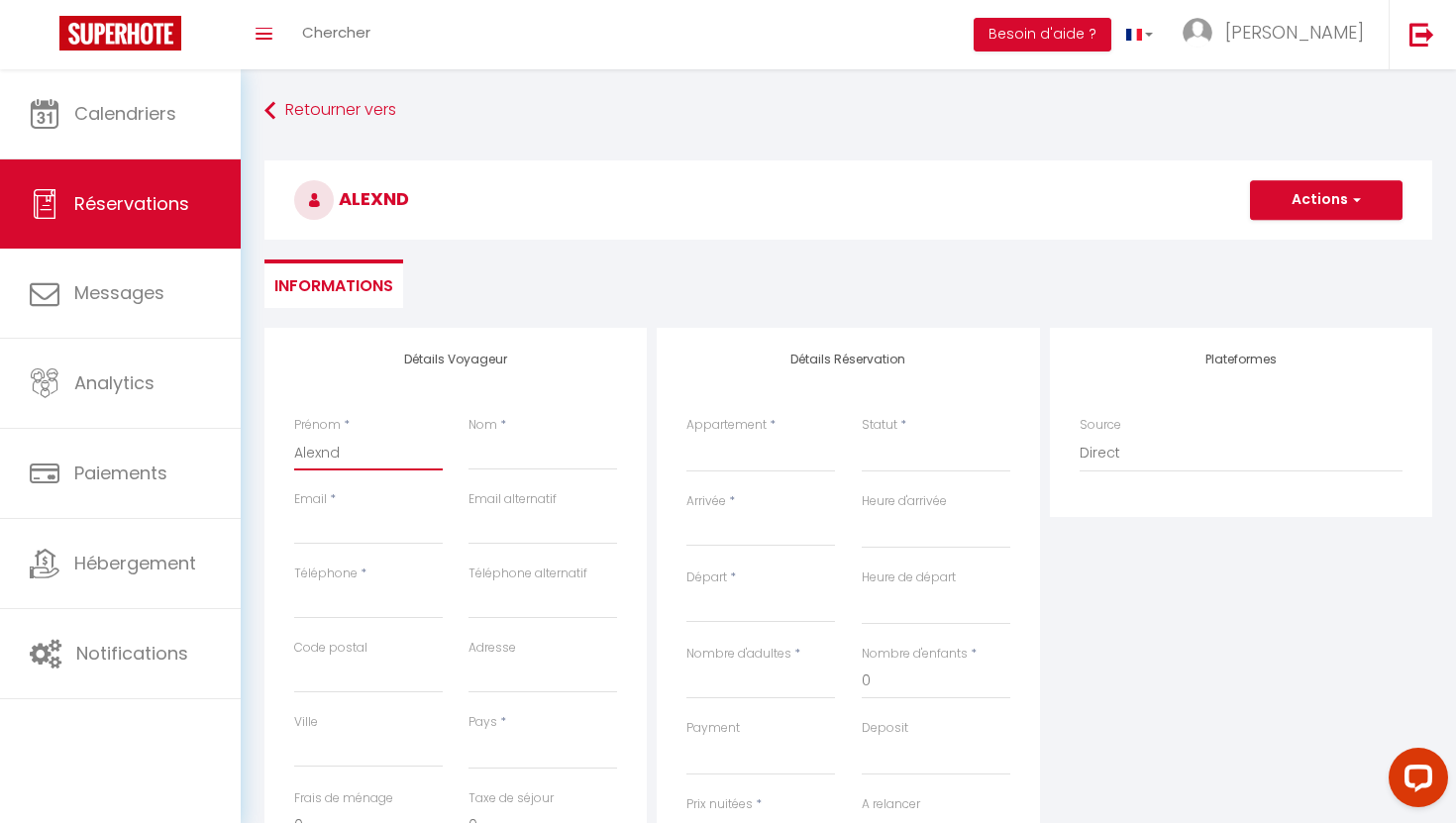 type on "Alexn" 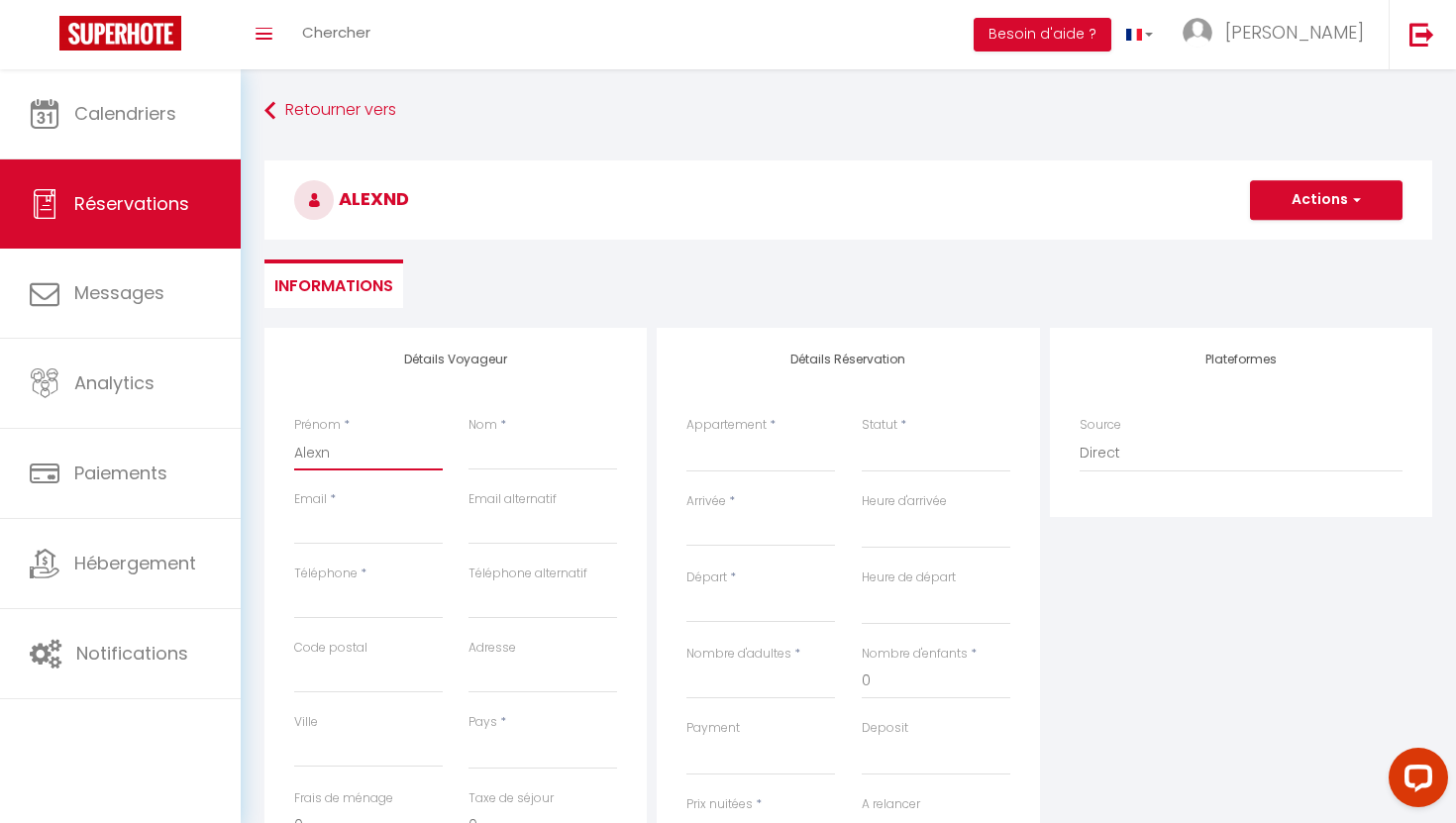 select 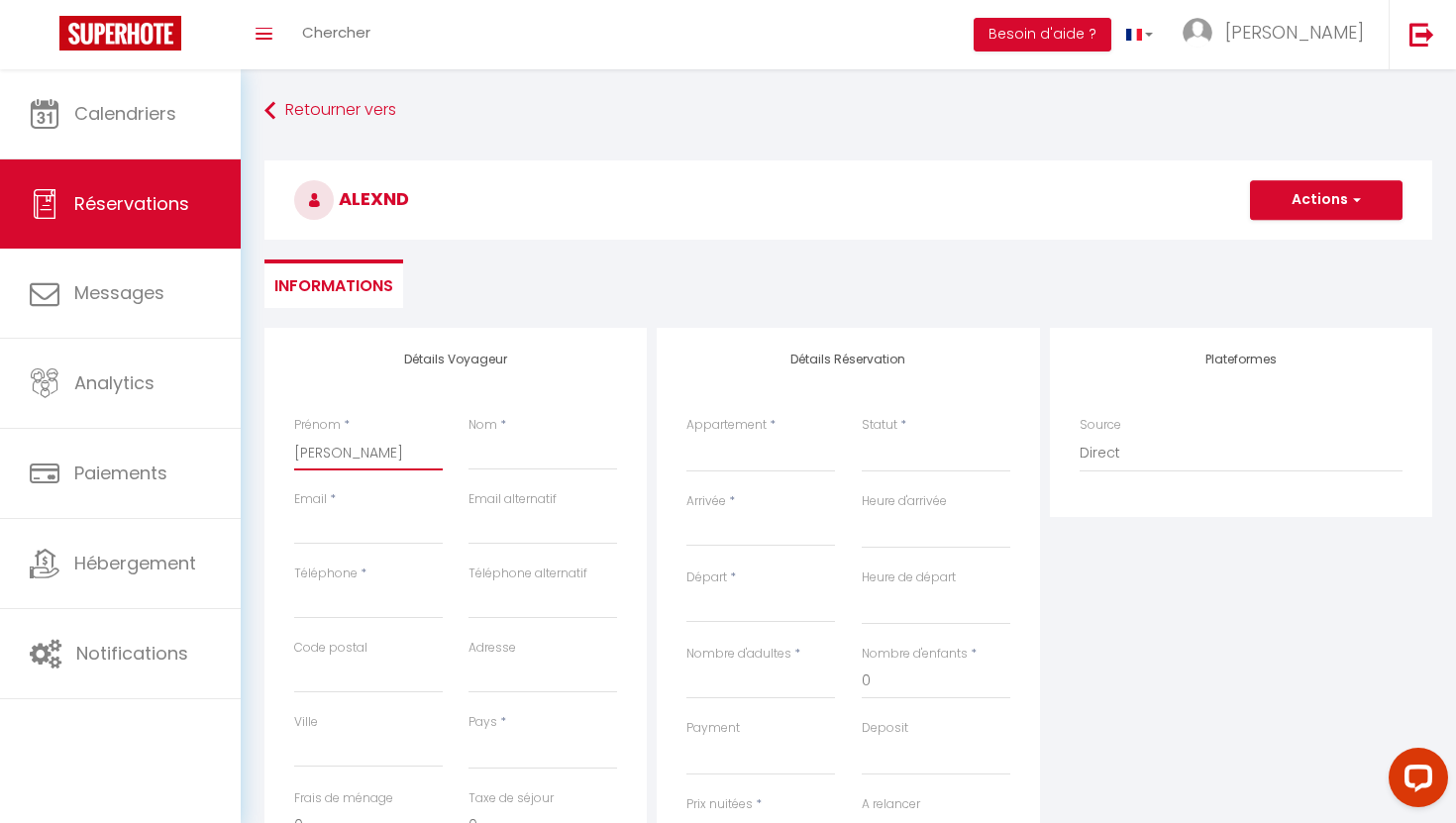 select 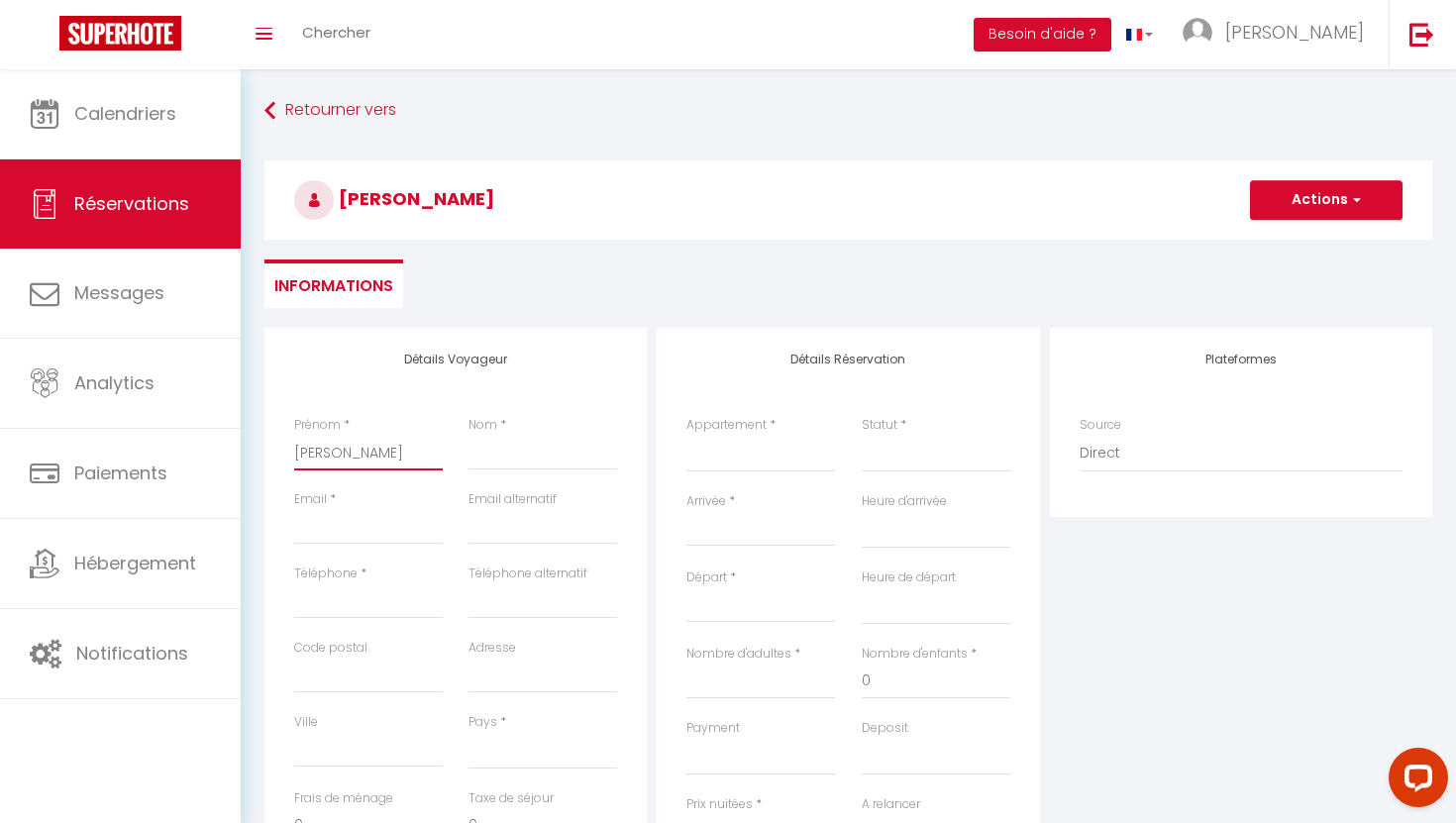 type on "Alexe" 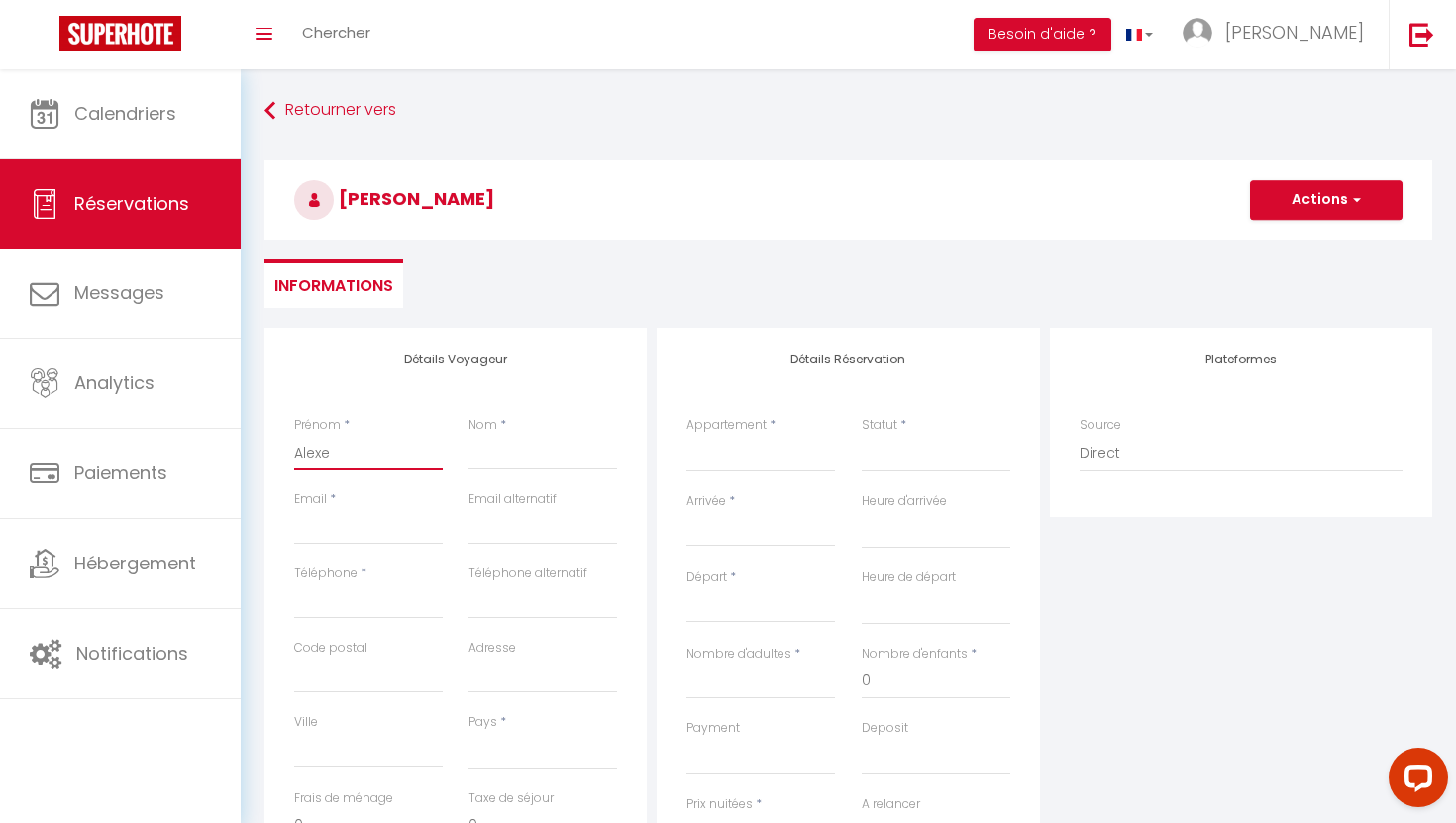 select 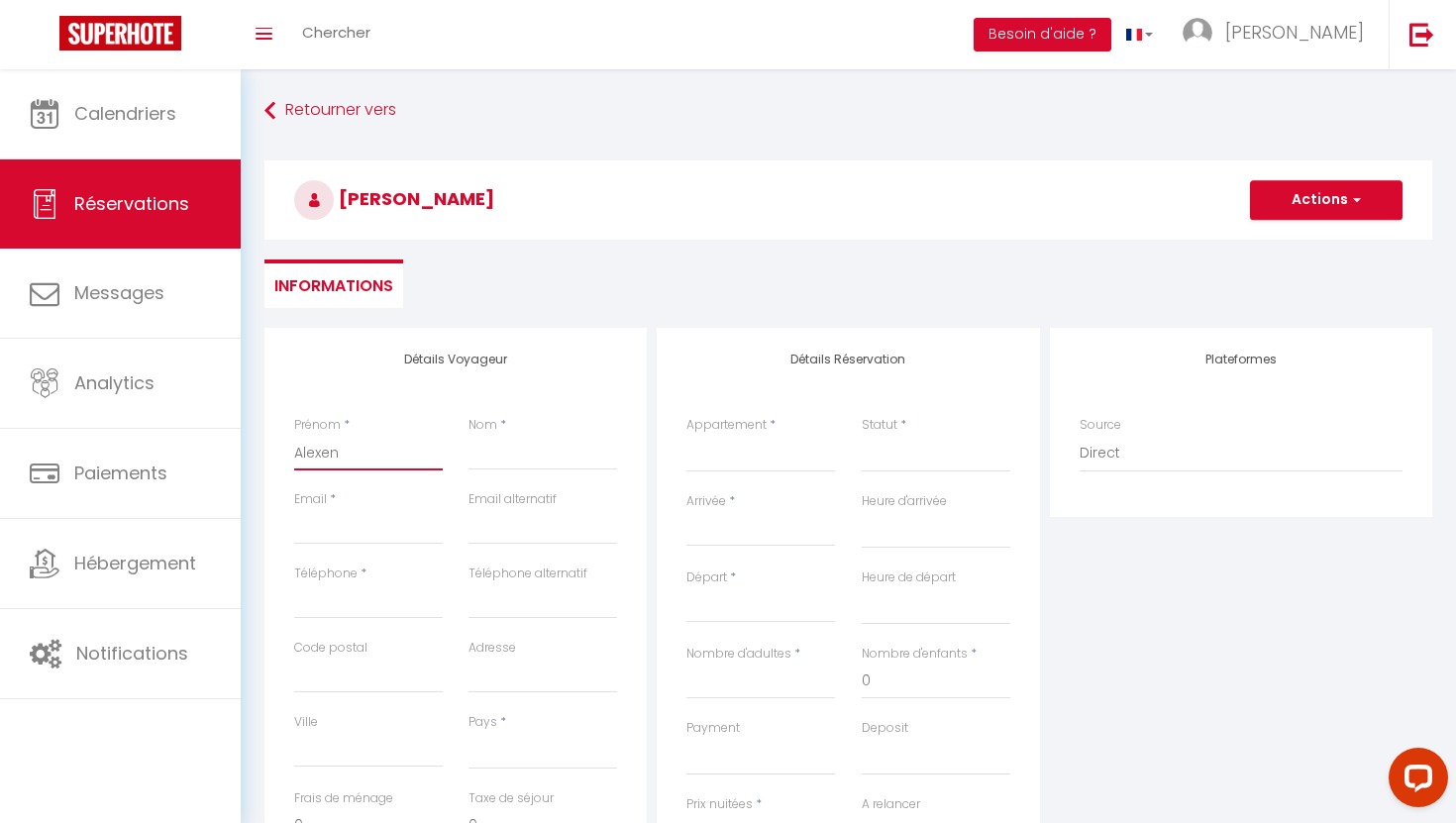 select 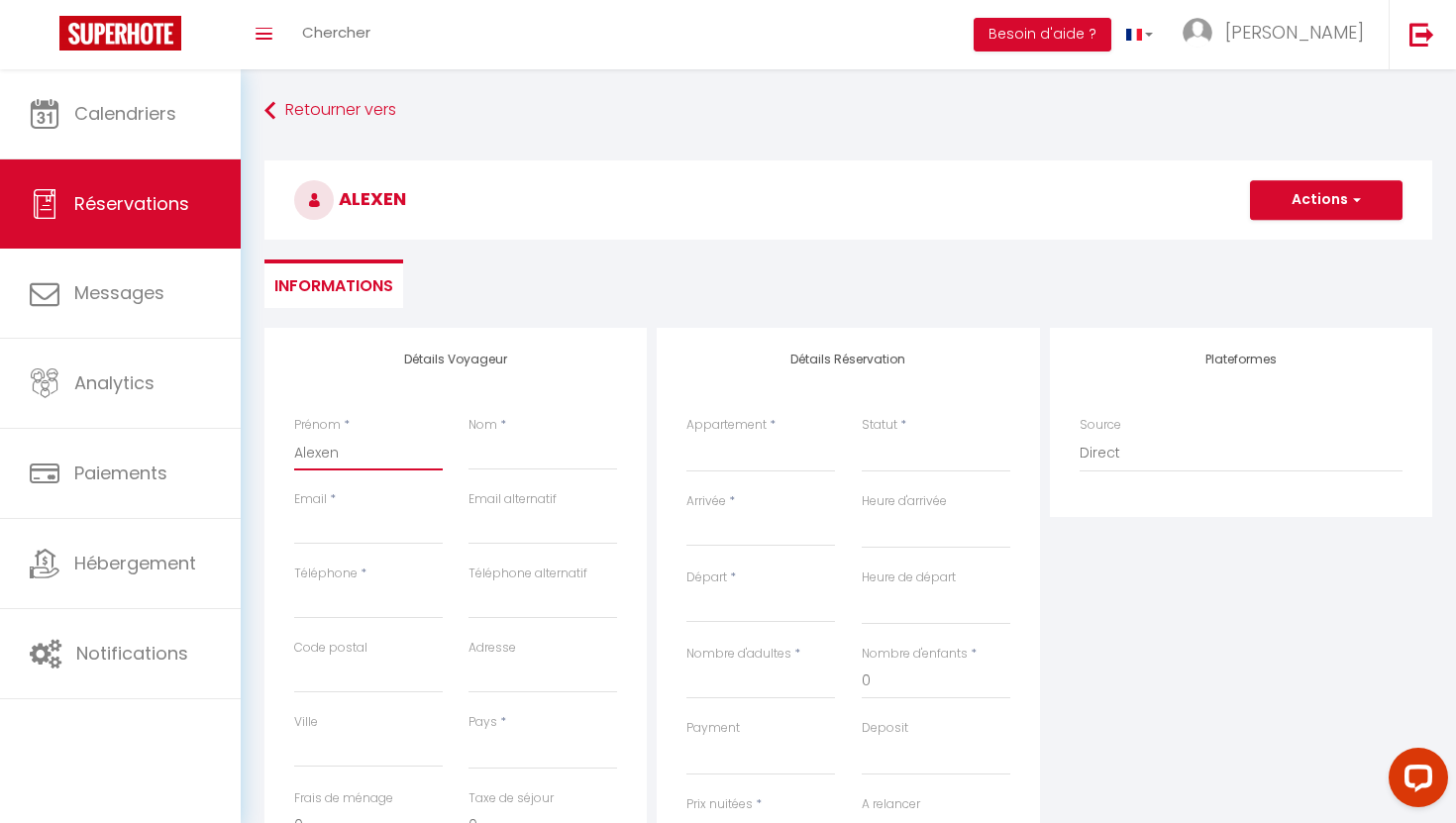 type on "Alexend" 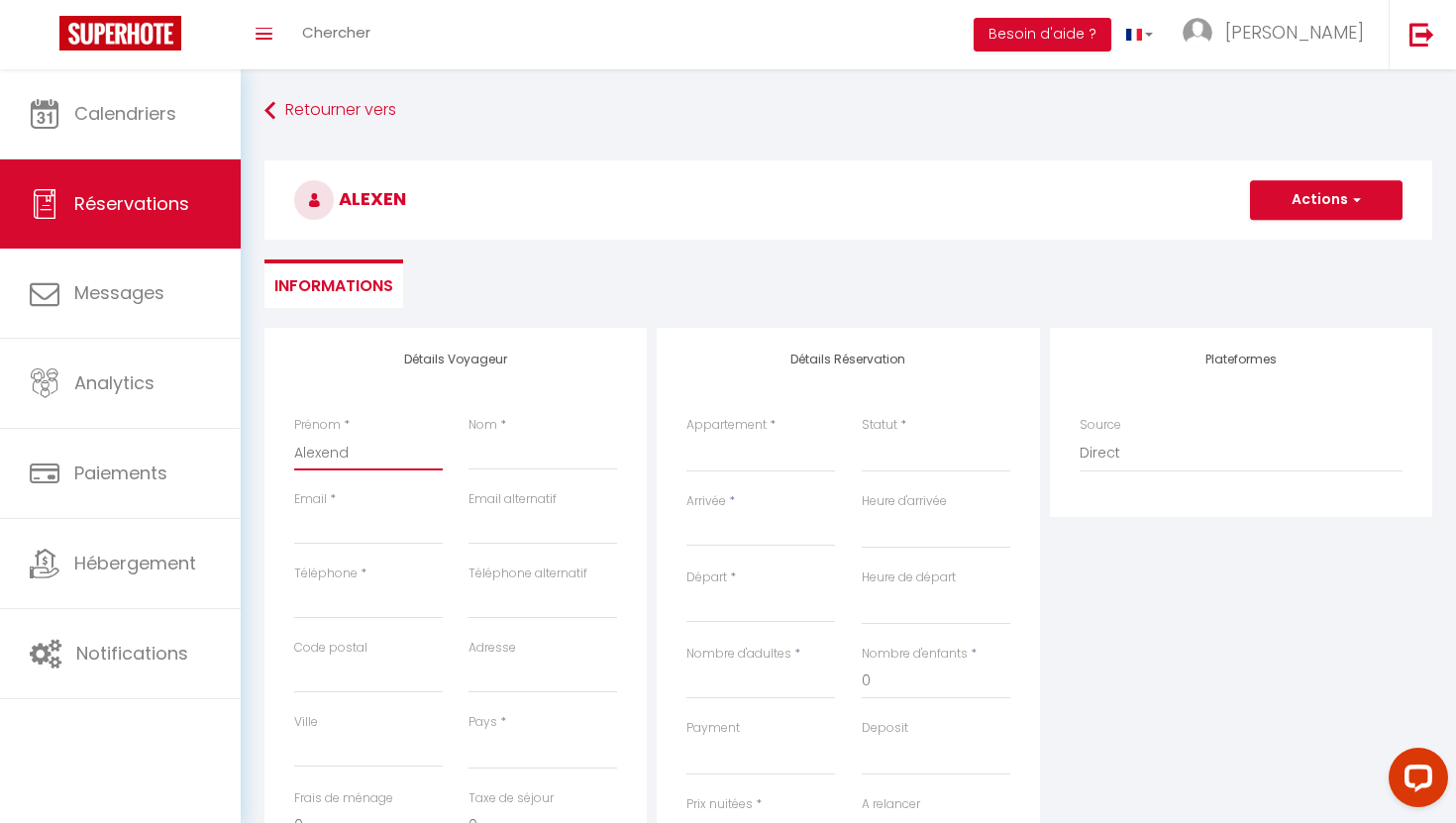 select 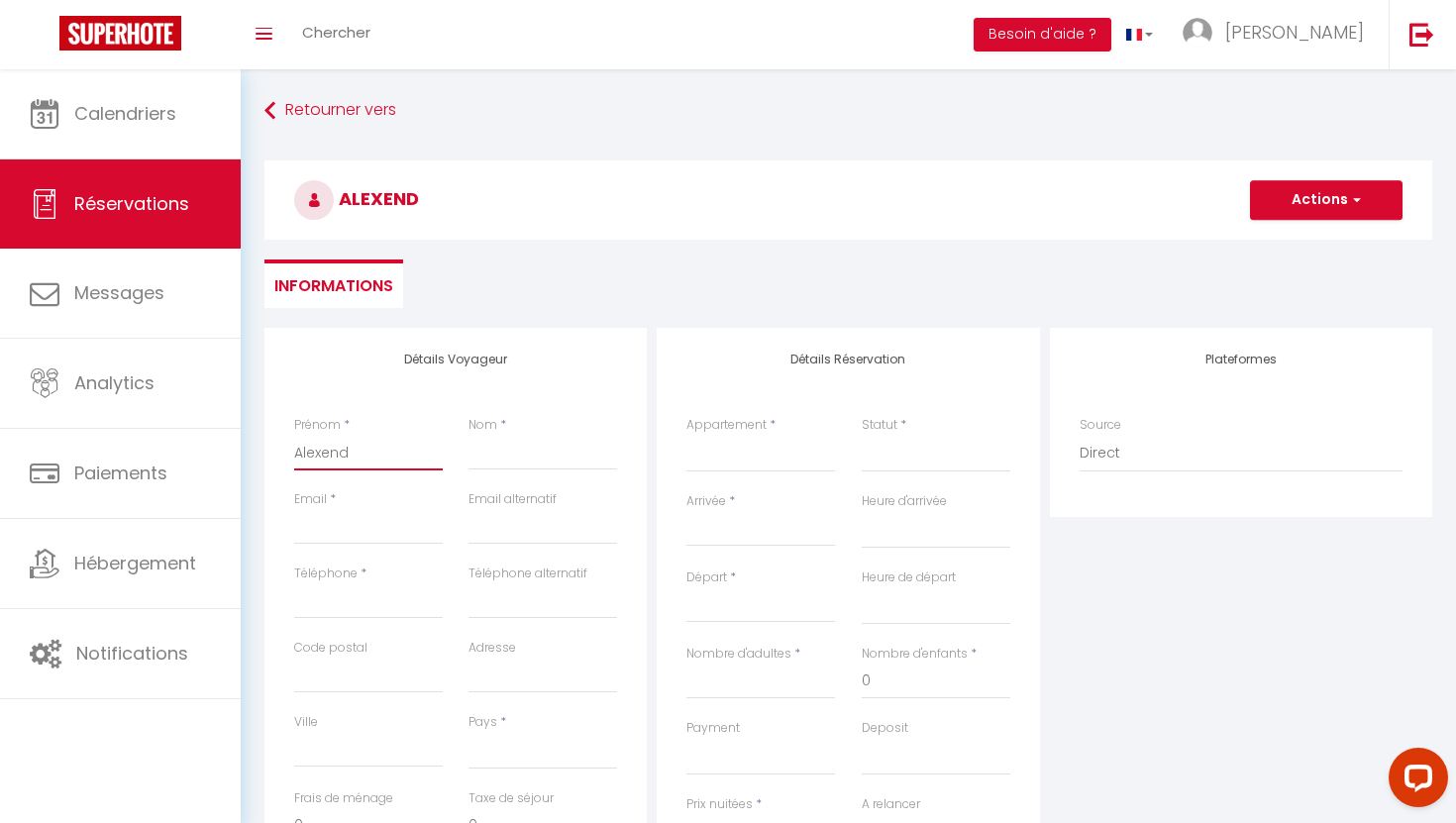 type on "Alexendr" 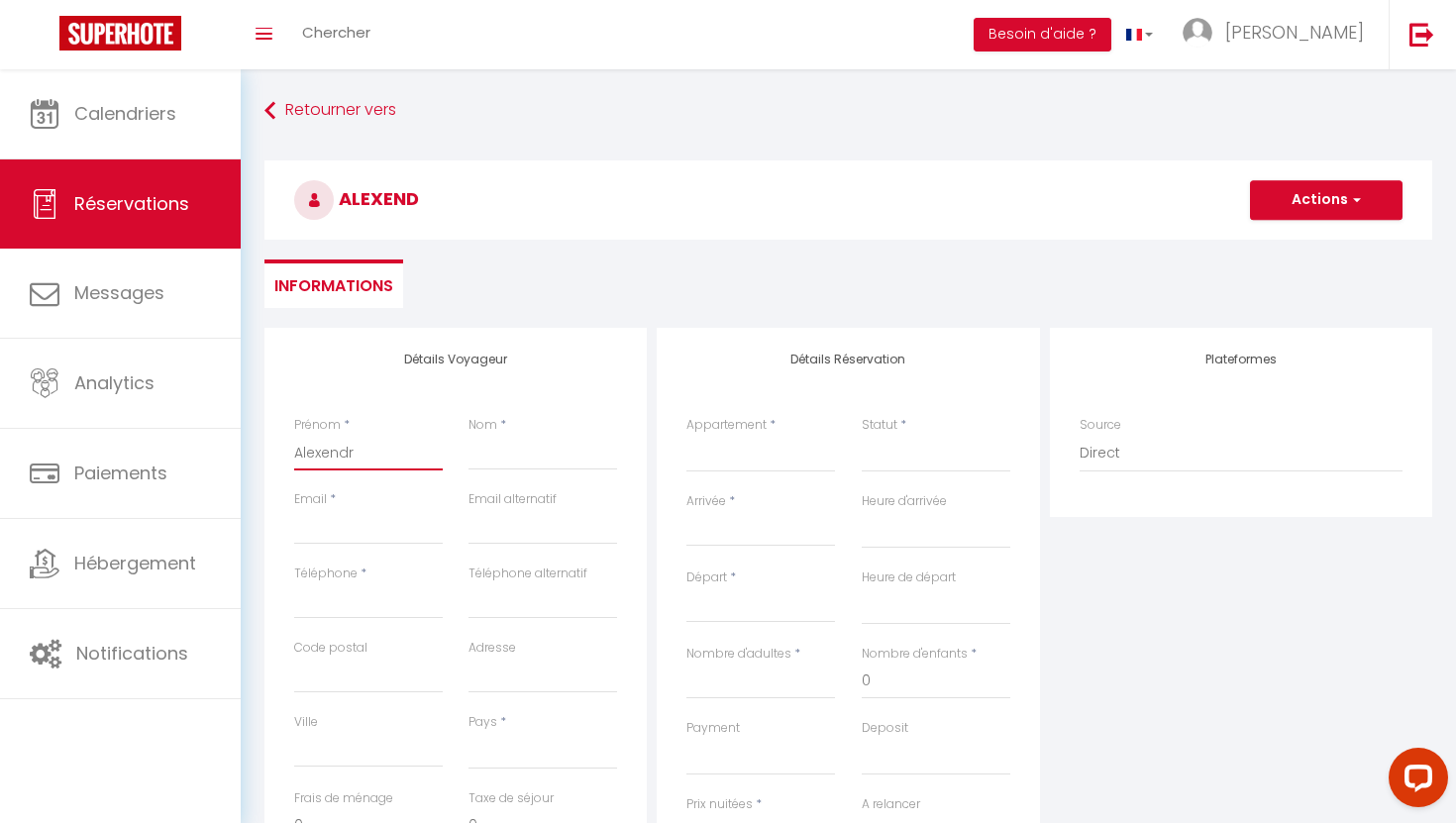 select 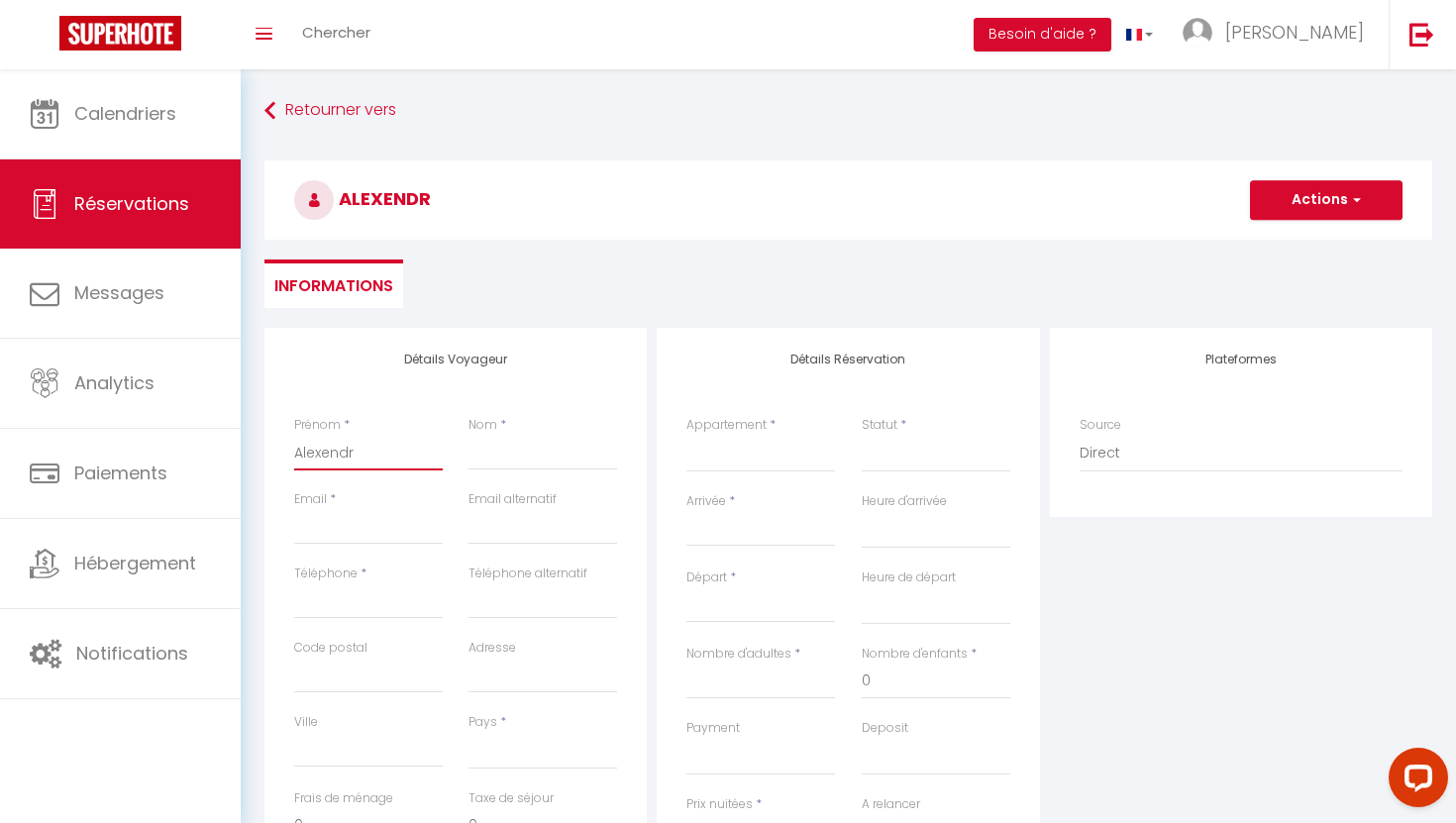 type on "Alexend" 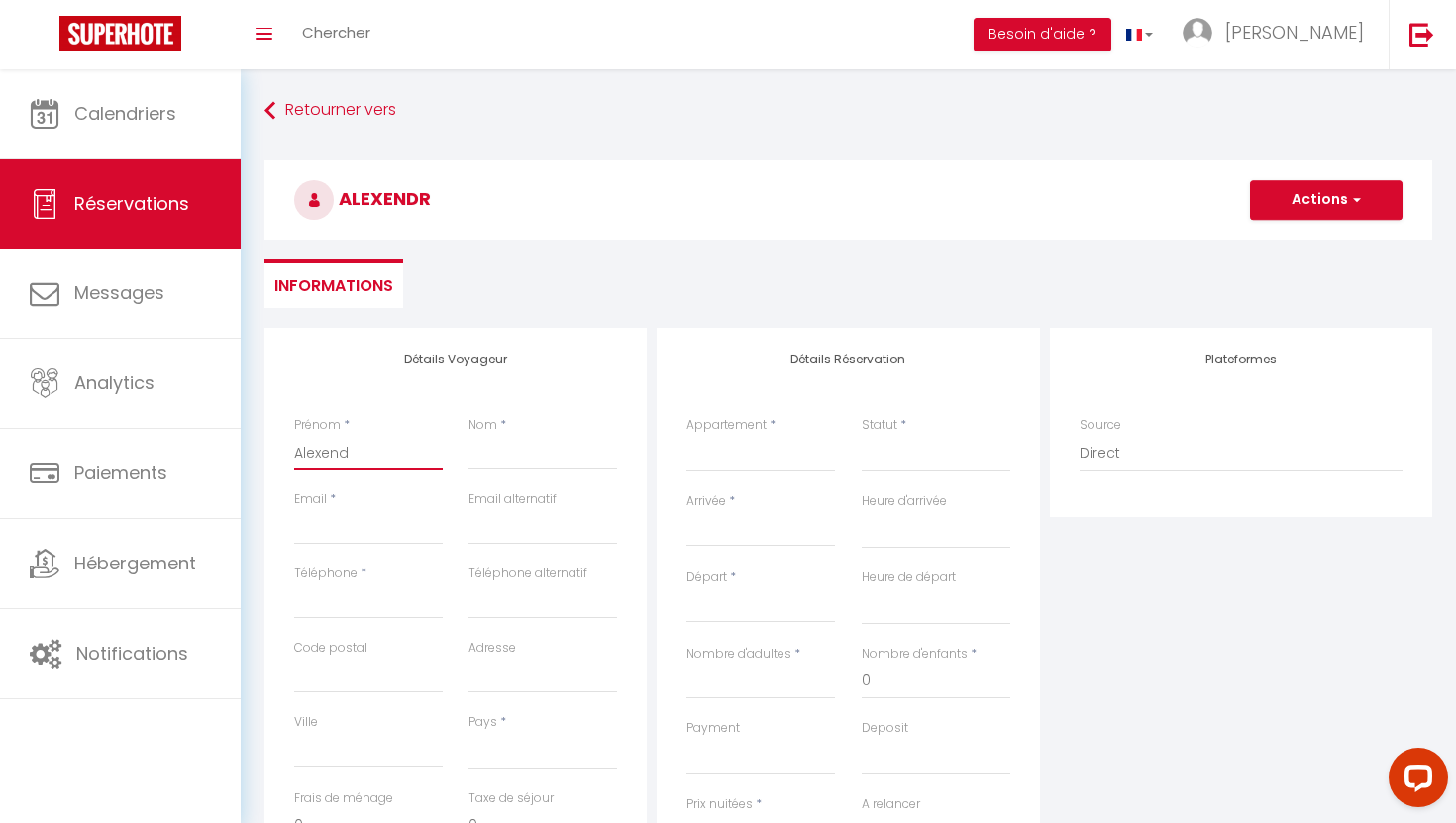 select 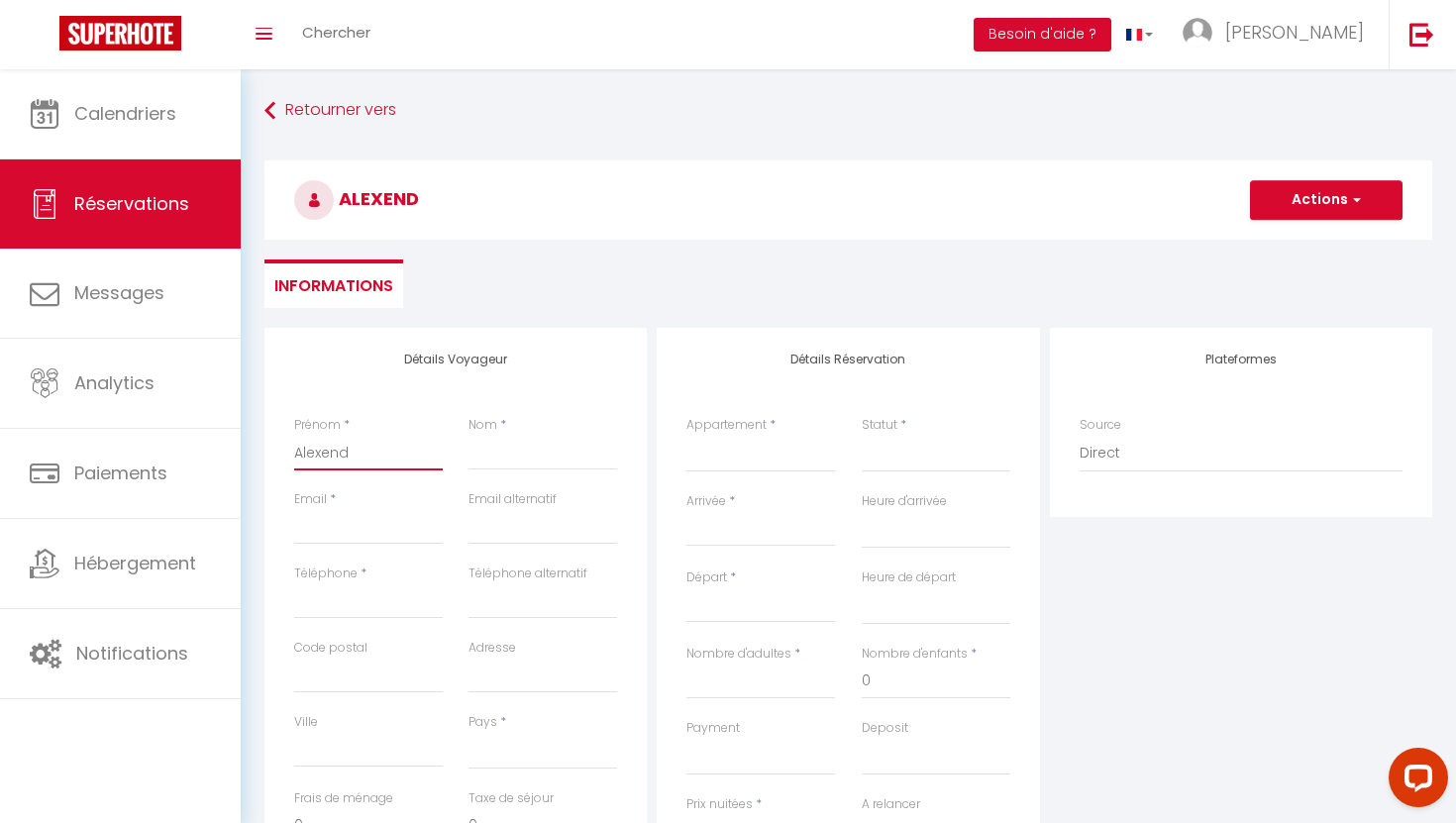 type on "Alexen" 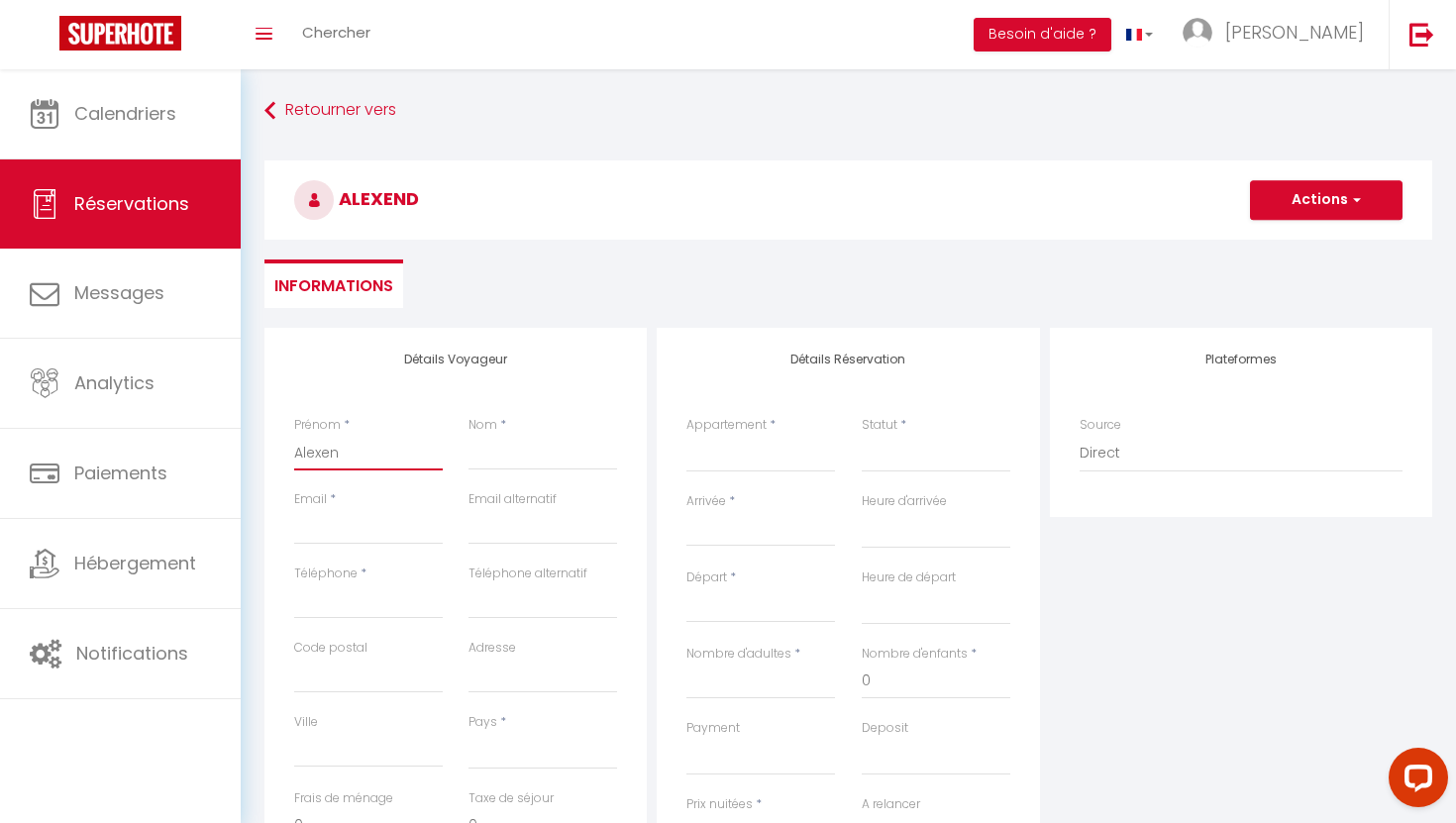 select 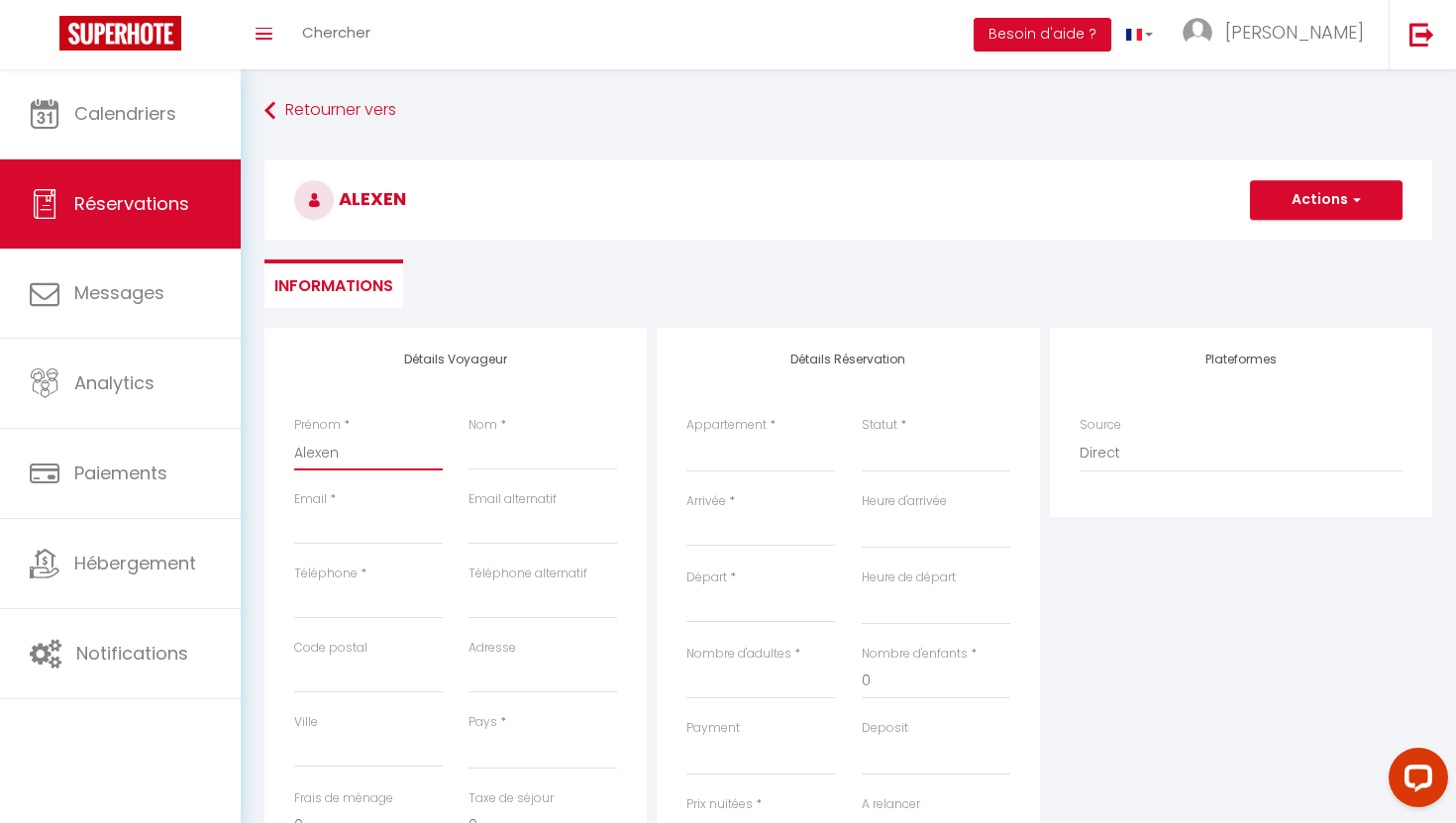 type on "Alexe" 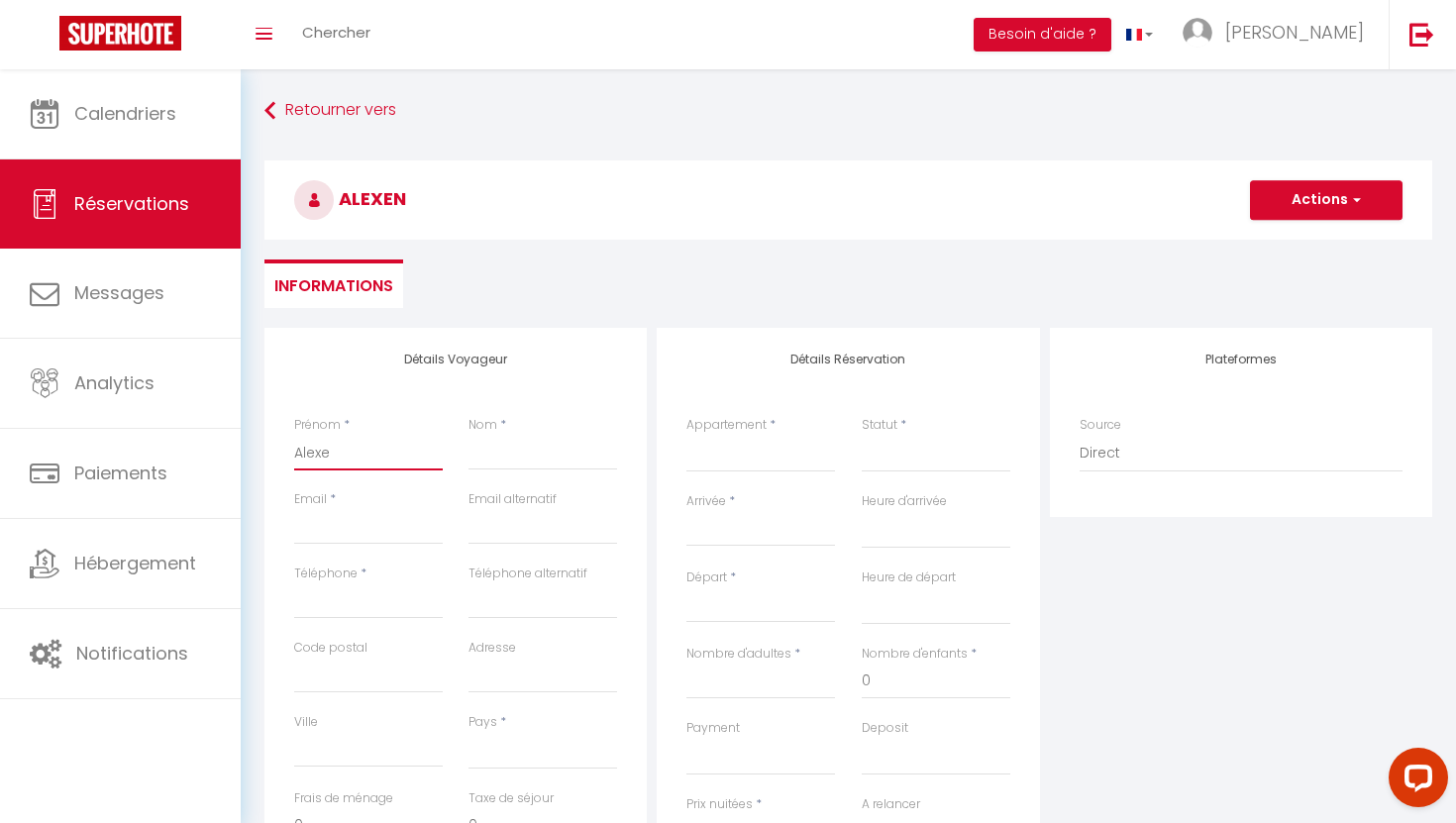 select 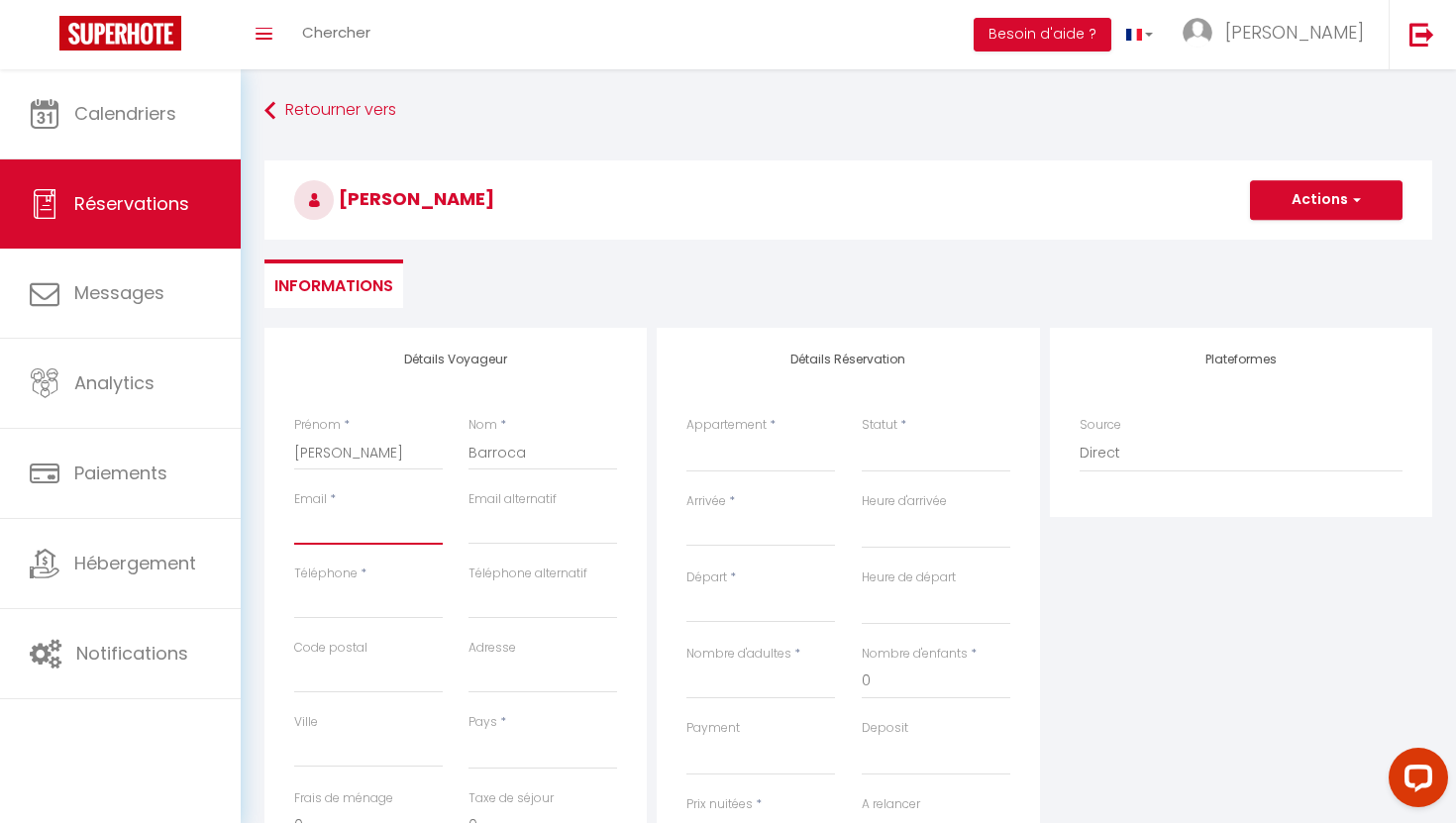 click on "Email client" at bounding box center [368, 527] 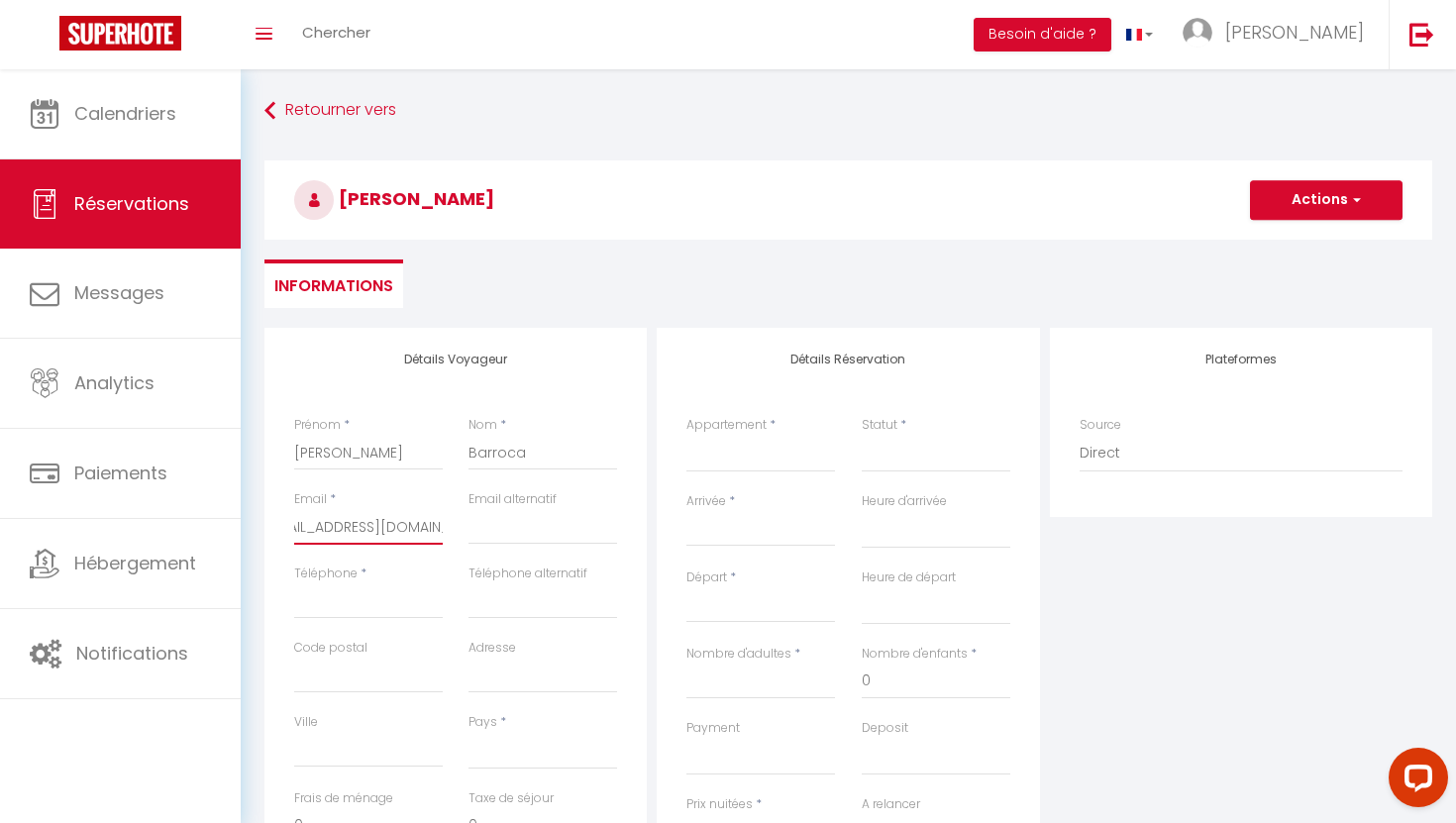 scroll, scrollTop: 0, scrollLeft: 53, axis: horizontal 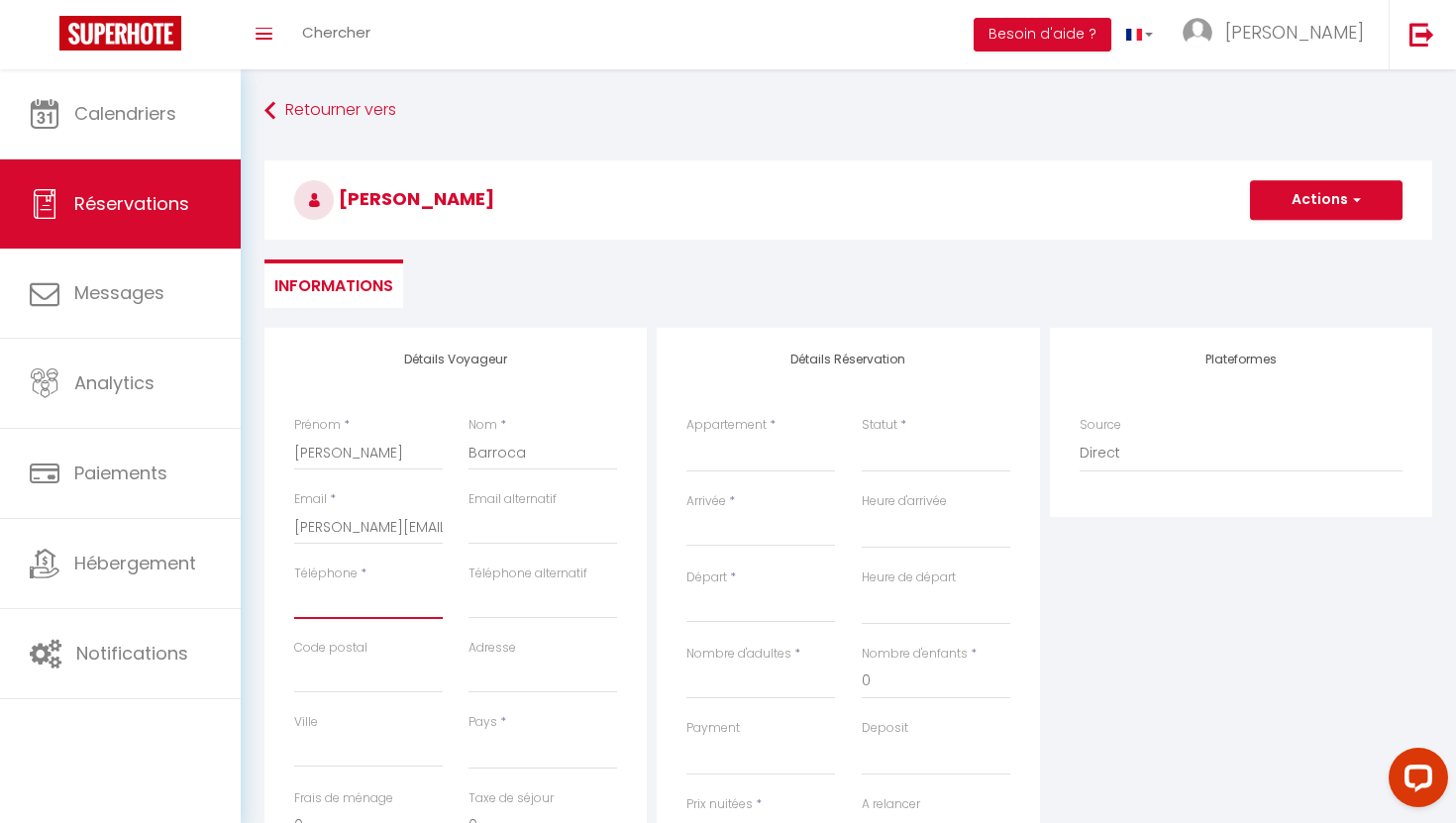 click on "Téléphone" at bounding box center (368, 601) 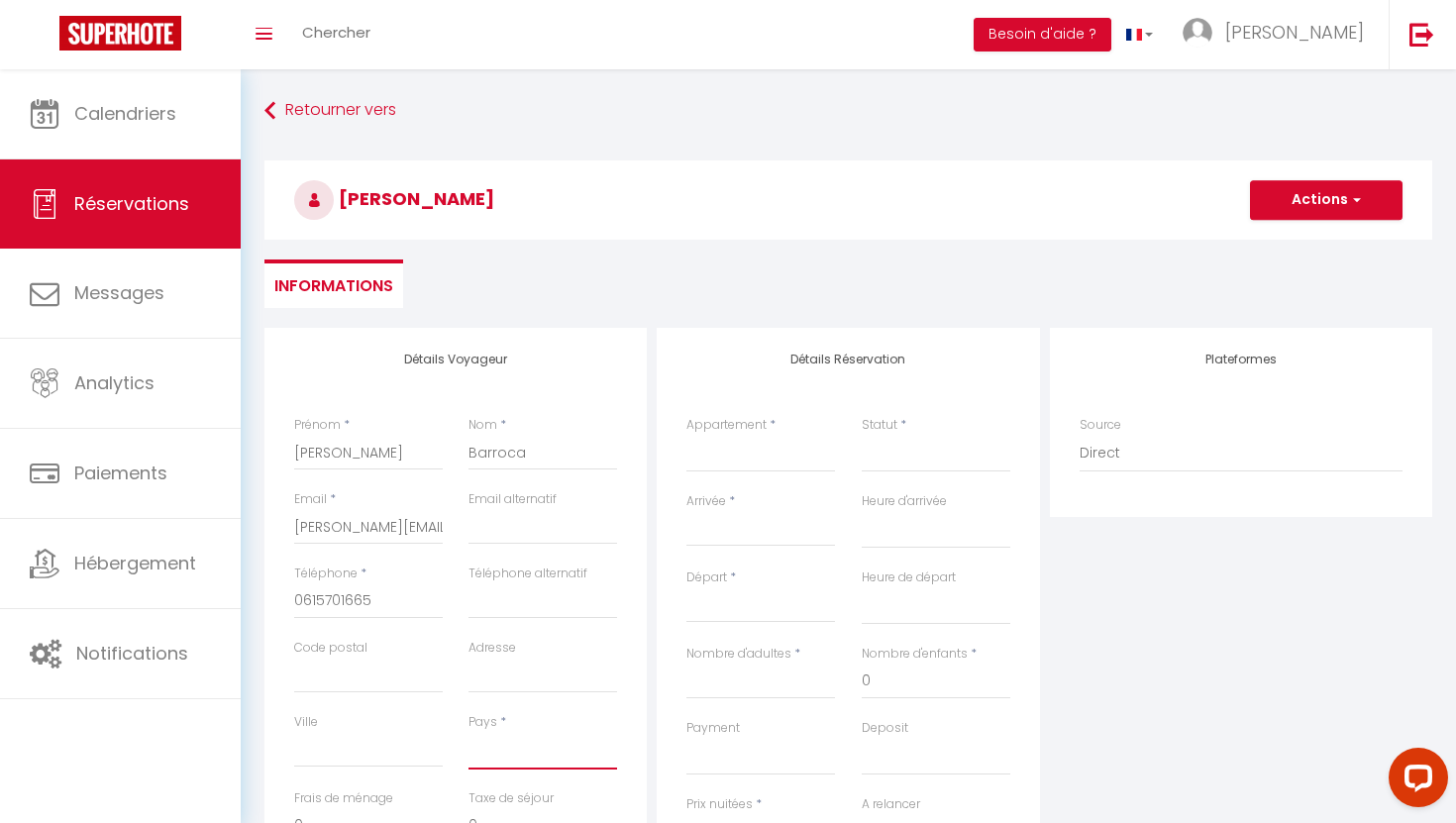 click on "[GEOGRAPHIC_DATA]
[GEOGRAPHIC_DATA]
[GEOGRAPHIC_DATA]
[GEOGRAPHIC_DATA]
[GEOGRAPHIC_DATA]
[US_STATE]
[GEOGRAPHIC_DATA]
[GEOGRAPHIC_DATA]
[GEOGRAPHIC_DATA]
[GEOGRAPHIC_DATA]
[GEOGRAPHIC_DATA]
[GEOGRAPHIC_DATA]
[GEOGRAPHIC_DATA]
[GEOGRAPHIC_DATA]
[GEOGRAPHIC_DATA]
[GEOGRAPHIC_DATA]
[GEOGRAPHIC_DATA]
[GEOGRAPHIC_DATA]
[GEOGRAPHIC_DATA]
[GEOGRAPHIC_DATA]
[GEOGRAPHIC_DATA]
[GEOGRAPHIC_DATA]
[GEOGRAPHIC_DATA]
[GEOGRAPHIC_DATA]" at bounding box center [543, 751] 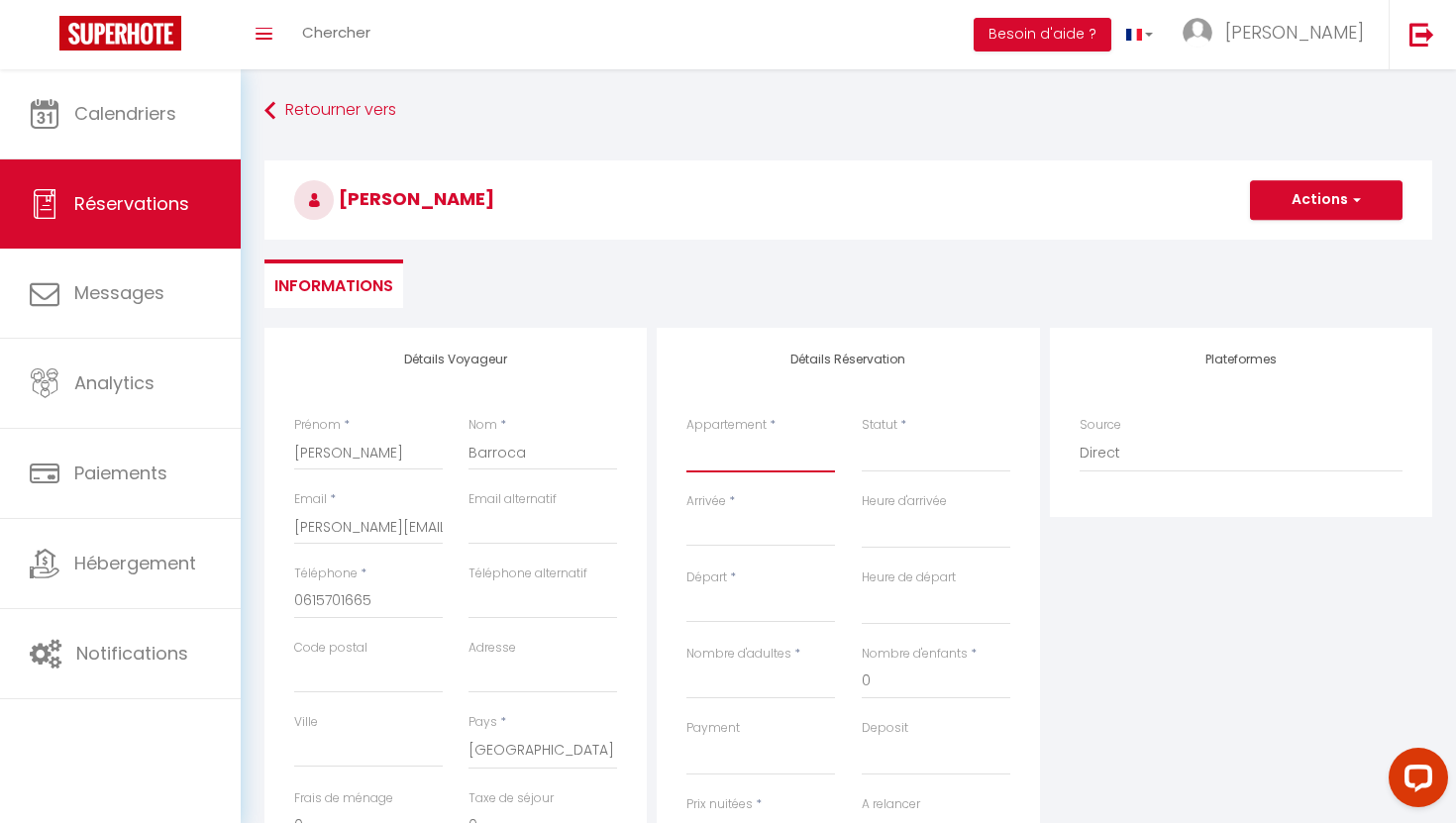 click on "Studio-Terrasse-Vue mer Nouveauté,T2 clim,terrasse,plage l'Haïti, [GEOGRAPHIC_DATA], [GEOGRAPHIC_DATA], plage. l'inoubliable,Mazet avec piscine Nouveauté,110M2climatisé,parking villa sécurisée avec piscine Maison cosy à 5 min des plages ! Le splendide, Pied dans l'eau [GEOGRAPHIC_DATA], résidence avec piscine Escapades île d’or  · Super T2 3*, top terrasse, piscine, près plages [GEOGRAPHIC_DATA]/Vue mer/Plages/WIFI/CLIM La palmeraie Rossa. [GEOGRAPHIC_DATA] au [GEOGRAPHIC_DATA] avec Vue Mer Caroubier 3  · Le Canoubier / Classer 2* plages&port à pied [GEOGRAPHIC_DATA] Évasion: parking/100M plages/commerces Mille et une nuit Villa 8pers/Clim/Piscine Chauffée. Les Romarins/Piscine/Petanque Le Bohème Classé 3 étoiles L’Eden / Clim / Accès plage&commerces L'ivoire classer 2* Pied dans l'eau / Climatisée L'intimiste classé 3* Agréable T2 climatisée. [GEOGRAPHIC_DATA] Cosy, T2 cabine neuf Nouveauté. Au bord de la rivière Nouveauté. Maison avec piscine T2 Pied dand l'eau" at bounding box center (761, 454) 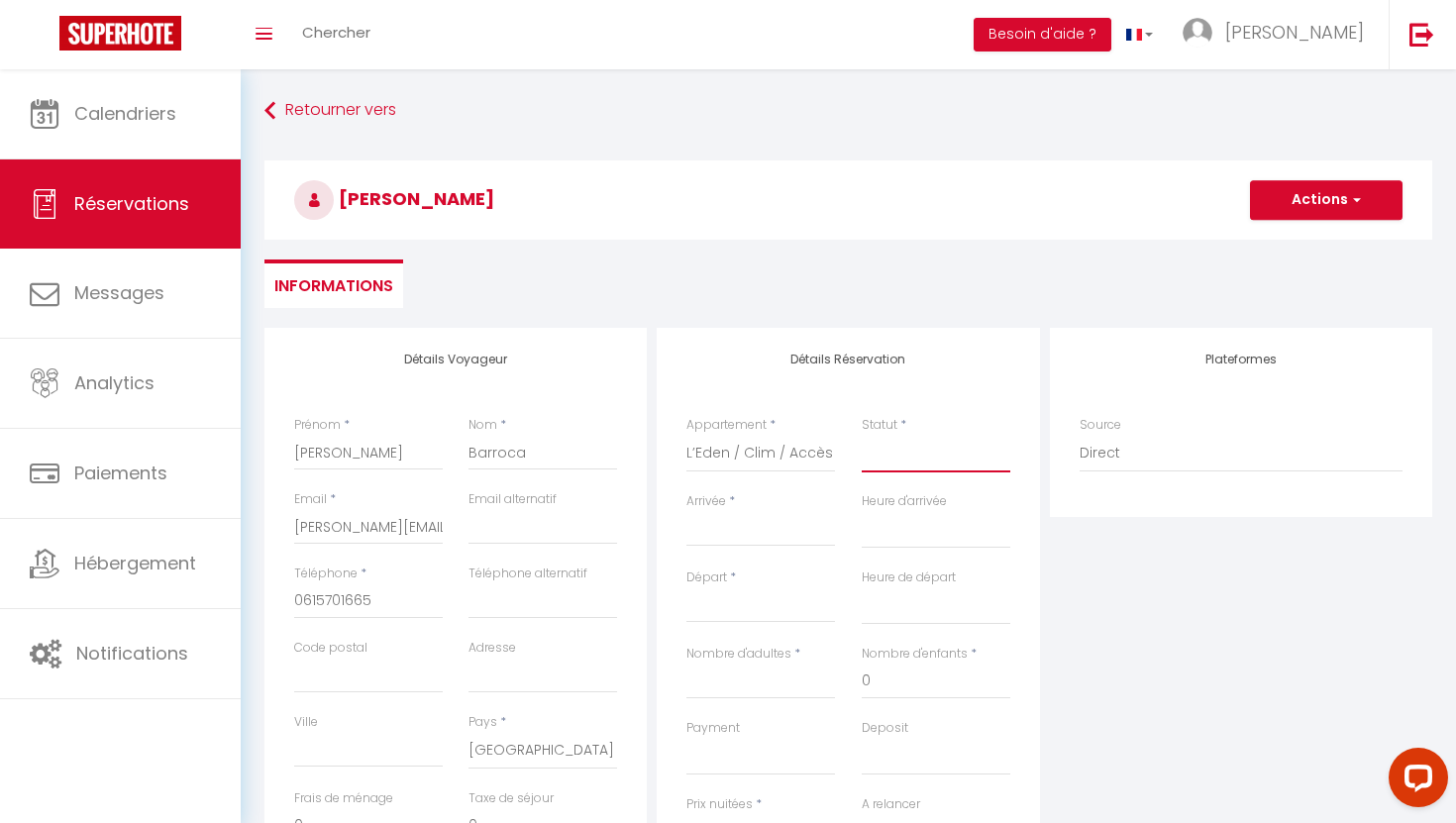 click on "Confirmé Non Confirmé [PERSON_NAME] par le voyageur No Show Request" at bounding box center (936, 454) 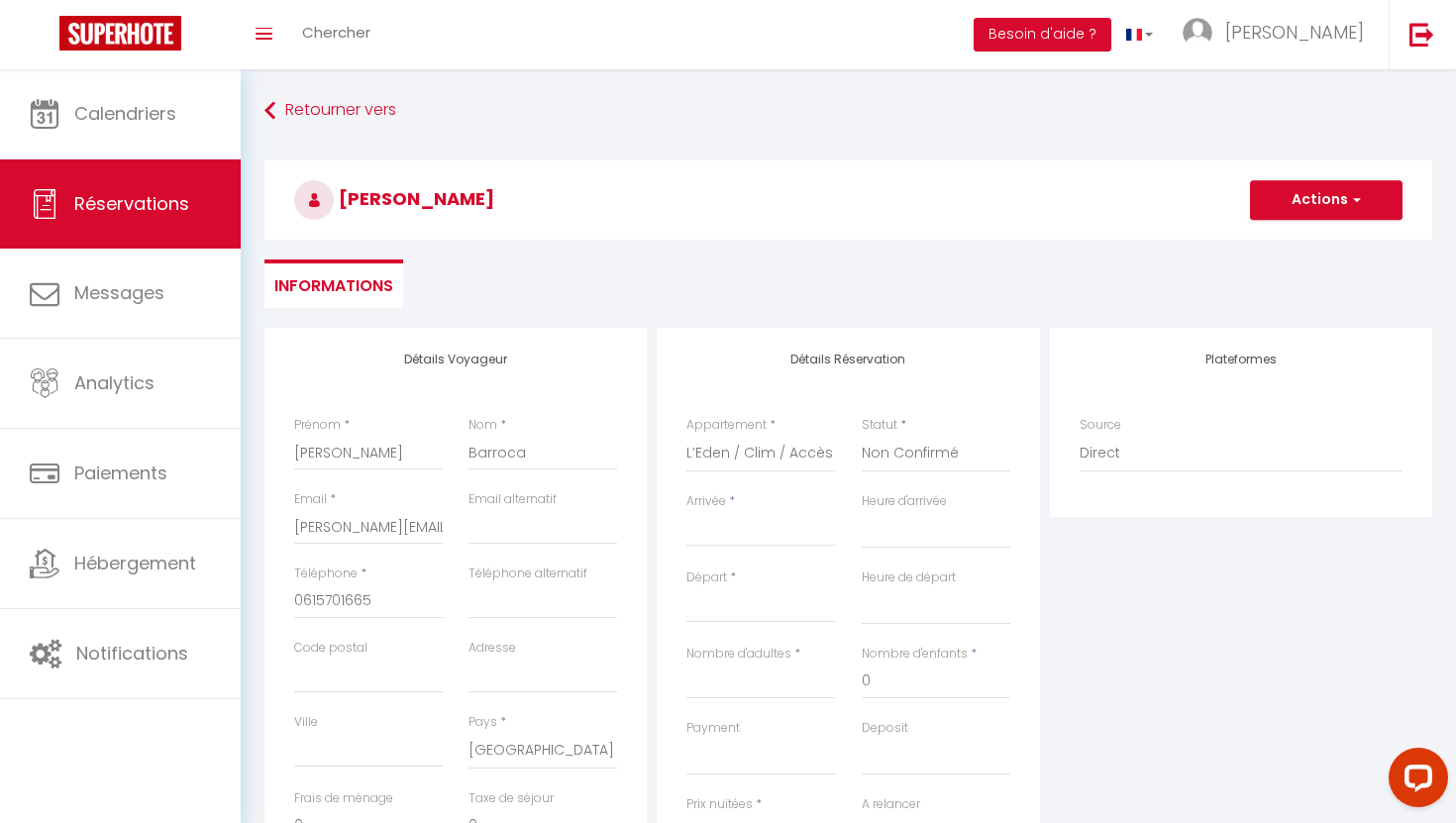 click on "Arrivée" at bounding box center (761, 531) 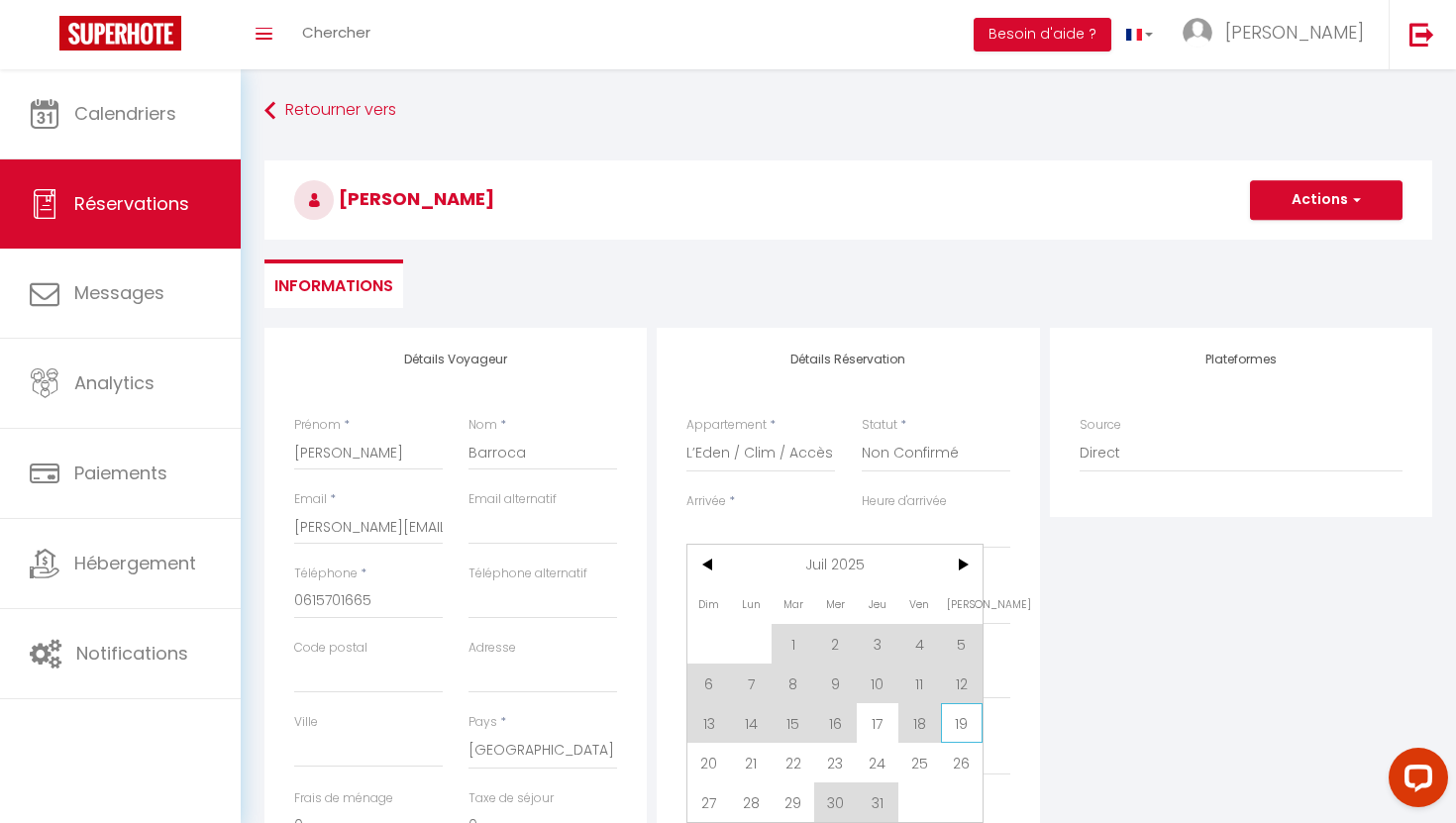 click on "19" at bounding box center [962, 723] 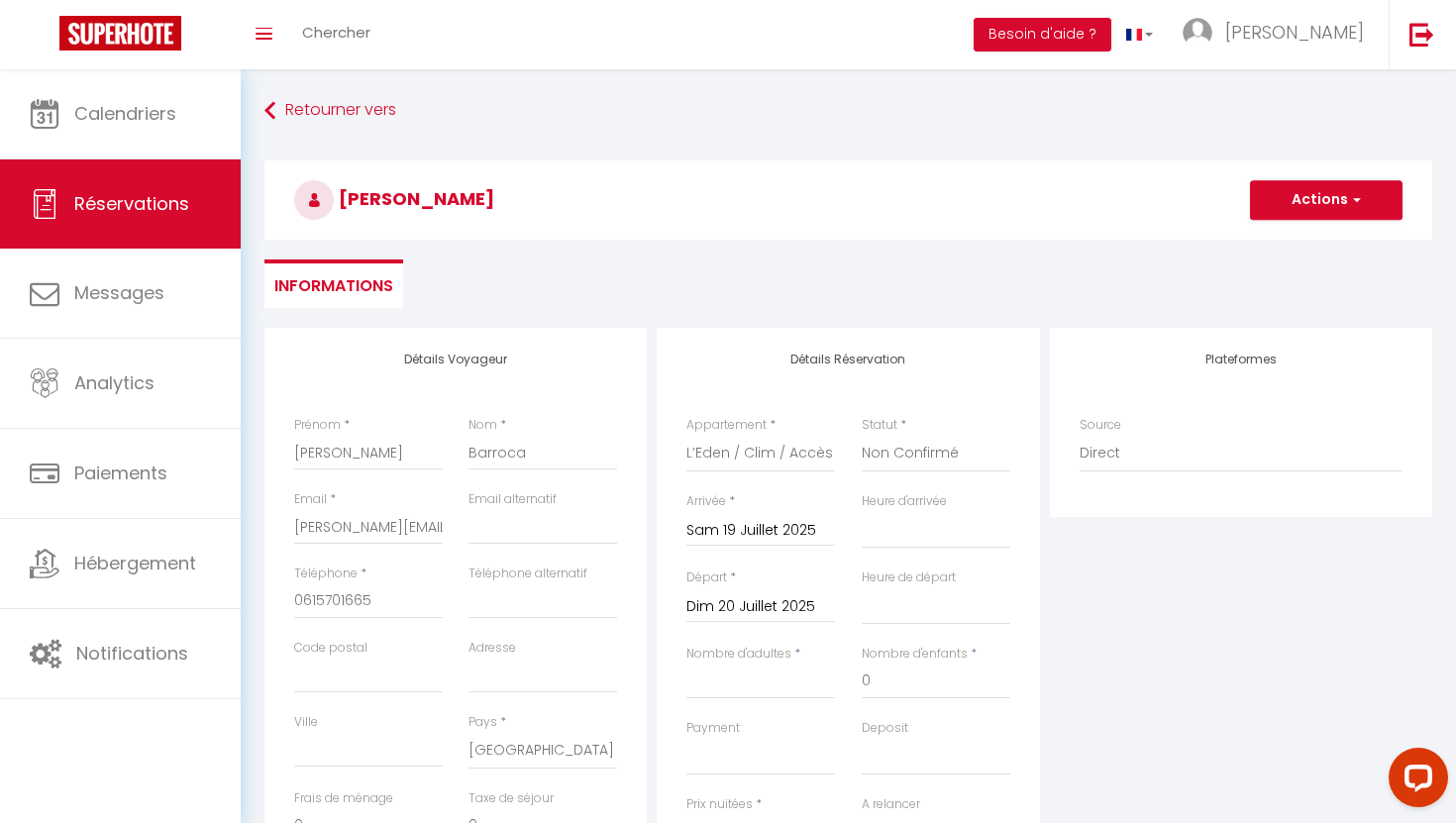 click on "Dim 20 Juillet 2025" at bounding box center (761, 607) 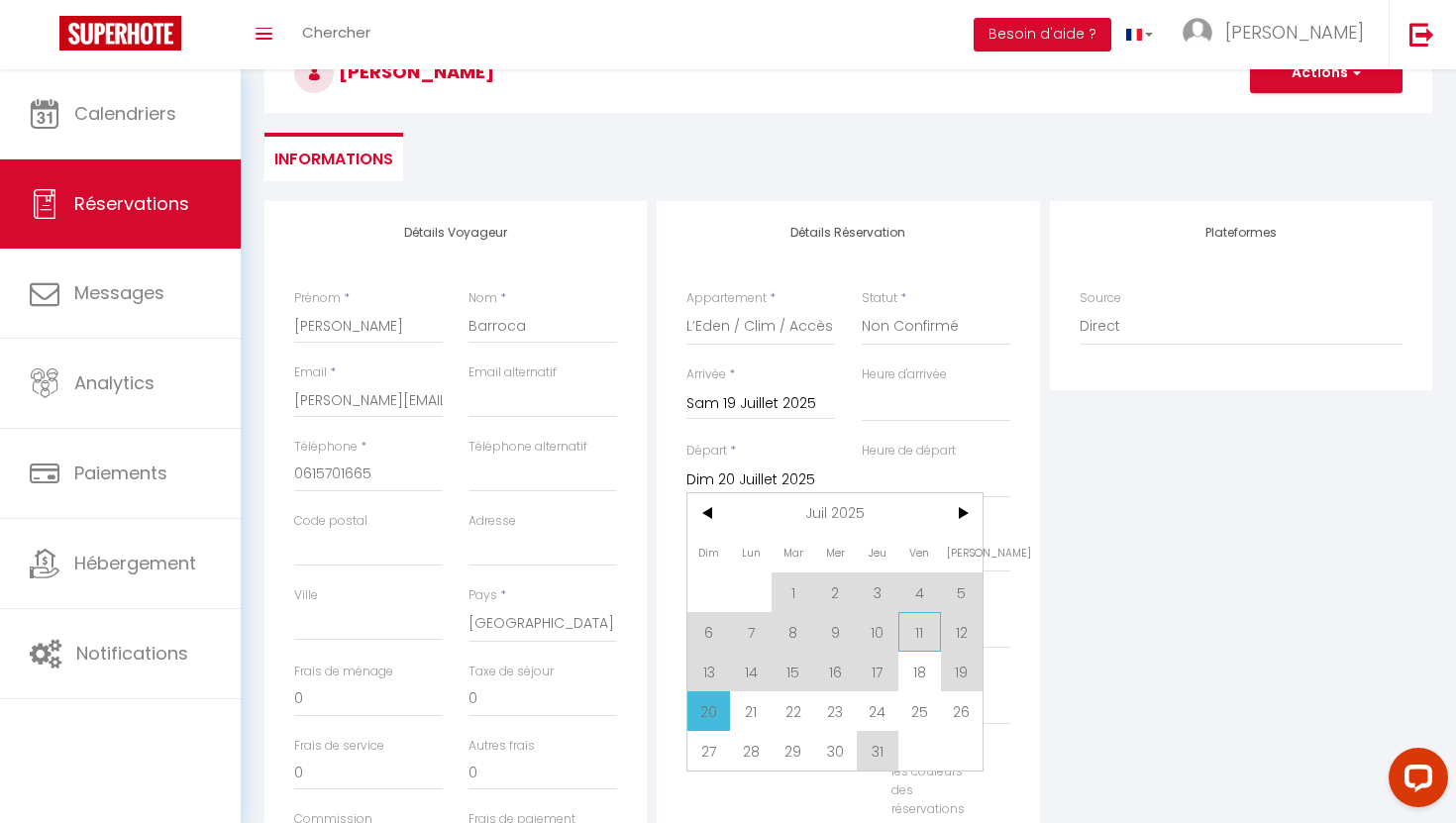 scroll, scrollTop: 144, scrollLeft: 0, axis: vertical 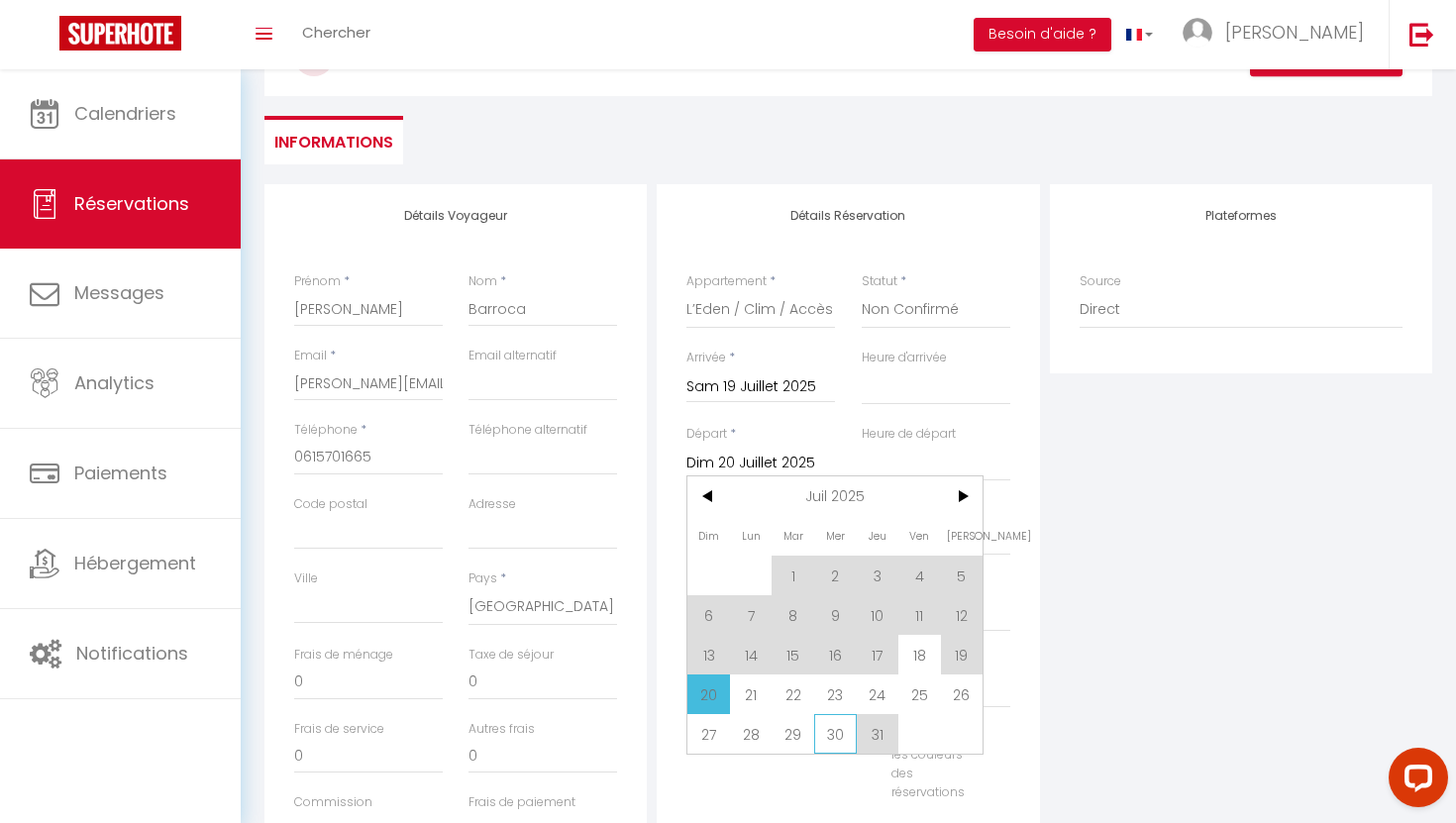click on "30" at bounding box center (835, 734) 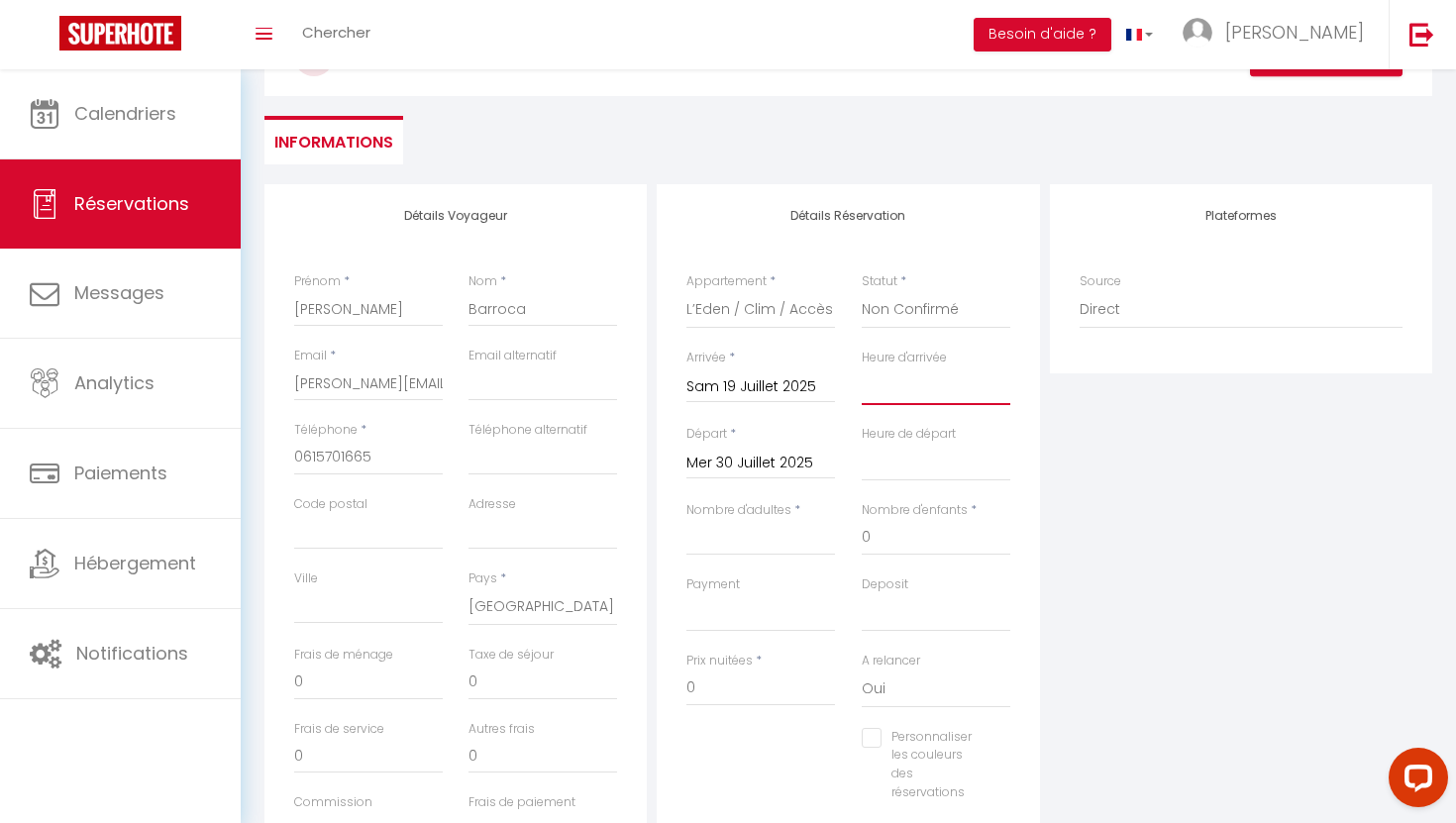 click on "00:00 00:30 01:00 01:30 02:00 02:30 03:00 03:30 04:00 04:30 05:00 05:30 06:00 06:30 07:00 07:30 08:00 08:30 09:00 09:30 10:00 10:30 11:00 11:30 12:00 12:30 13:00 13:30 14:00 14:30 15:00 15:30 16:00 16:30 17:00 17:30 18:00 18:30 19:00 19:30 20:00 20:30 21:00 21:30 22:00 22:30 23:00 23:30" at bounding box center [936, 386] 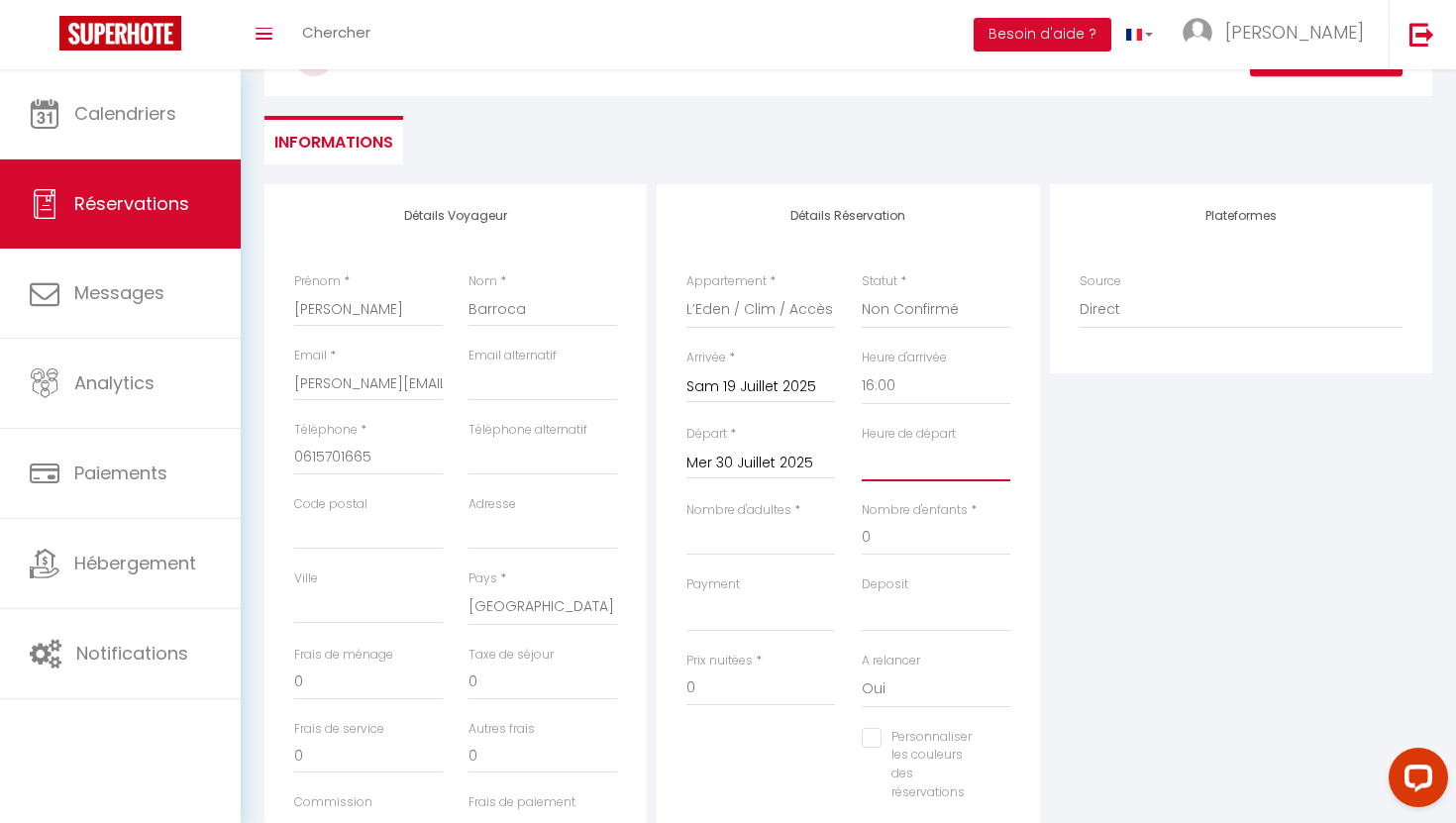 click on "00:00 00:30 01:00 01:30 02:00 02:30 03:00 03:30 04:00 04:30 05:00 05:30 06:00 06:30 07:00 07:30 08:00 08:30 09:00 09:30 10:00 10:30 11:00 11:30 12:00 12:30 13:00 13:30 14:00 14:30 15:00 15:30 16:00 16:30 17:00 17:30 18:00 18:30 19:00 19:30 20:00 20:30 21:00 21:30 22:00 22:30 23:00 23:30" at bounding box center [936, 463] 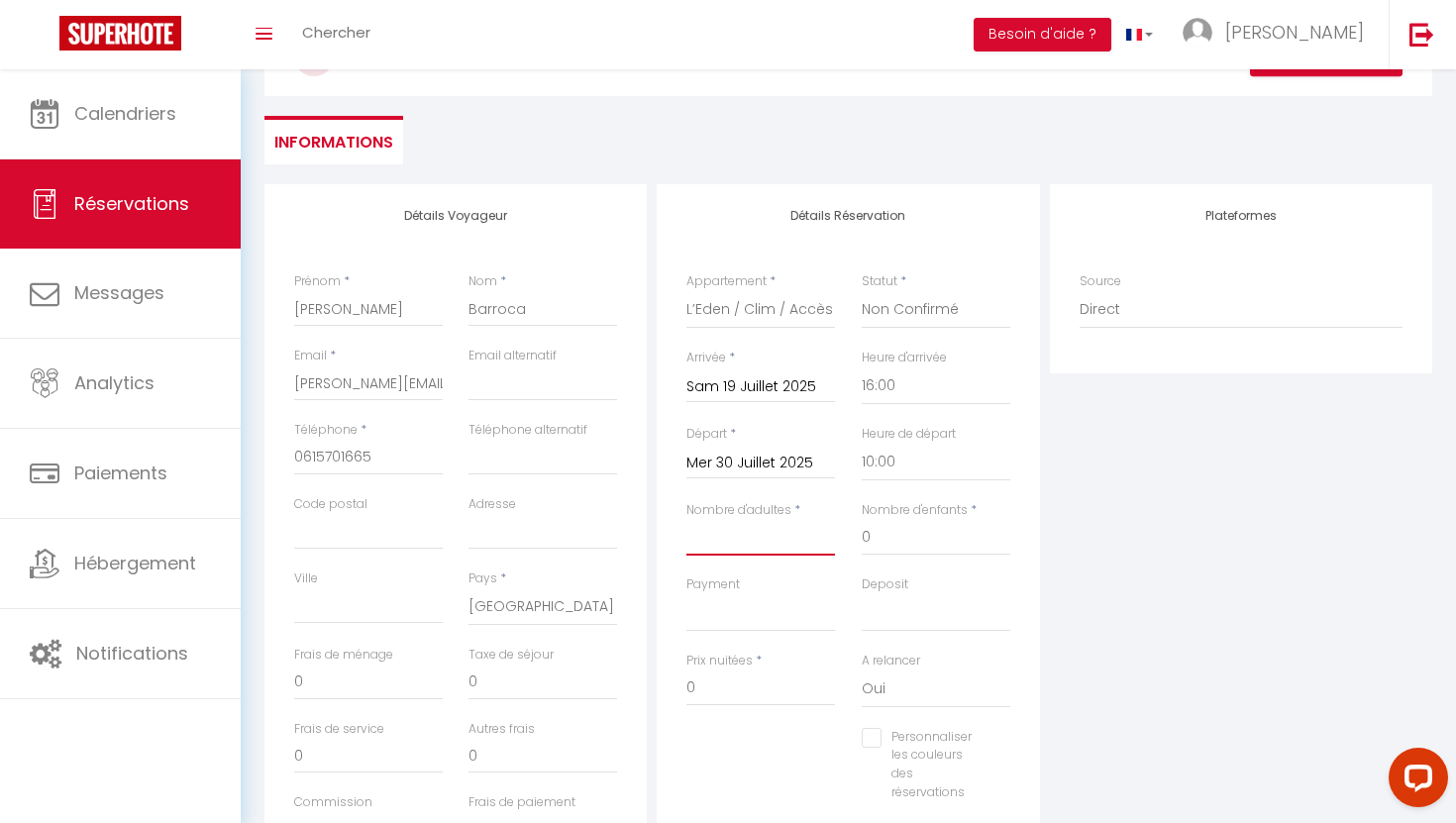 click on "Nombre d'adultes" at bounding box center (761, 538) 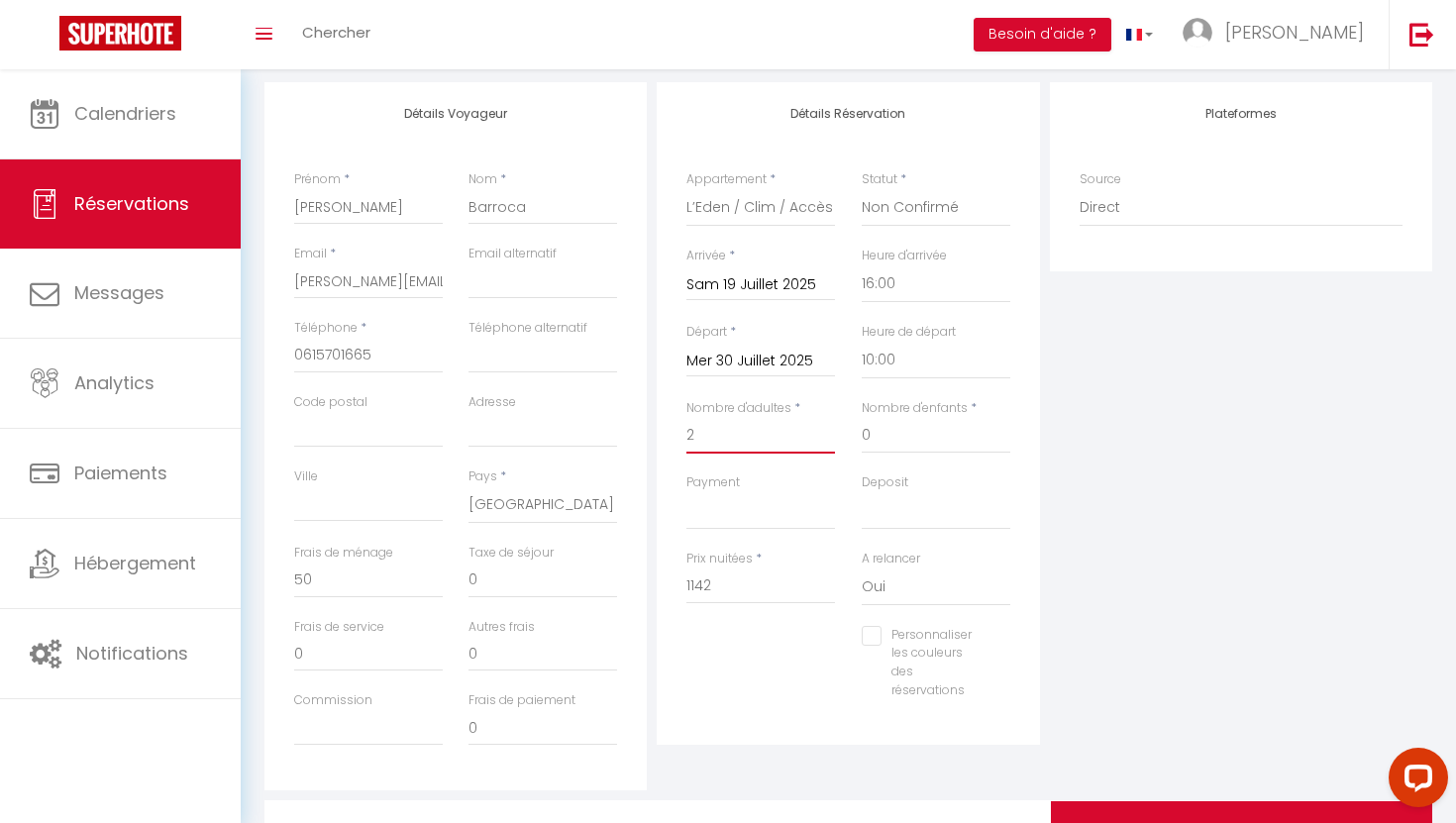 scroll, scrollTop: 352, scrollLeft: 0, axis: vertical 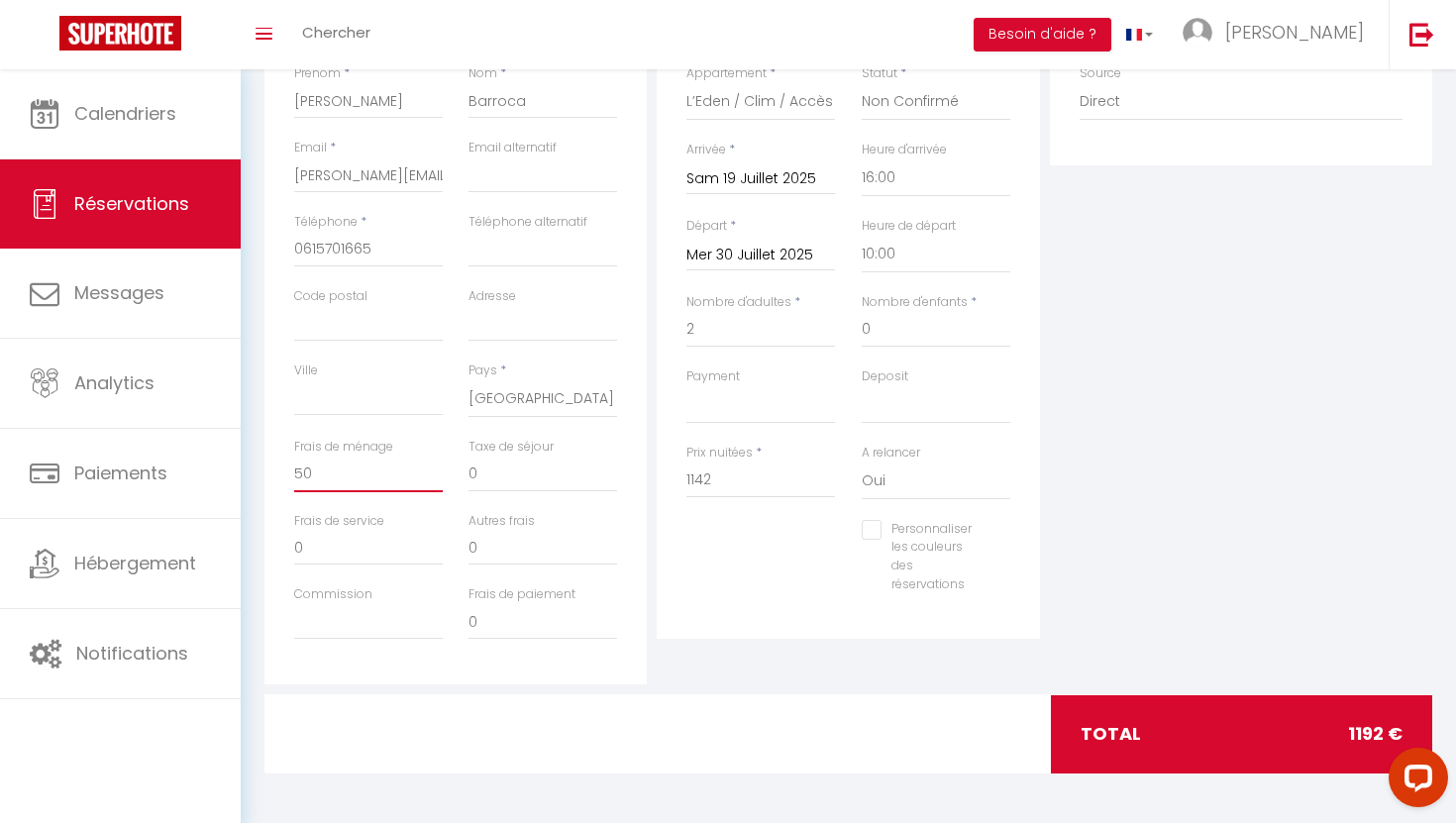 click on "50" at bounding box center (368, 474) 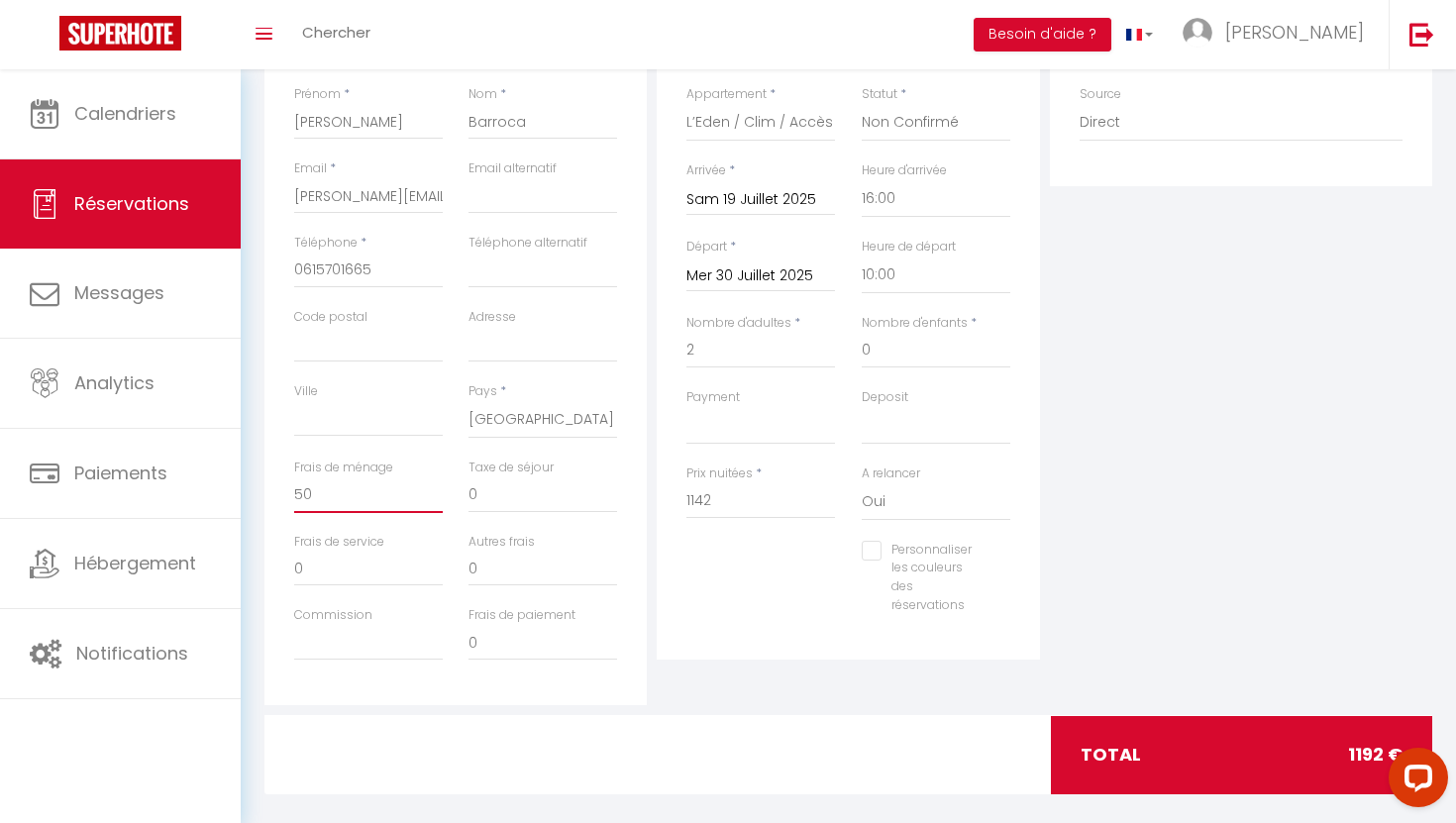 scroll, scrollTop: 334, scrollLeft: 0, axis: vertical 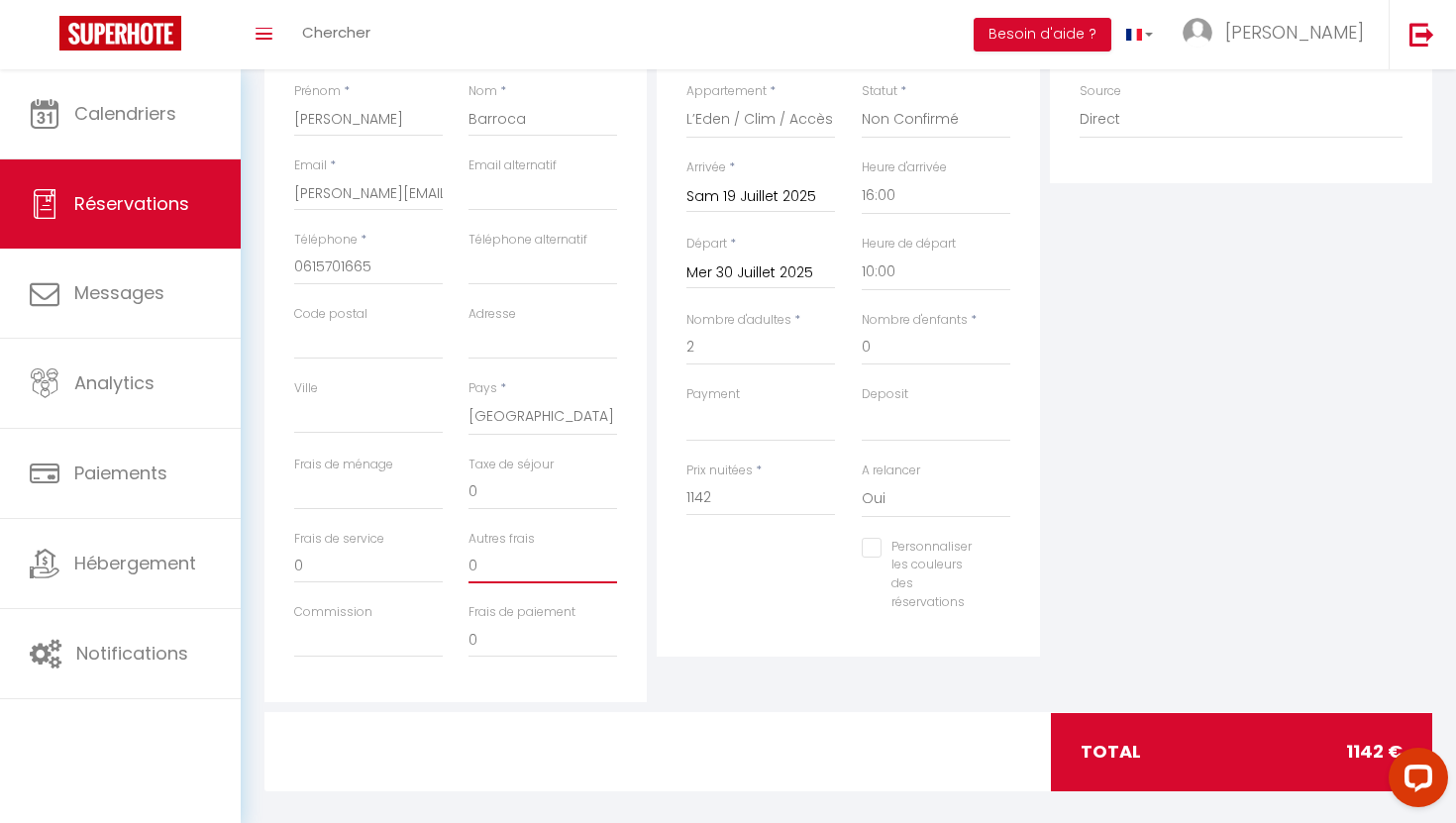 click on "0" at bounding box center [543, 566] 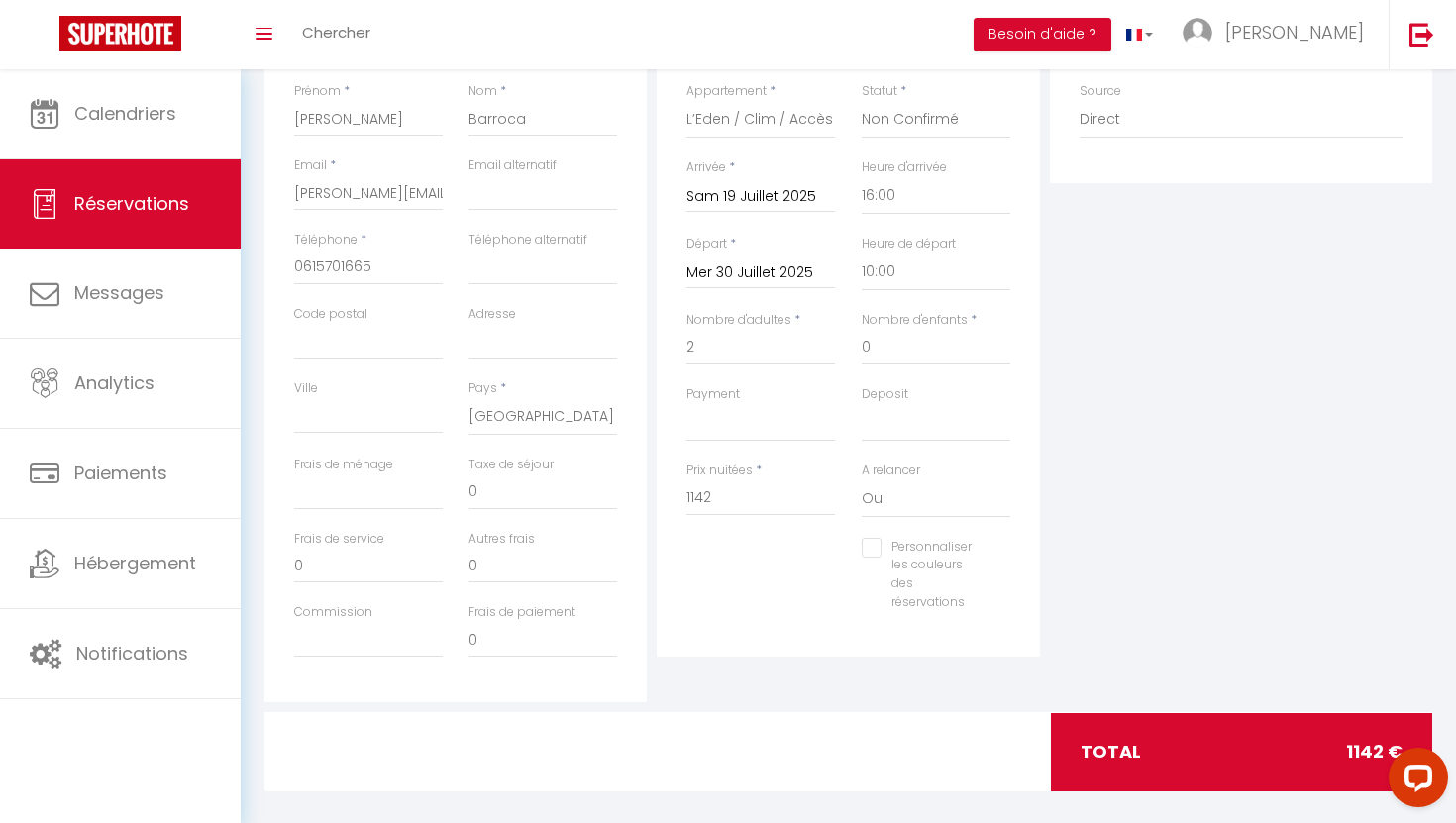 click on "Personnaliser les couleurs des réservations     #D7092E" at bounding box center (848, 584) 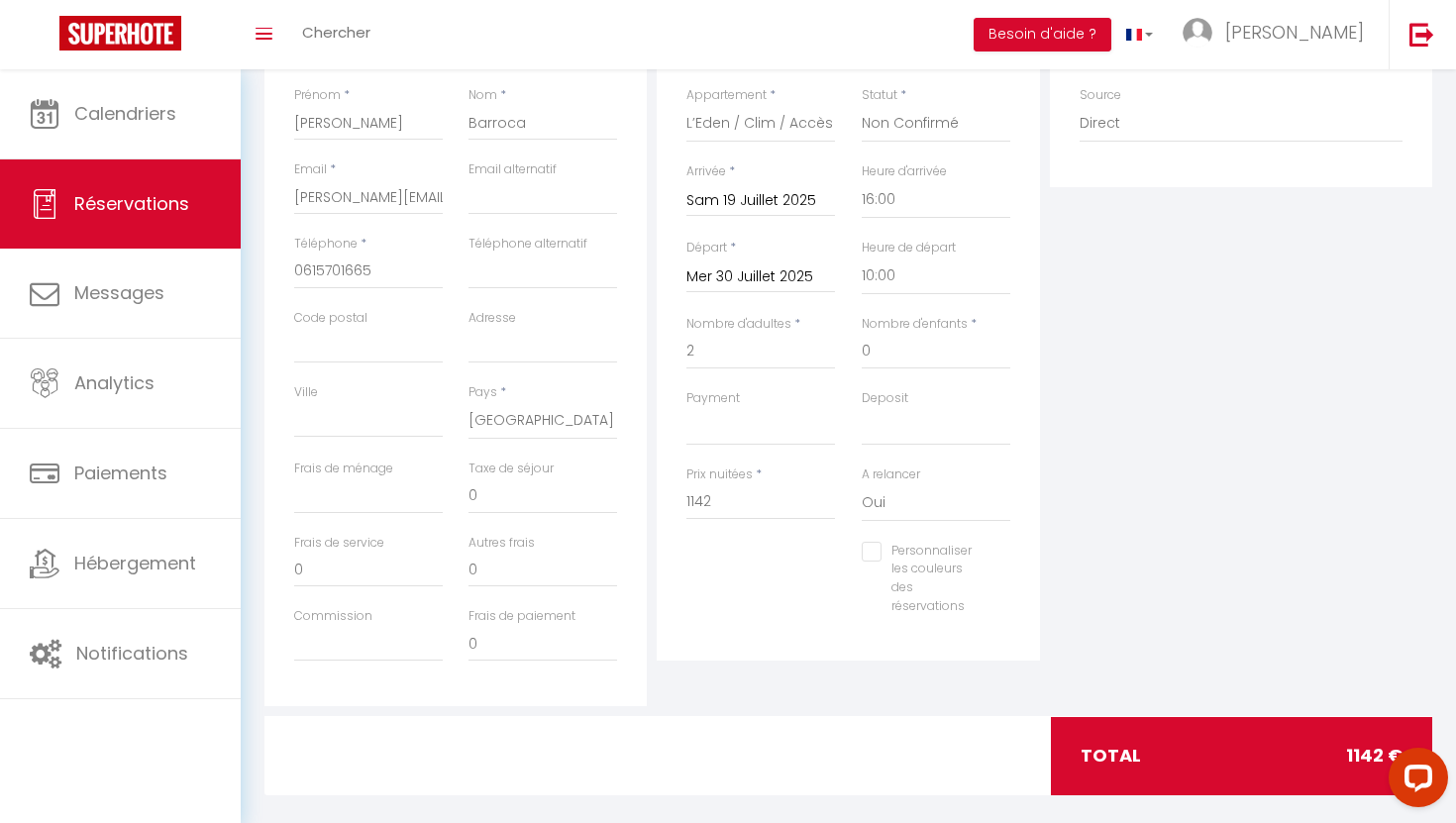 scroll, scrollTop: 333, scrollLeft: 0, axis: vertical 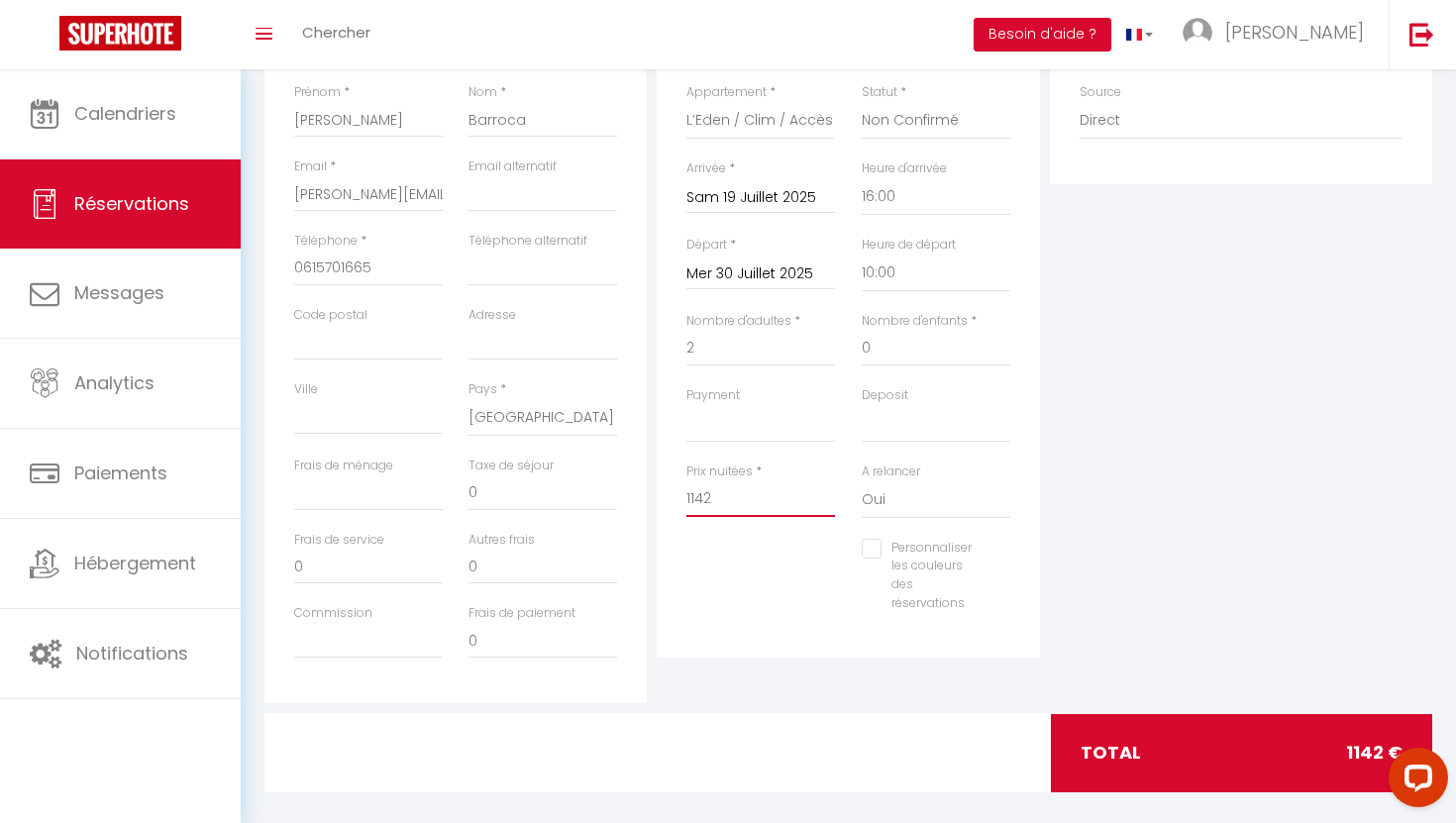 click on "1142" at bounding box center [761, 499] 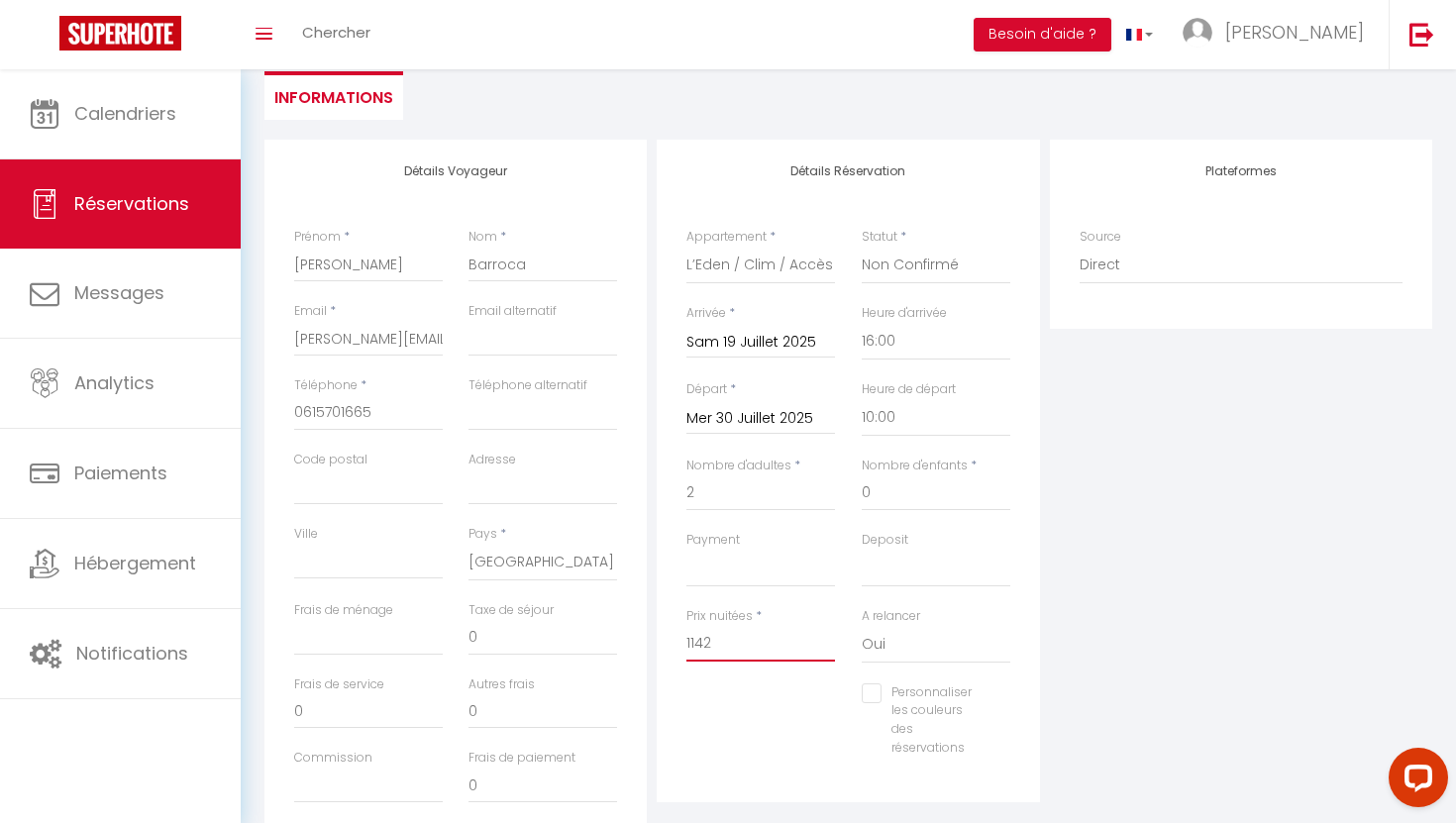 scroll, scrollTop: 187, scrollLeft: 0, axis: vertical 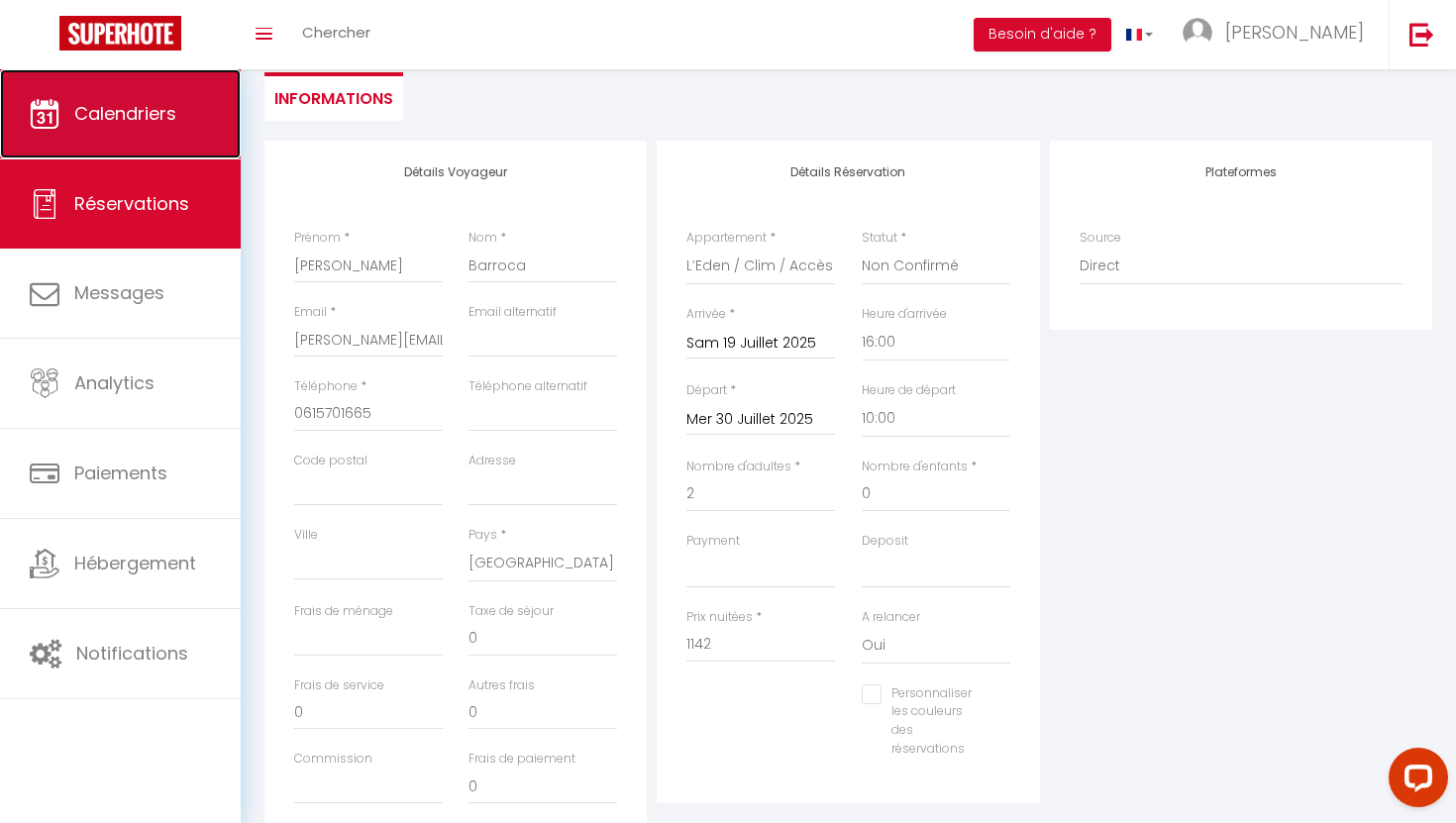 click on "Calendriers" at bounding box center [125, 113] 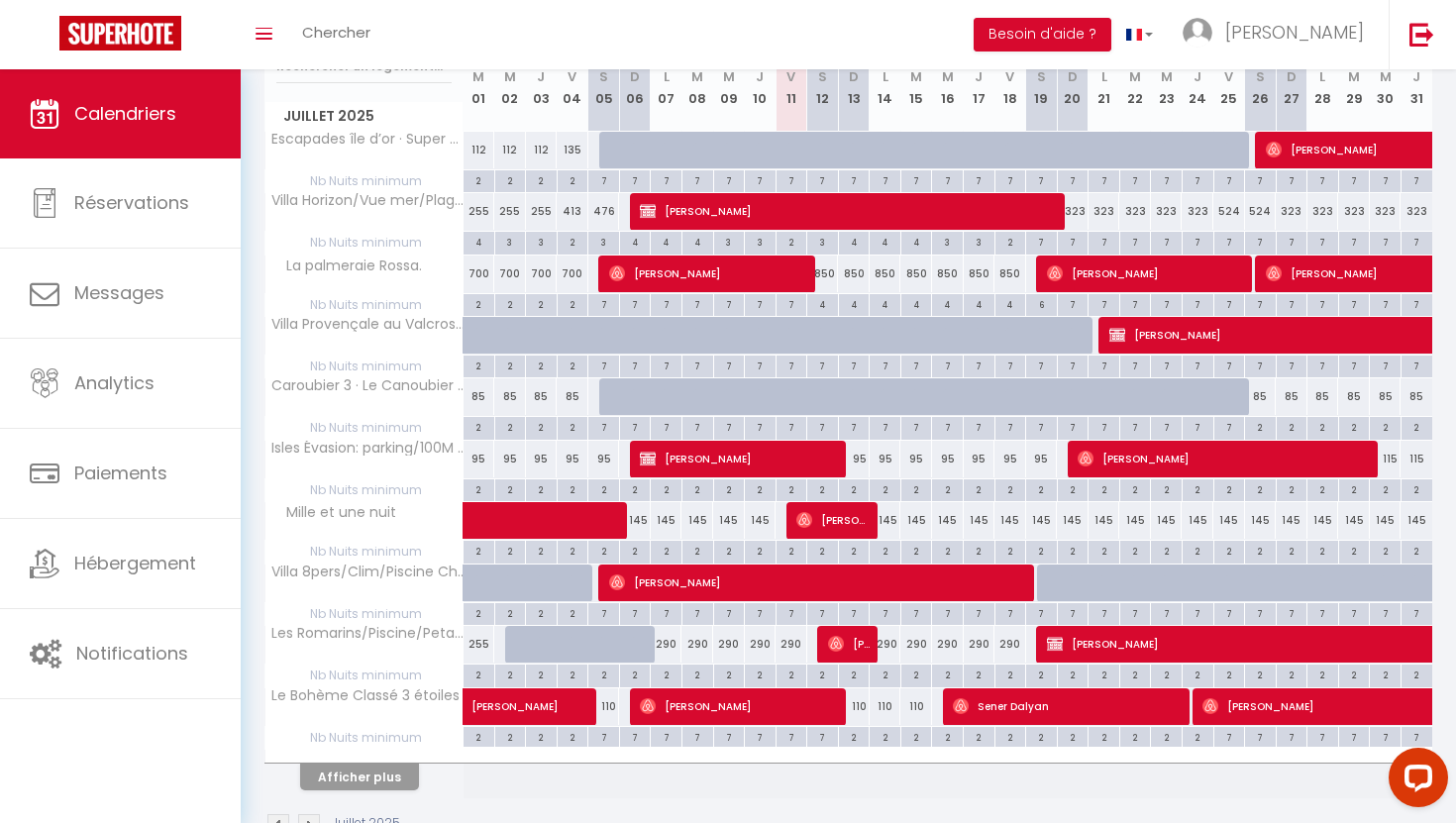scroll, scrollTop: 338, scrollLeft: 0, axis: vertical 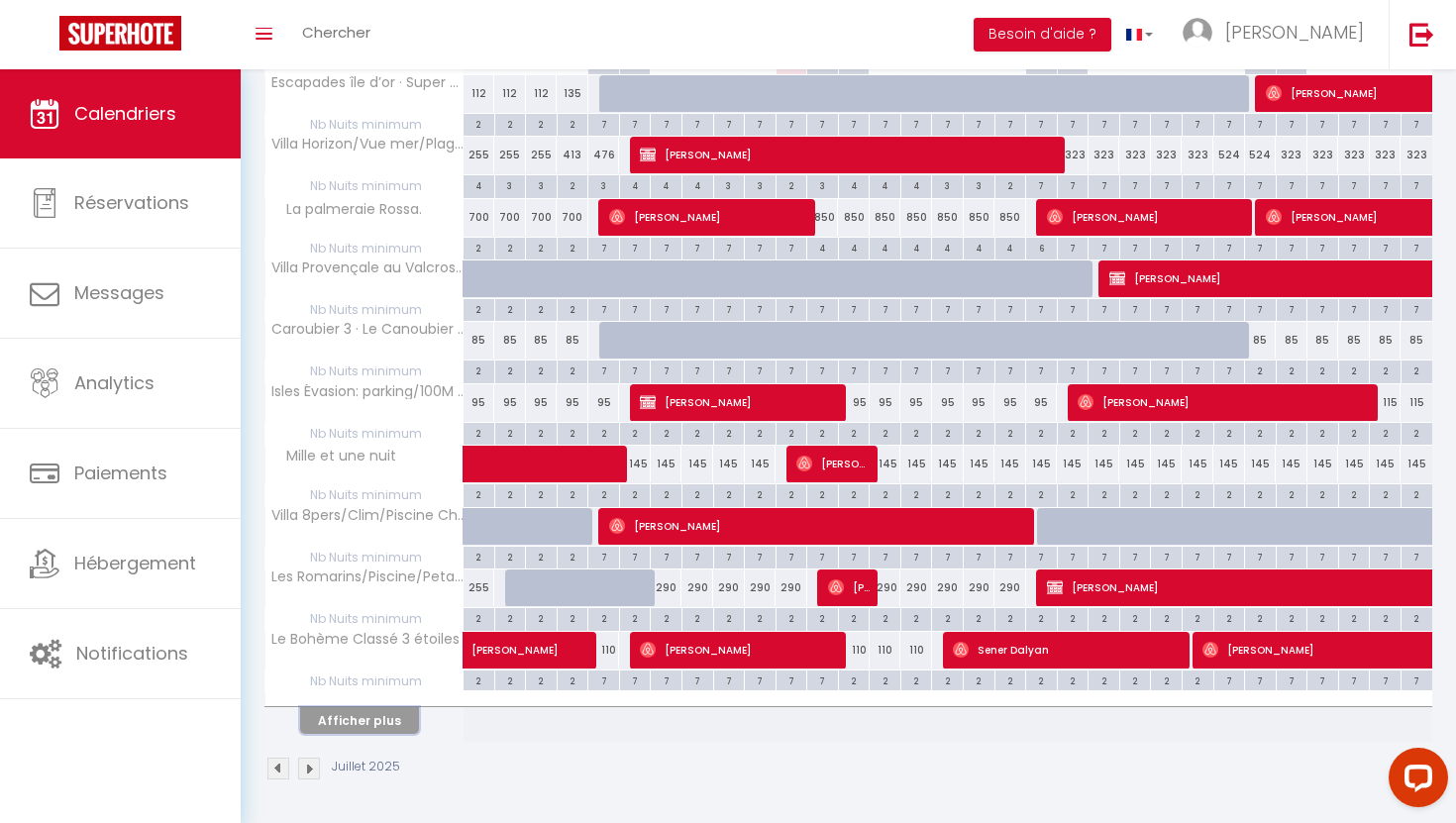click on "Afficher plus" at bounding box center (360, 720) 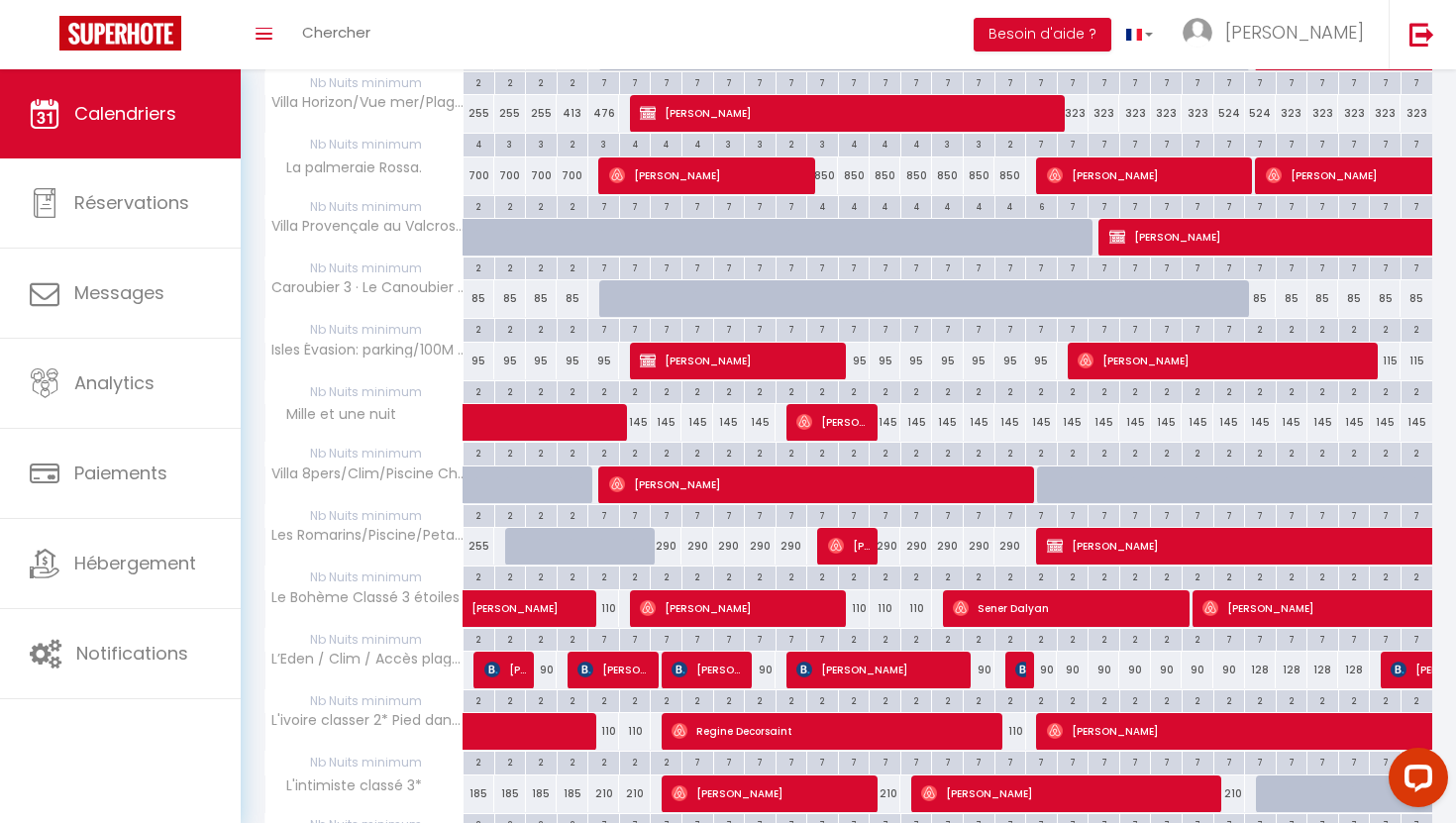 scroll, scrollTop: 0, scrollLeft: 0, axis: both 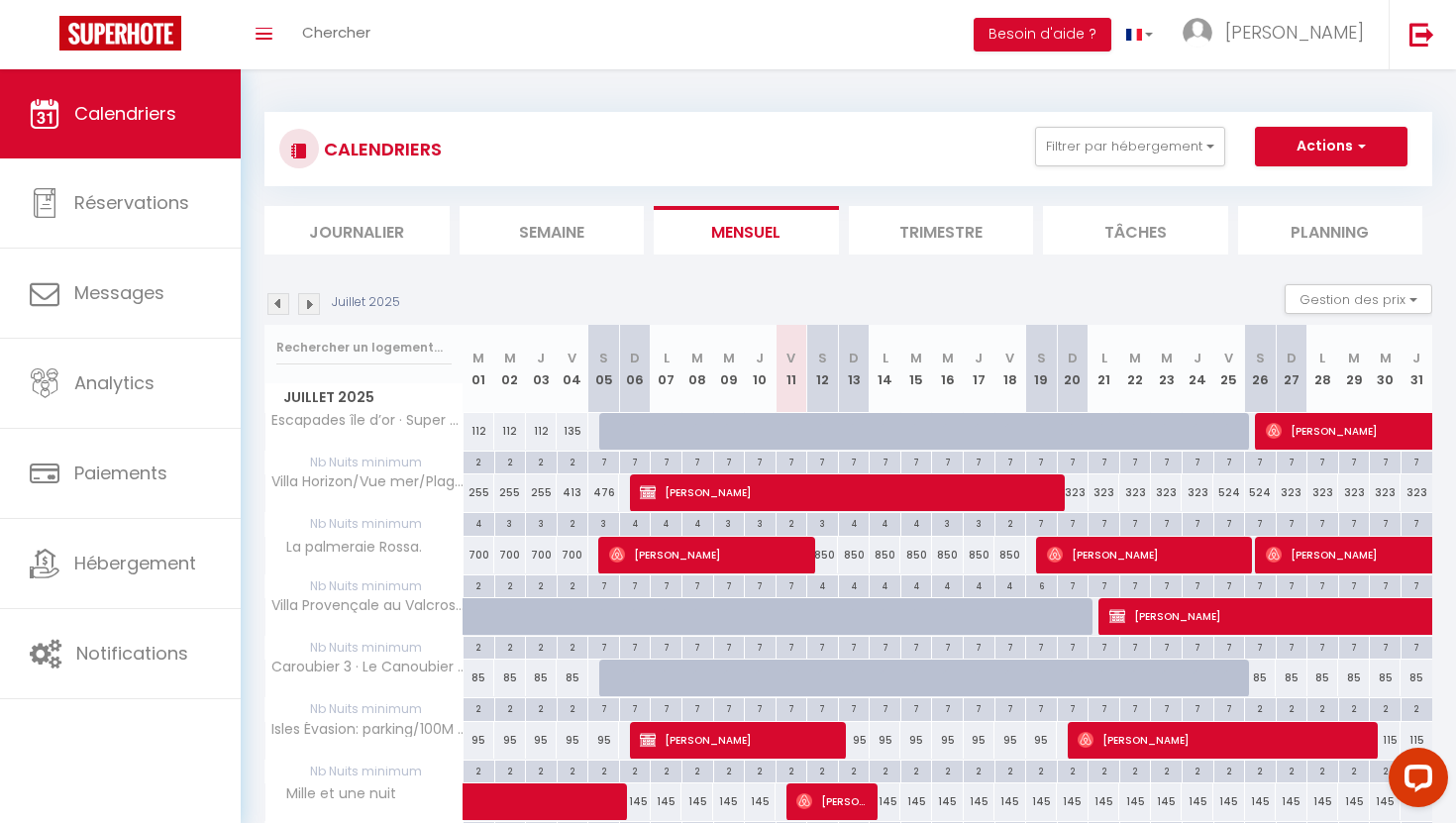 click at bounding box center [309, 304] 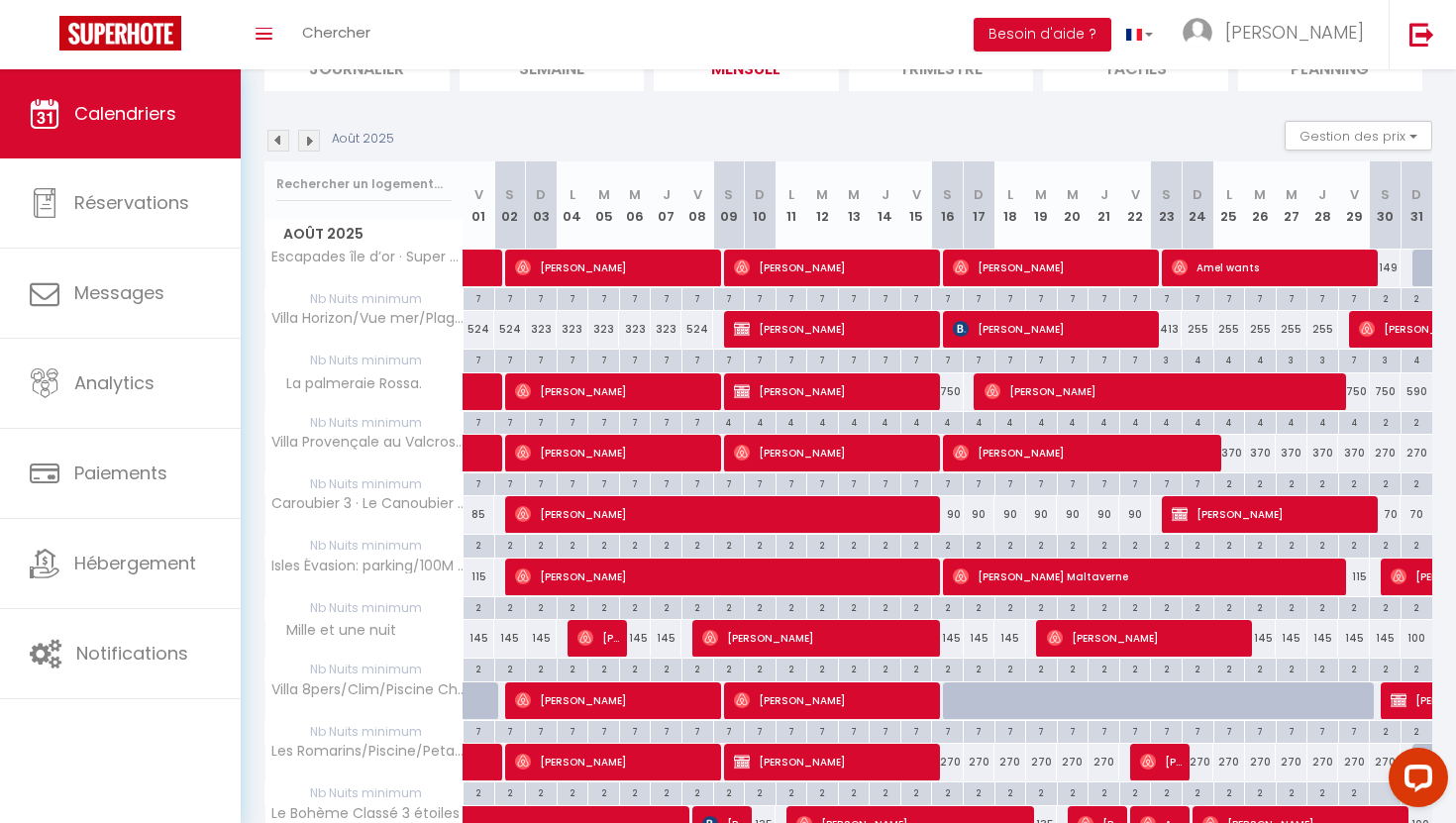 scroll, scrollTop: 317, scrollLeft: 0, axis: vertical 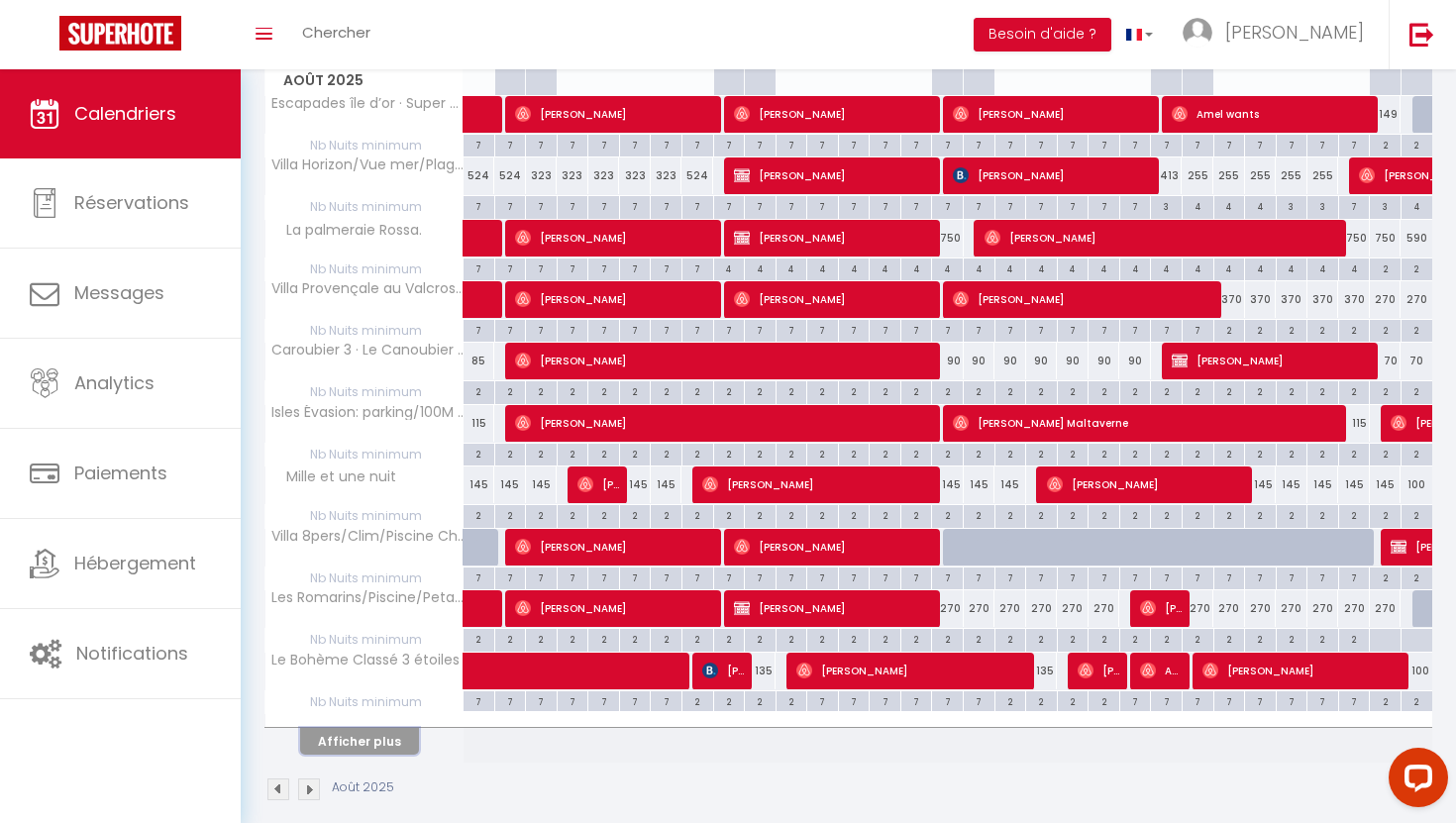 click on "Afficher plus" at bounding box center (360, 741) 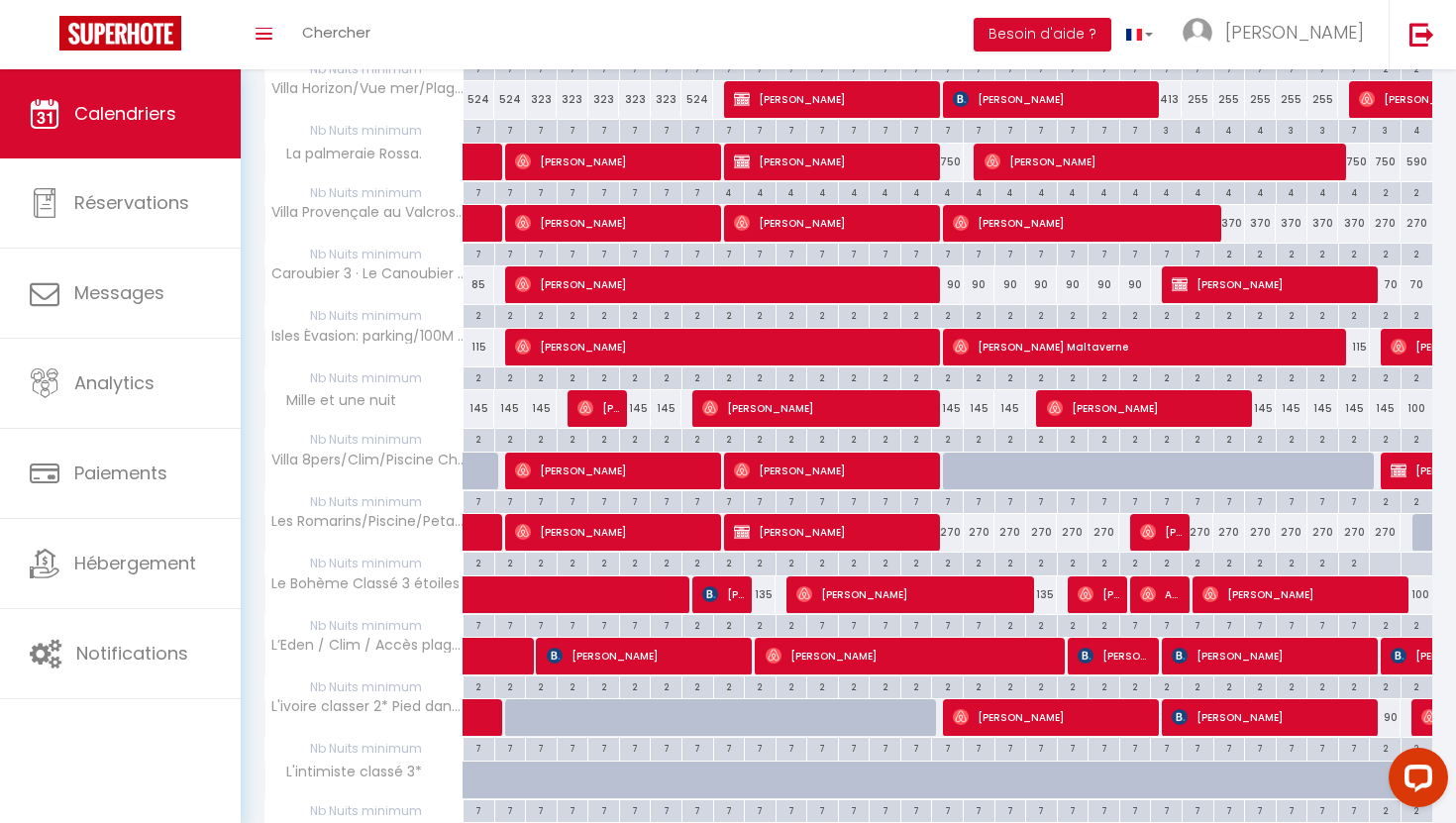 scroll, scrollTop: 0, scrollLeft: 0, axis: both 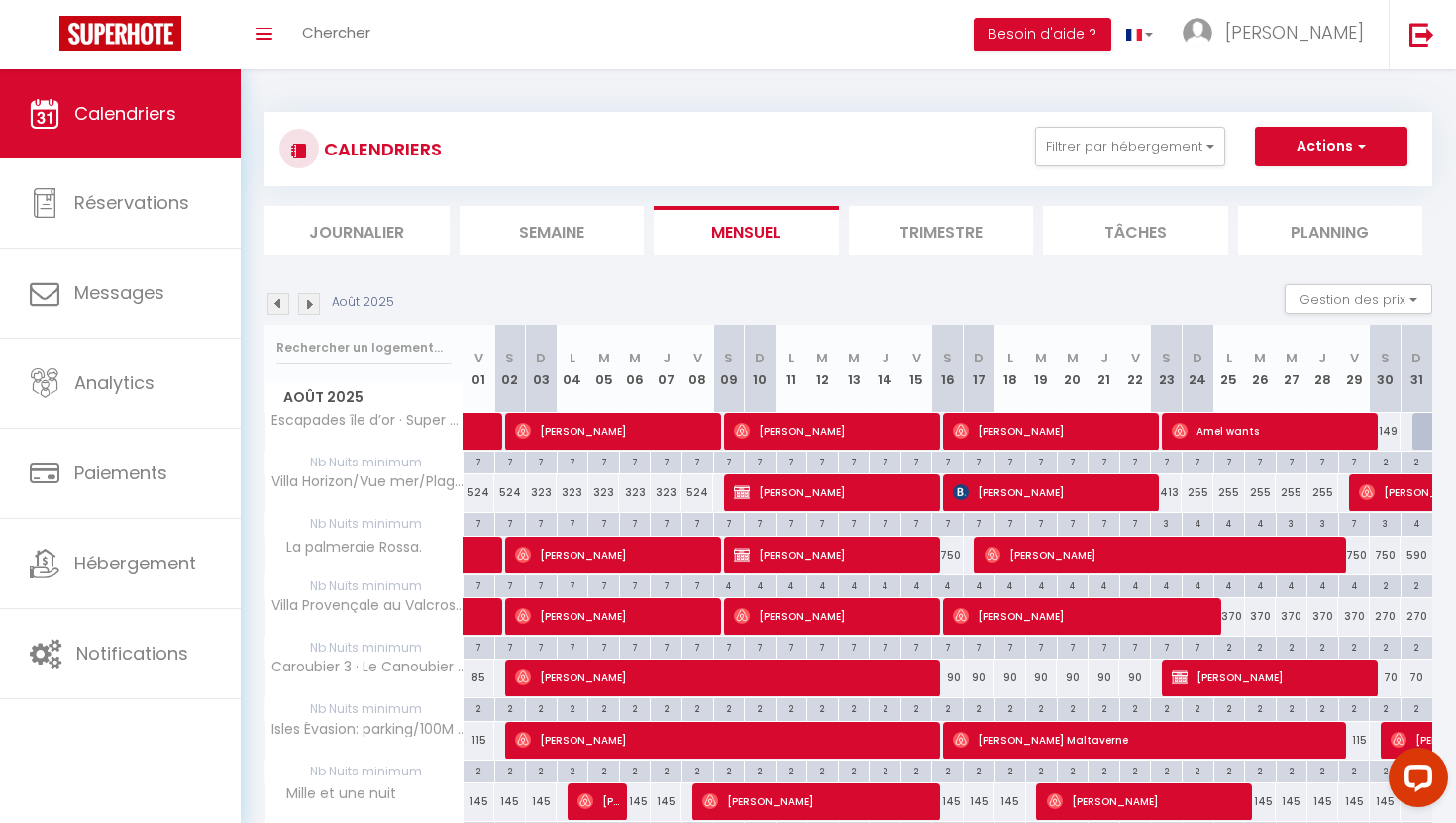 click at bounding box center (278, 304) 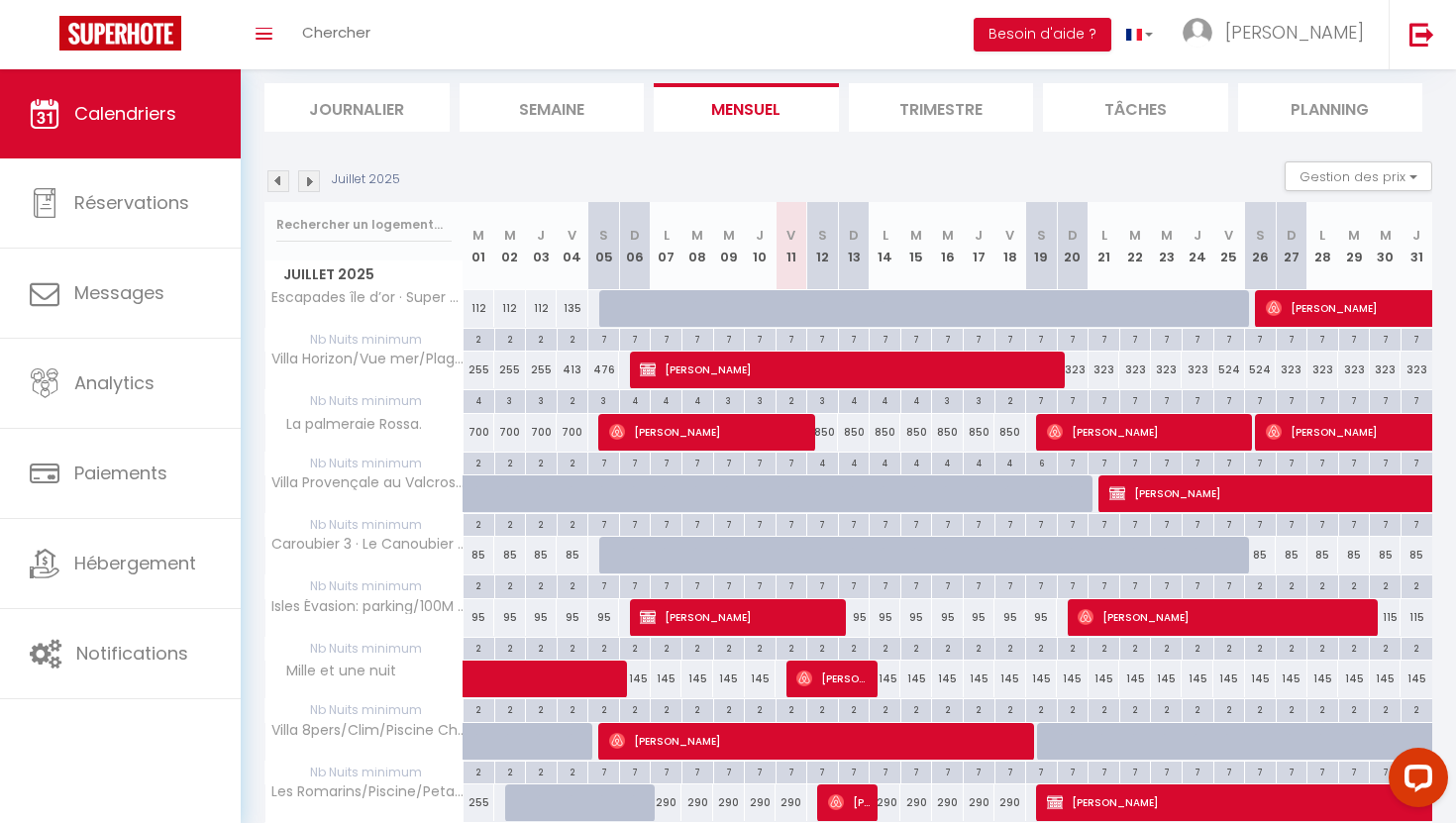 scroll, scrollTop: 0, scrollLeft: 0, axis: both 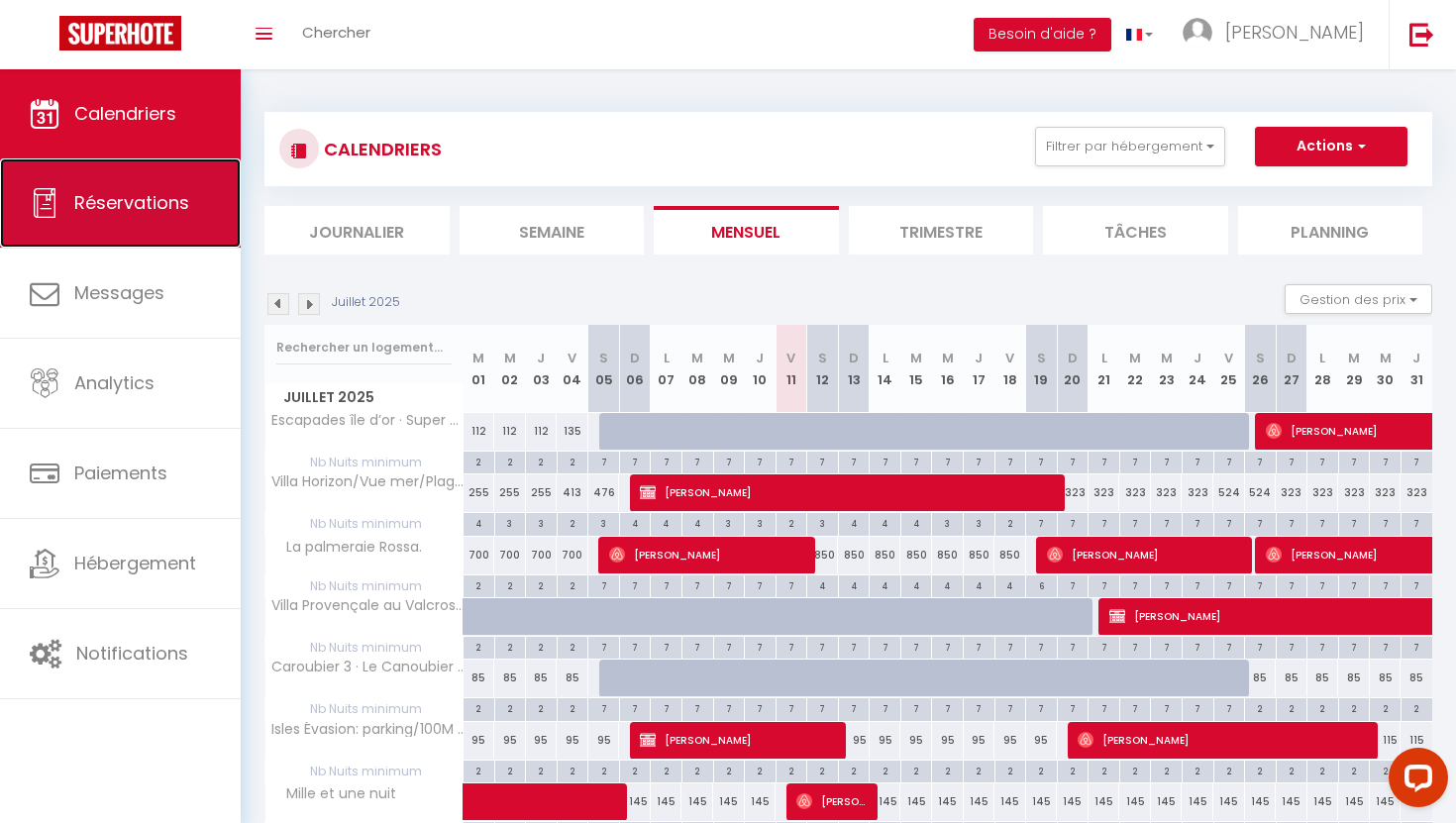 click on "Réservations" at bounding box center [120, 203] 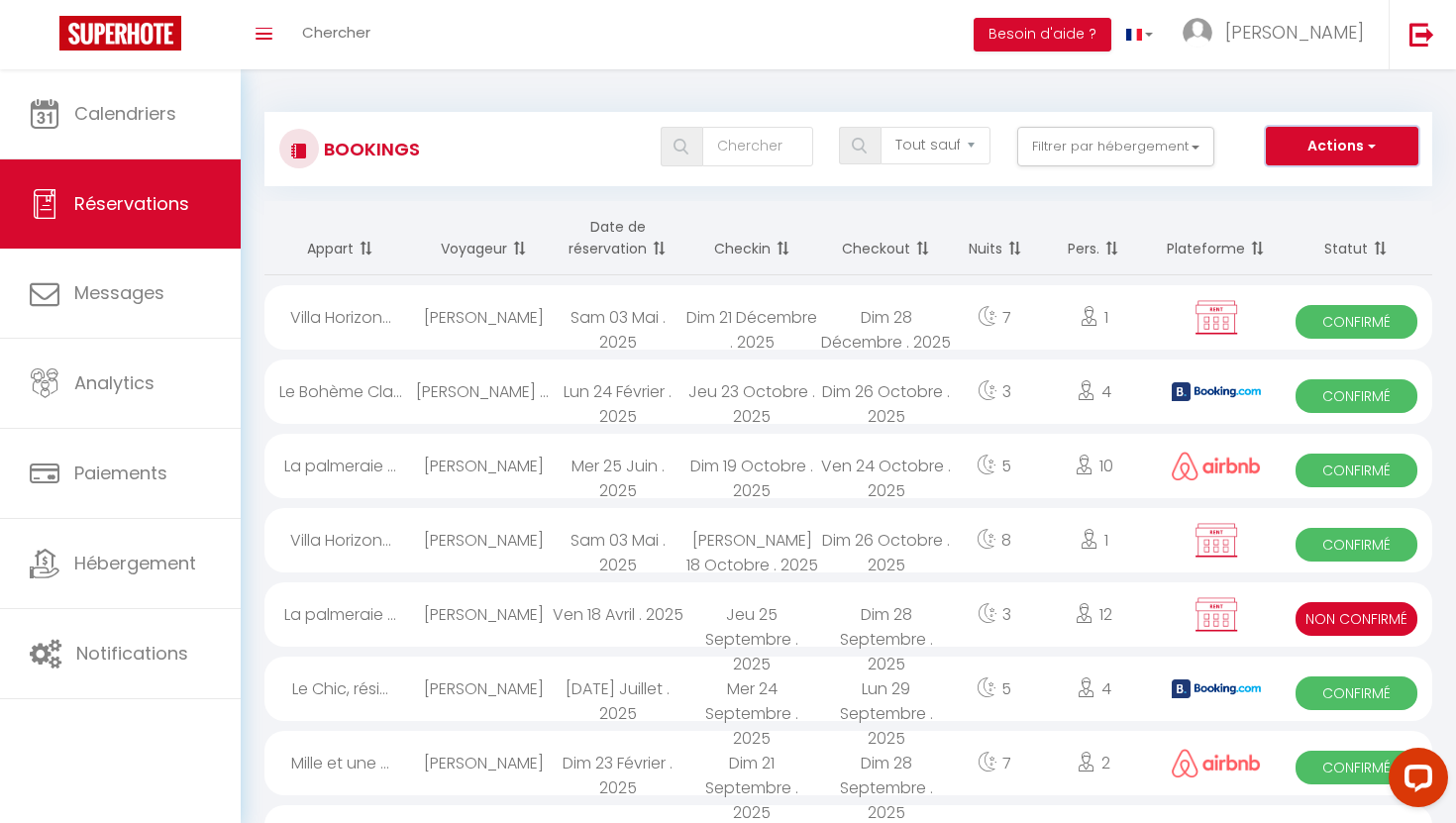 click on "Actions" at bounding box center [1342, 147] 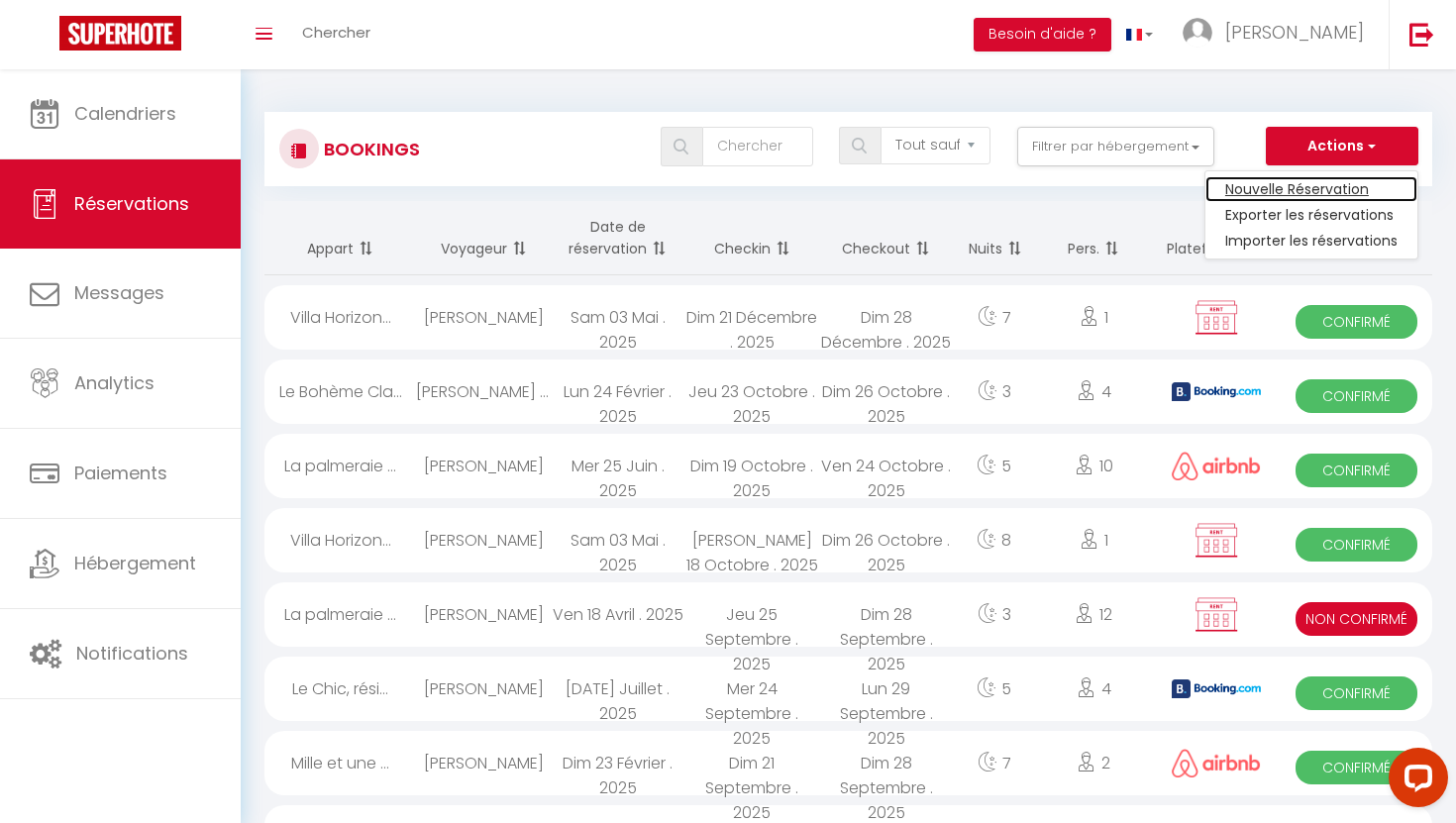 click on "Nouvelle Réservation" at bounding box center [1311, 189] 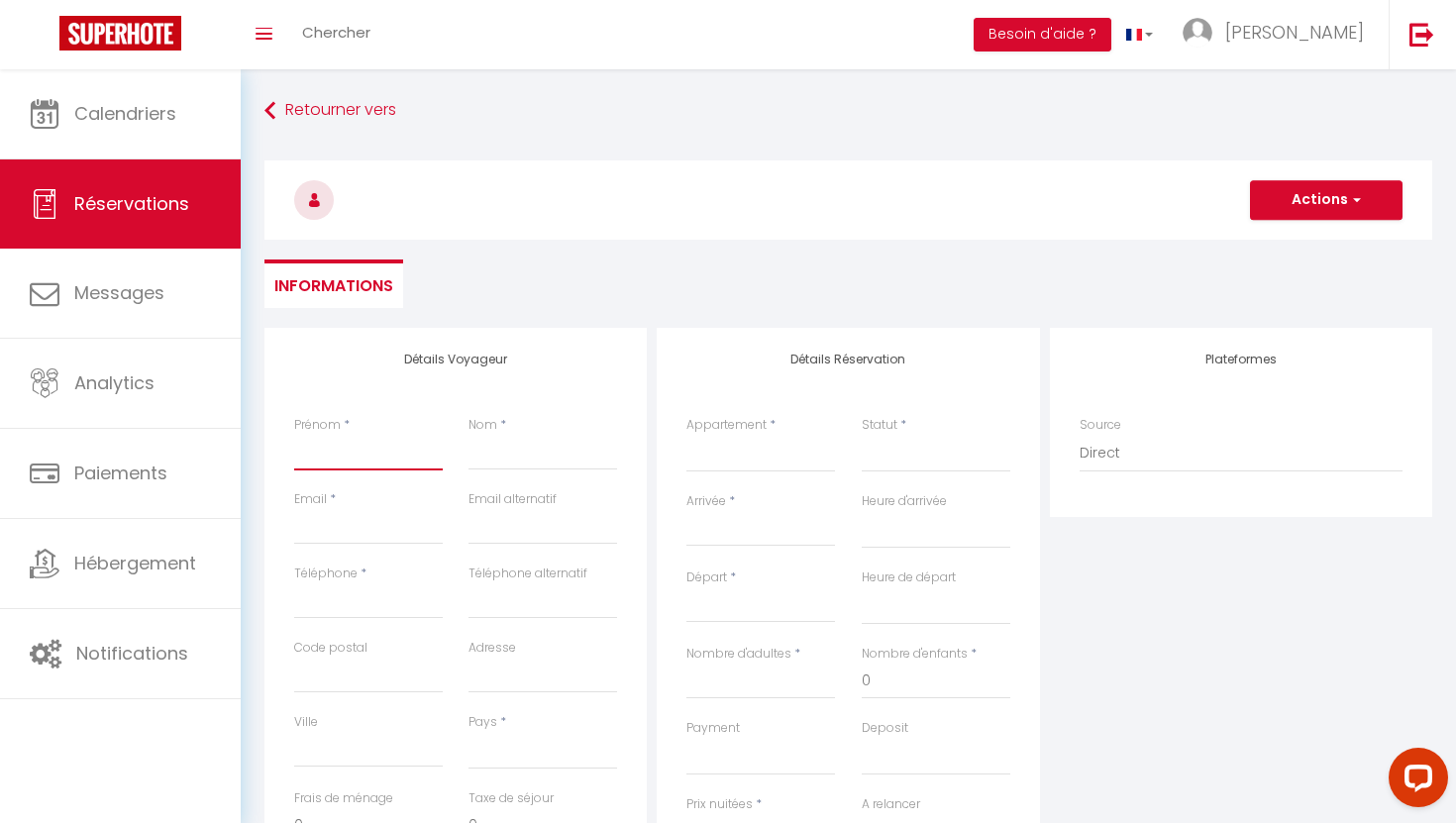 click on "Prénom" at bounding box center (368, 453) 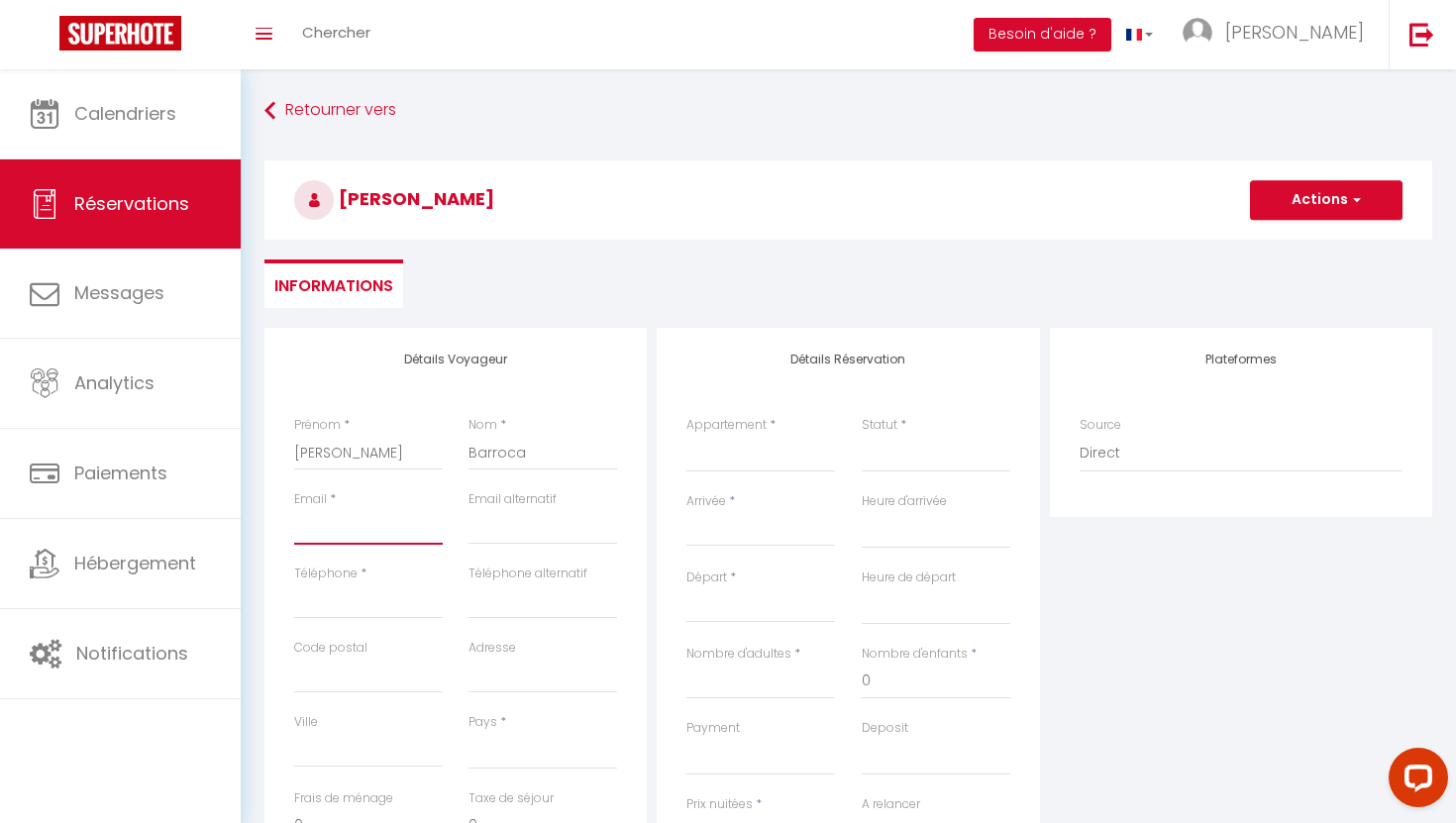 click on "Email client" at bounding box center (368, 527) 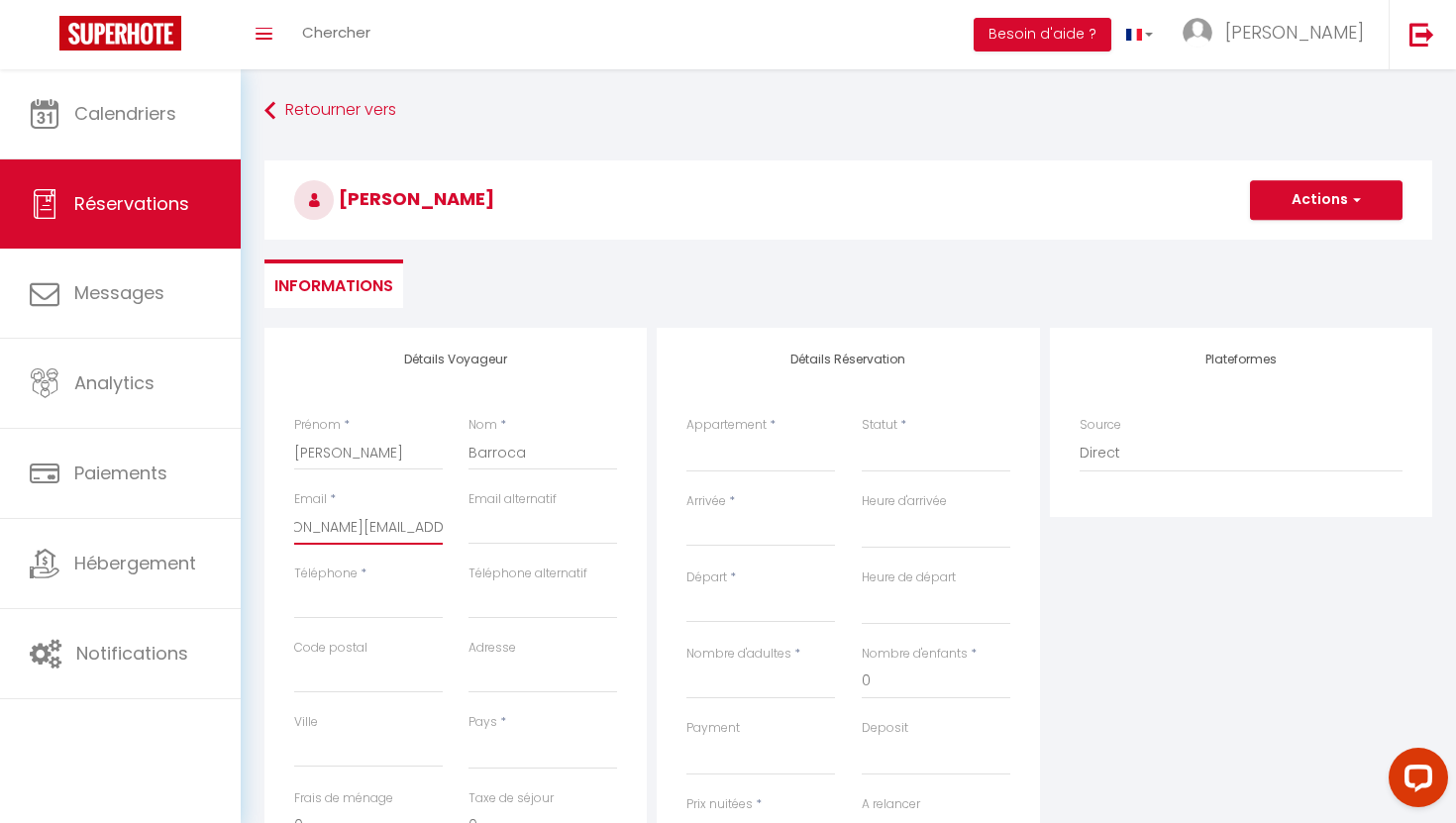 scroll, scrollTop: 0, scrollLeft: 53, axis: horizontal 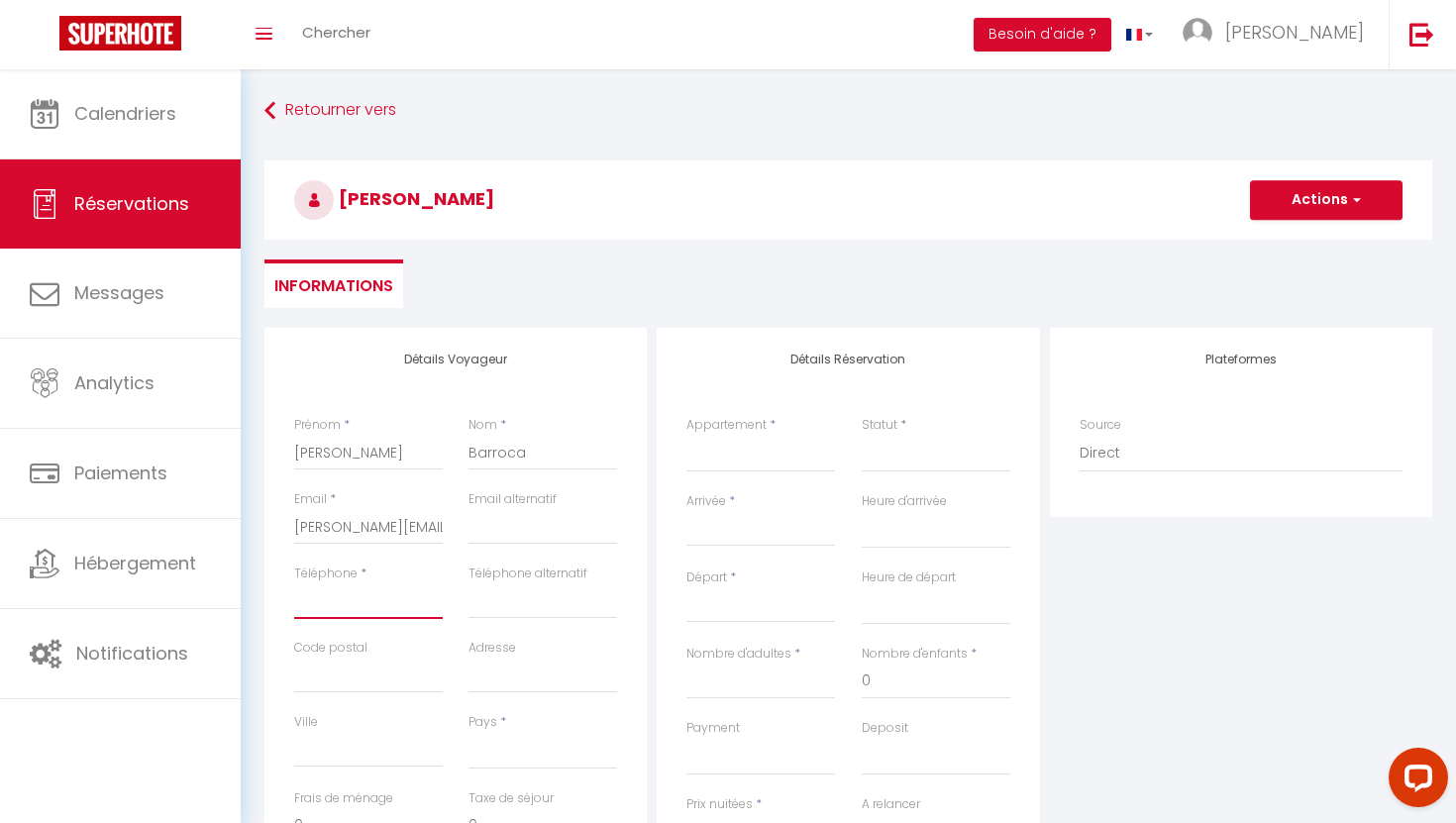 click on "Téléphone" at bounding box center [368, 601] 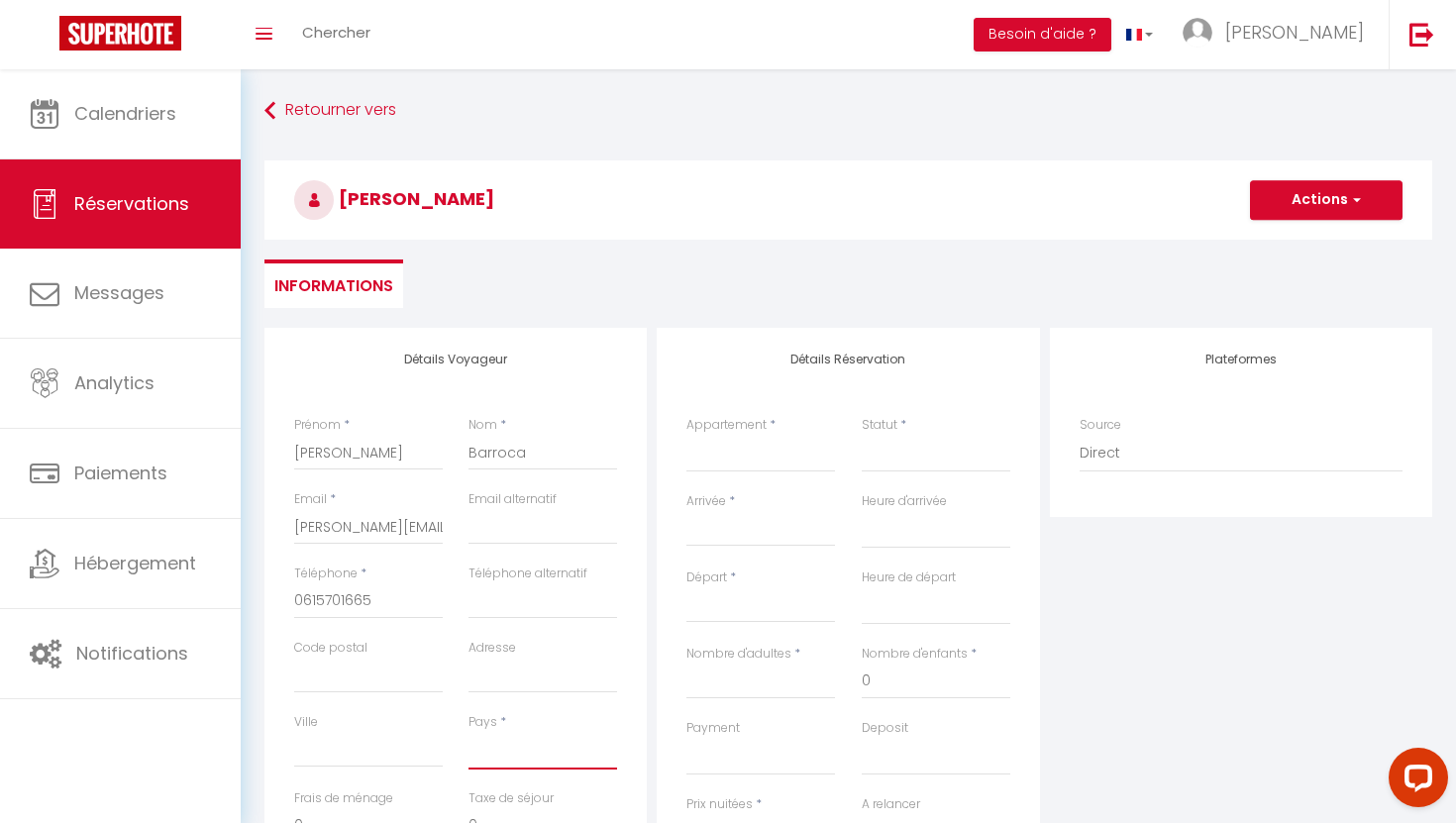 click on "[GEOGRAPHIC_DATA]
[GEOGRAPHIC_DATA]
[GEOGRAPHIC_DATA]
[GEOGRAPHIC_DATA]
[GEOGRAPHIC_DATA]
[US_STATE]
[GEOGRAPHIC_DATA]
[GEOGRAPHIC_DATA]
[GEOGRAPHIC_DATA]
[GEOGRAPHIC_DATA]
[GEOGRAPHIC_DATA]
[GEOGRAPHIC_DATA]
[GEOGRAPHIC_DATA]
[GEOGRAPHIC_DATA]
[GEOGRAPHIC_DATA]
[GEOGRAPHIC_DATA]
[GEOGRAPHIC_DATA]
[GEOGRAPHIC_DATA]
[GEOGRAPHIC_DATA]
[GEOGRAPHIC_DATA]
[GEOGRAPHIC_DATA]
[GEOGRAPHIC_DATA]
[GEOGRAPHIC_DATA]
[GEOGRAPHIC_DATA]" at bounding box center [543, 751] 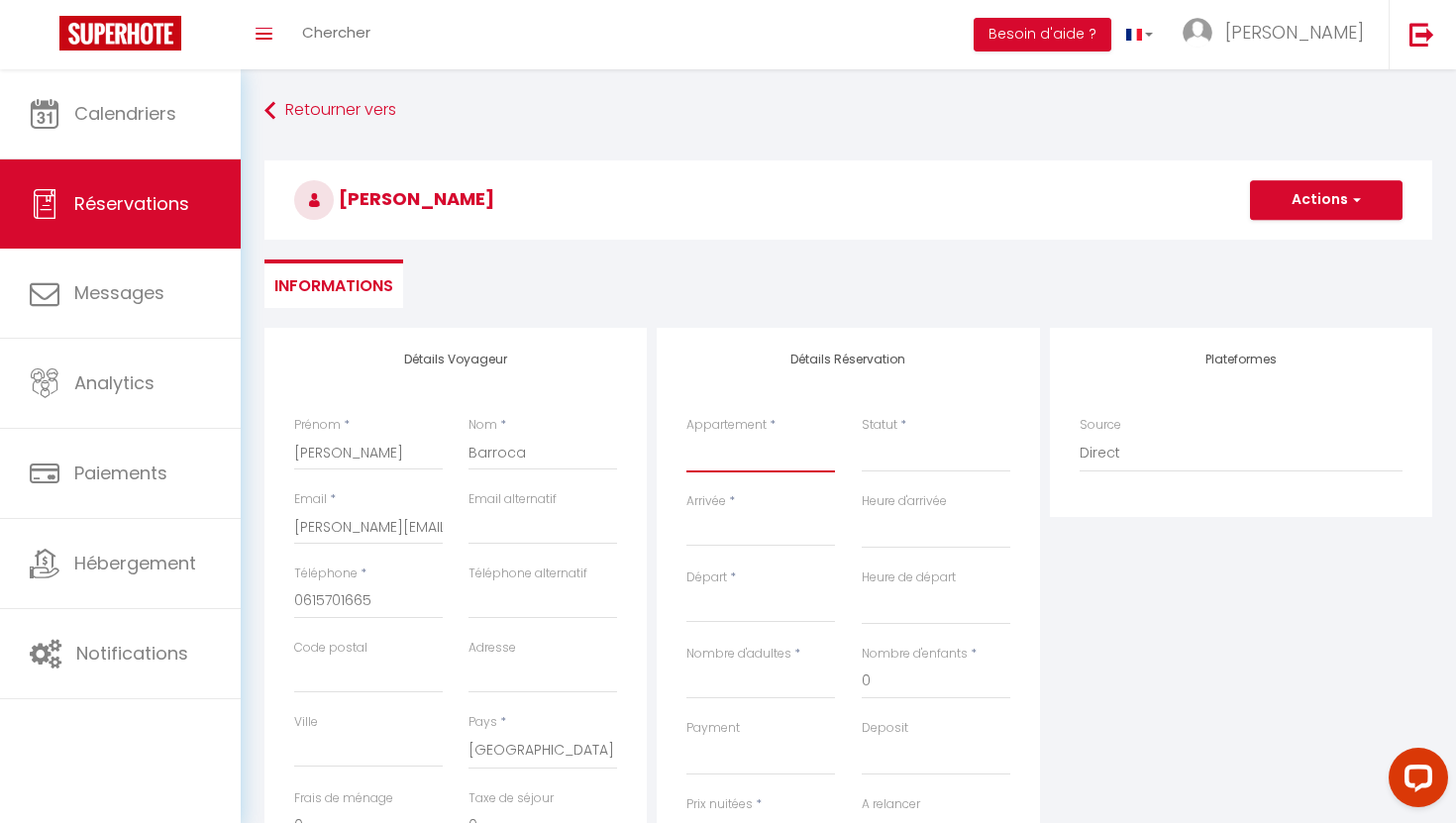 click on "Studio-Terrasse-Vue mer Nouveauté,T2 clim,terrasse,plage l'Haïti, [GEOGRAPHIC_DATA], [GEOGRAPHIC_DATA], plage. l'inoubliable,Mazet avec piscine Nouveauté,110M2climatisé,parking villa sécurisée avec piscine Maison cosy à 5 min des plages ! Le splendide, Pied dans l'eau [GEOGRAPHIC_DATA], résidence avec piscine Escapades île d’or  · Super T2 3*, top terrasse, piscine, près plages [GEOGRAPHIC_DATA]/Vue mer/Plages/WIFI/CLIM La palmeraie Rossa. [GEOGRAPHIC_DATA] au [GEOGRAPHIC_DATA] avec Vue Mer Caroubier 3  · Le Canoubier / Classer 2* plages&port à pied [GEOGRAPHIC_DATA] Évasion: parking/100M plages/commerces Mille et une nuit Villa 8pers/Clim/Piscine Chauffée. Les Romarins/Piscine/Petanque Le Bohème Classé 3 étoiles L’Eden / Clim / Accès plage&commerces L'ivoire classer 2* Pied dans l'eau / Climatisée L'intimiste classé 3* Agréable T2 climatisée. [GEOGRAPHIC_DATA] Cosy, T2 cabine neuf Nouveauté. Au bord de la rivière Nouveauté. Maison avec piscine T2 Pied dand l'eau" at bounding box center (761, 454) 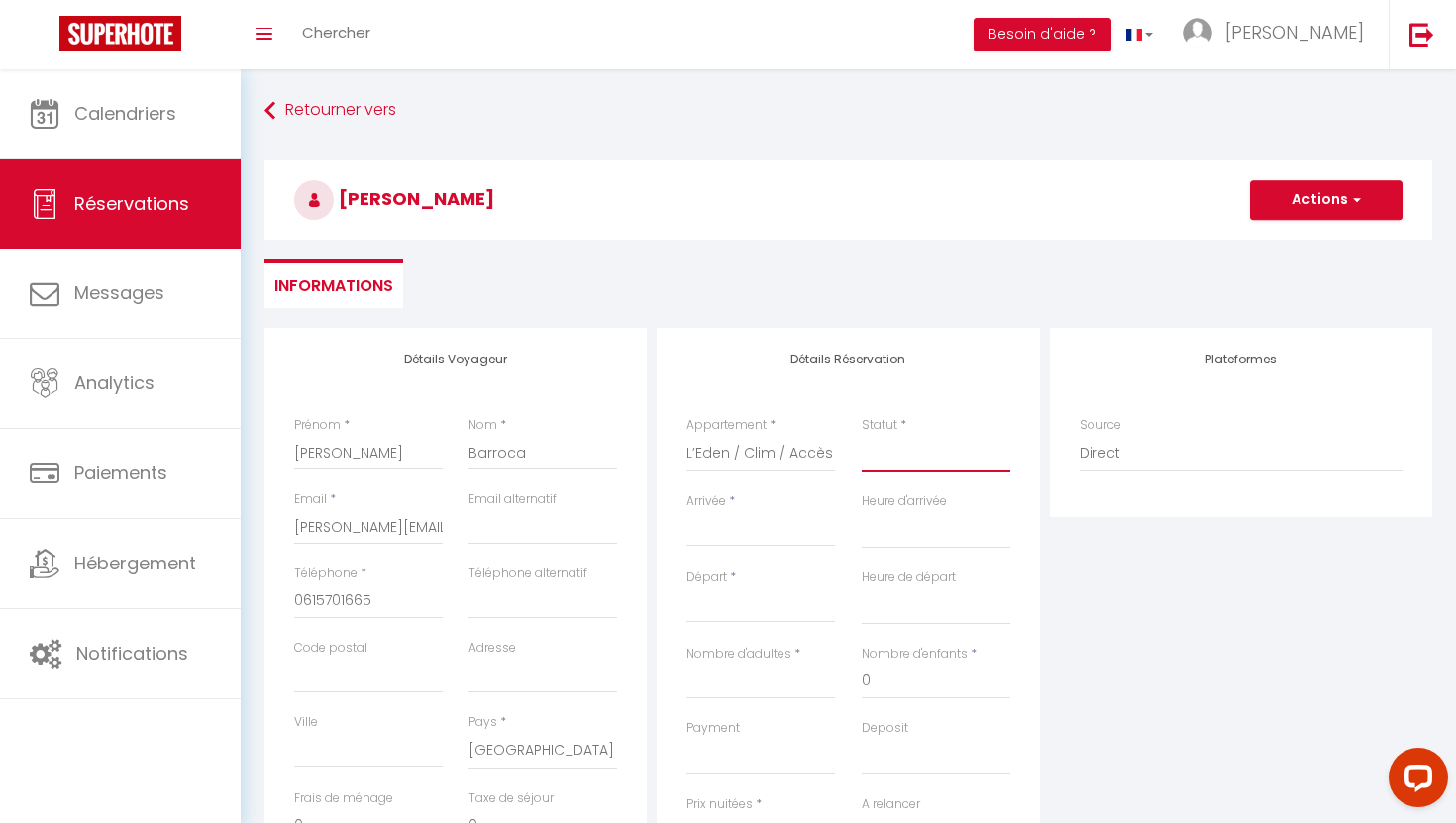 click on "Confirmé Non Confirmé [PERSON_NAME] par le voyageur No Show Request" at bounding box center (936, 454) 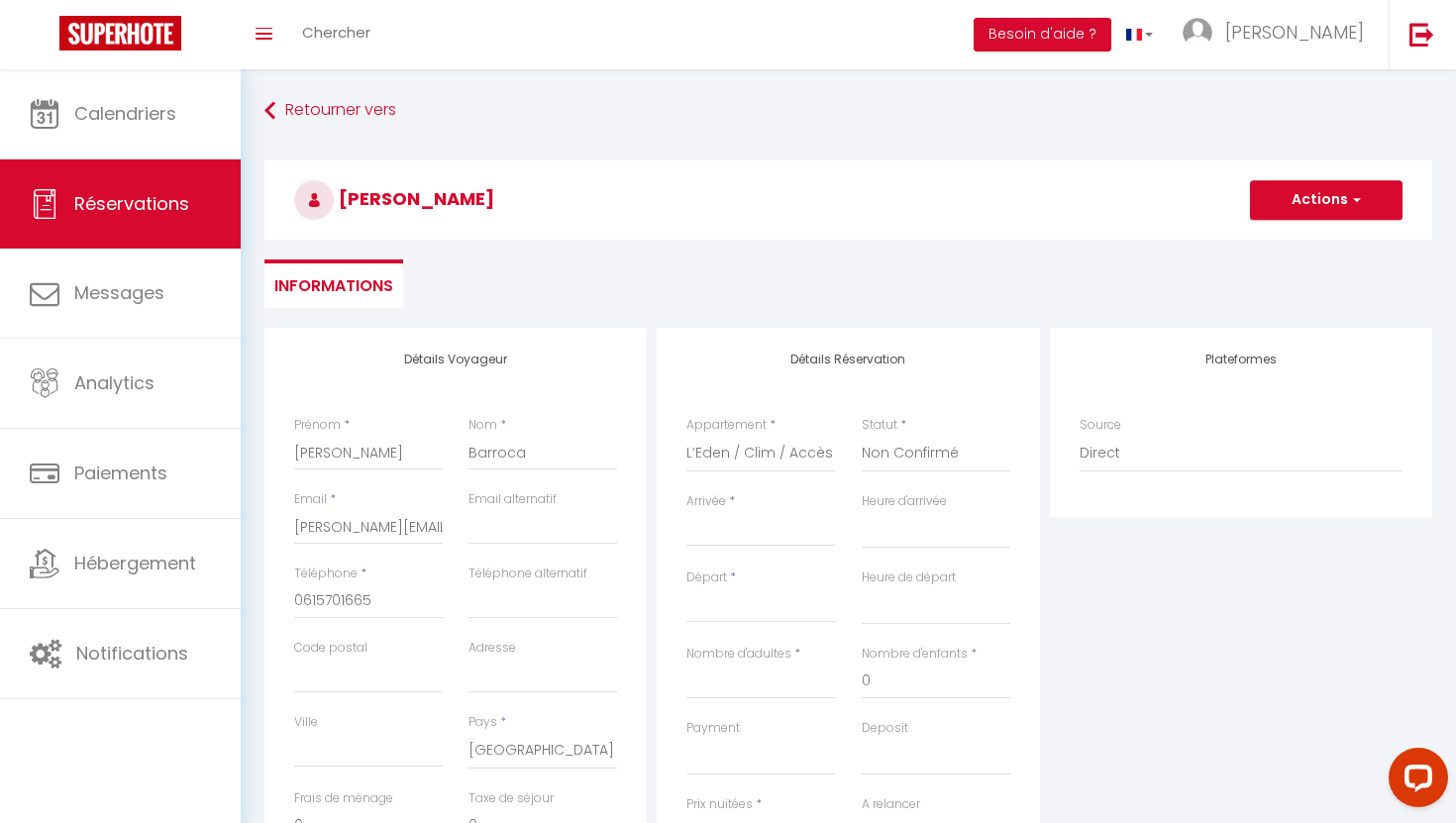 click on "Arrivée" at bounding box center [761, 531] 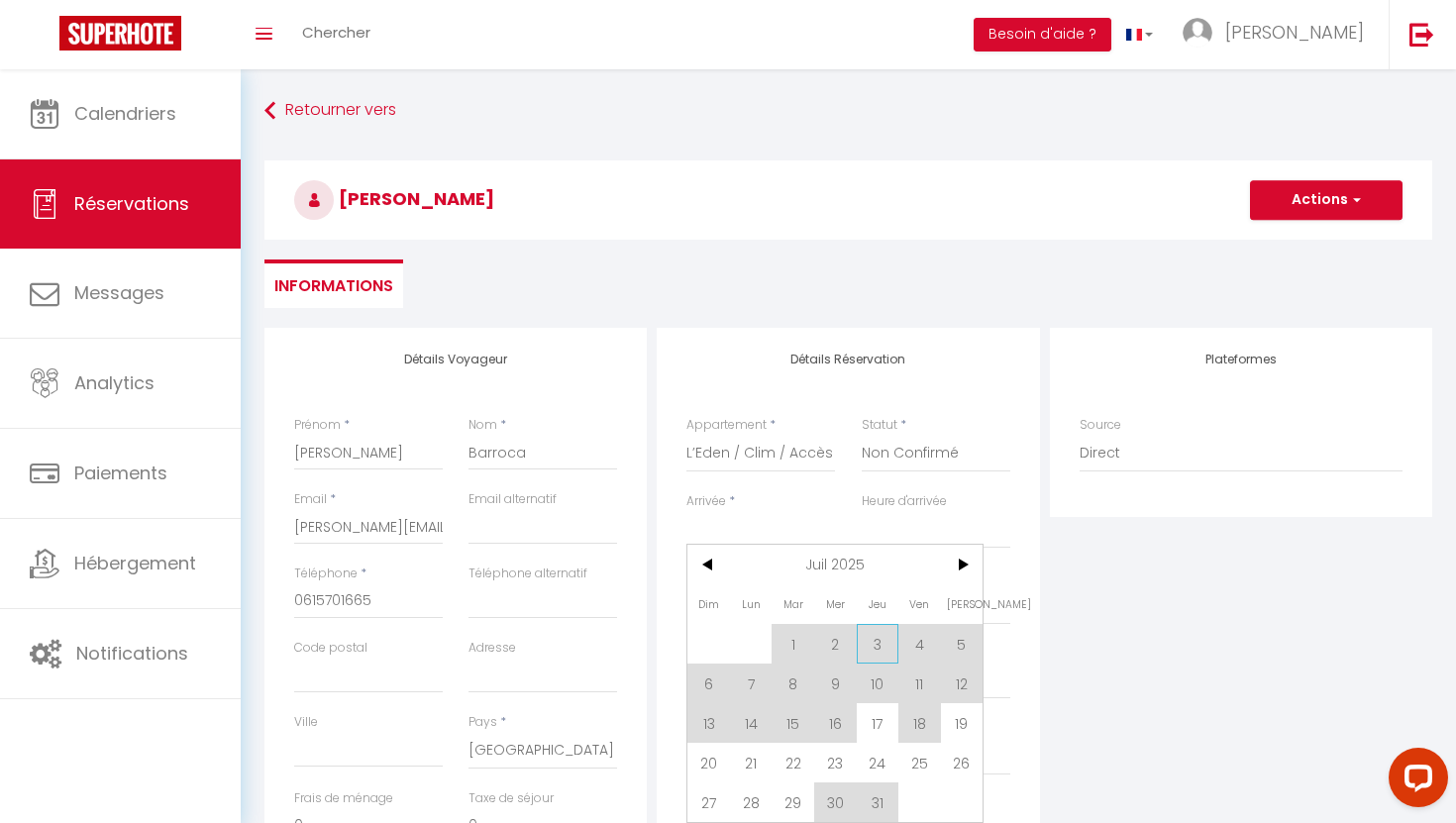 scroll, scrollTop: 76, scrollLeft: 0, axis: vertical 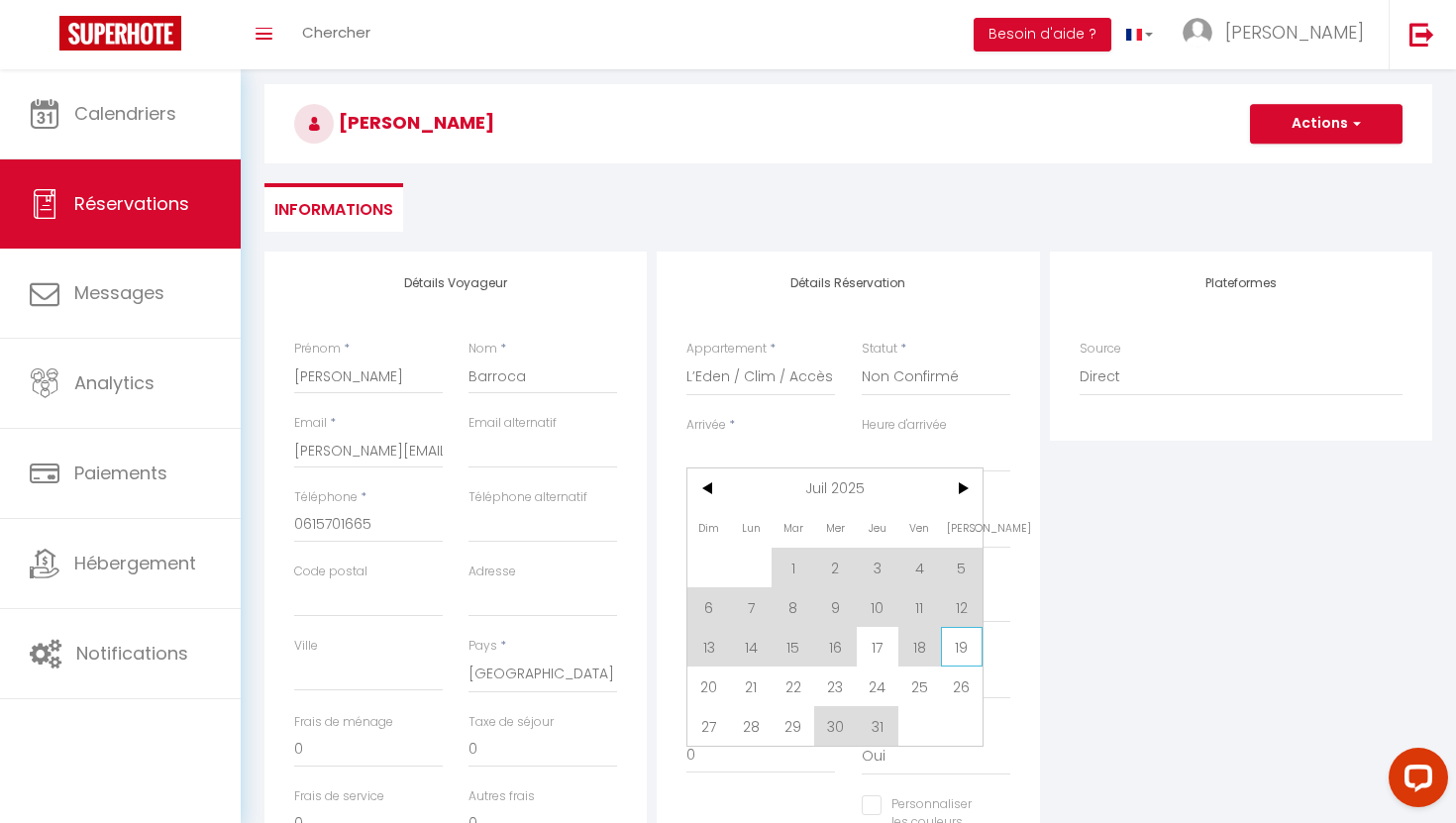 click on "19" at bounding box center (962, 647) 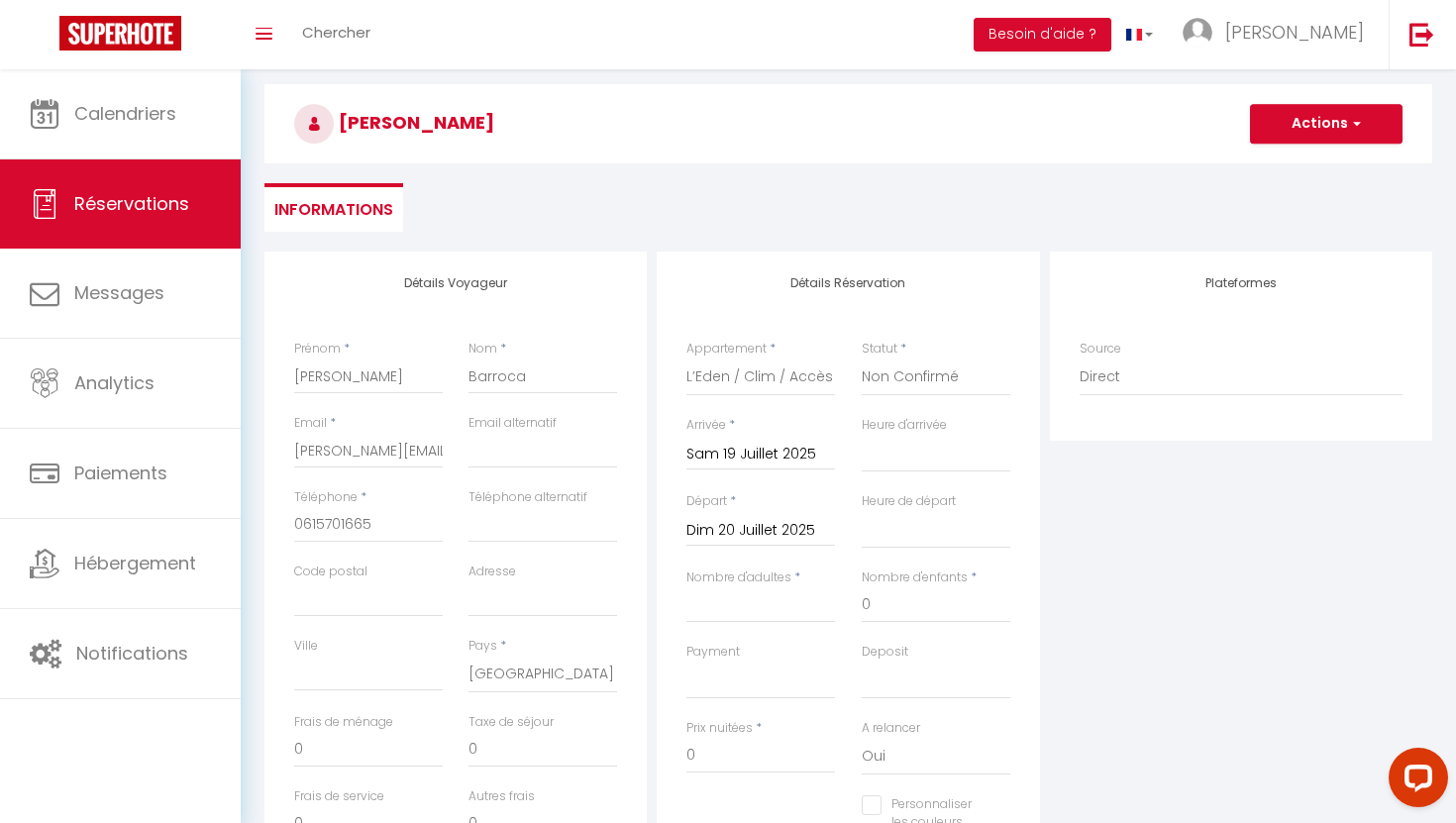 click on "Nombre d'enfants   *   0" at bounding box center [935, 605] 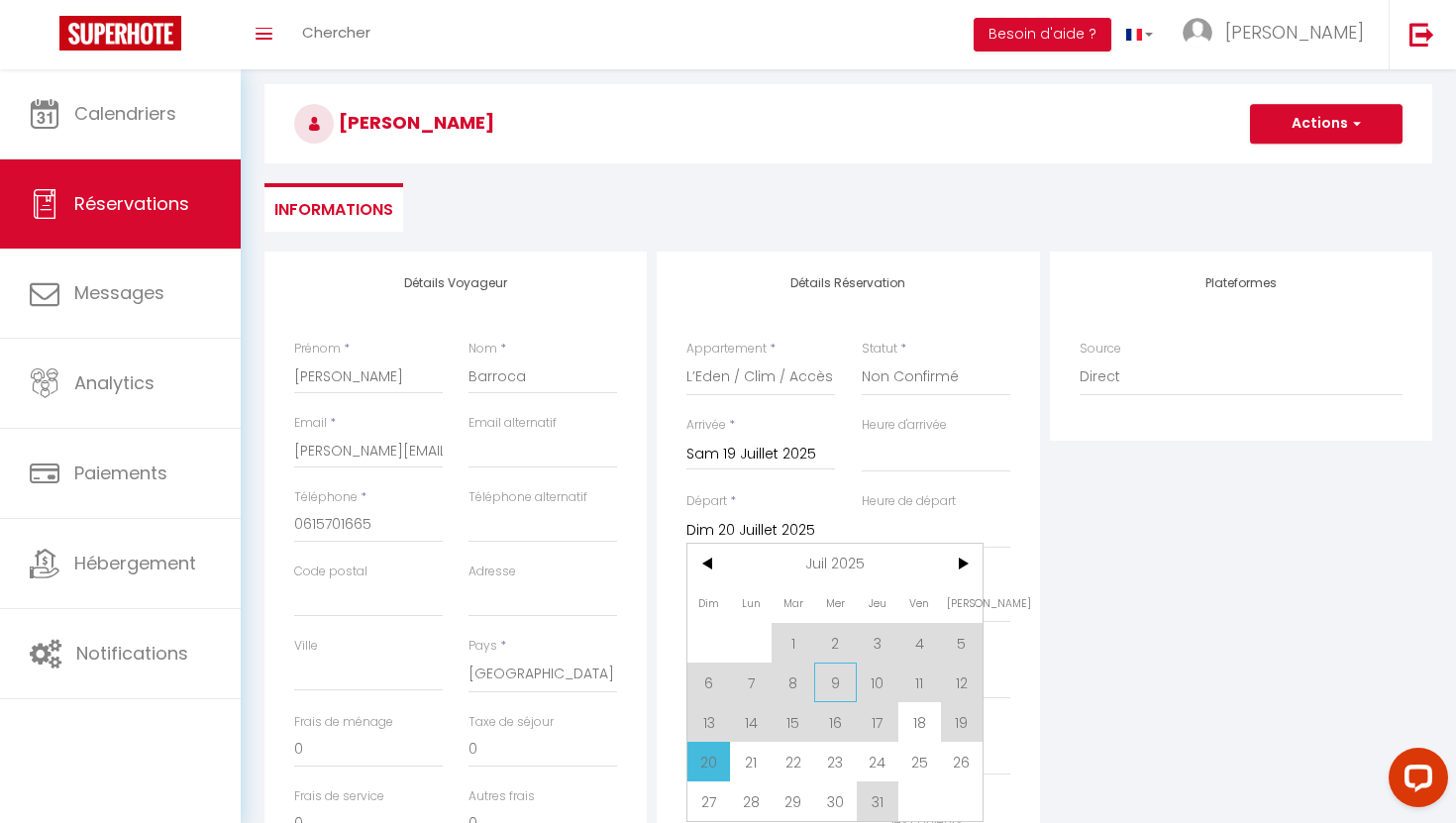 scroll, scrollTop: 110, scrollLeft: 0, axis: vertical 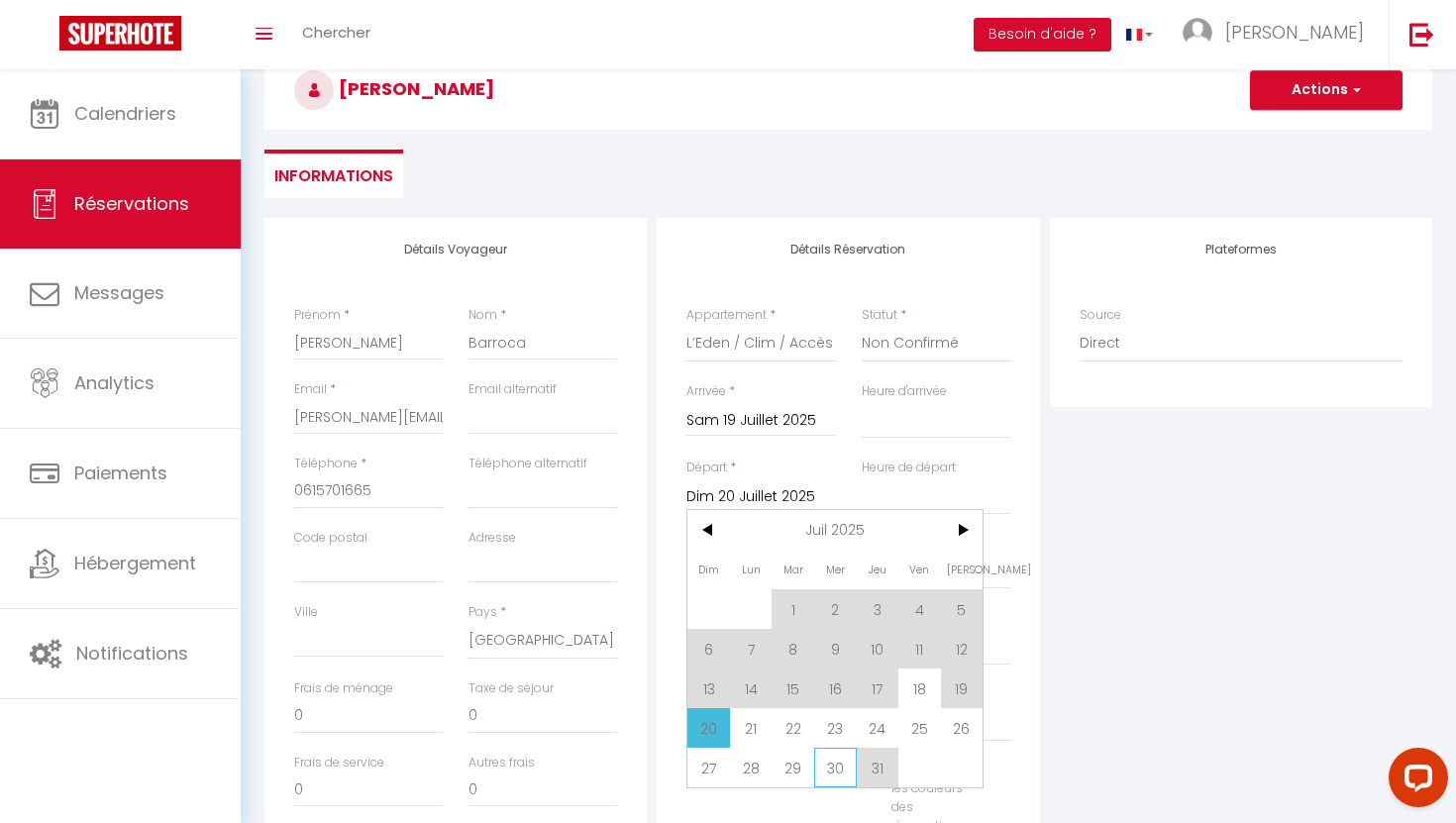 click on "30" at bounding box center (835, 768) 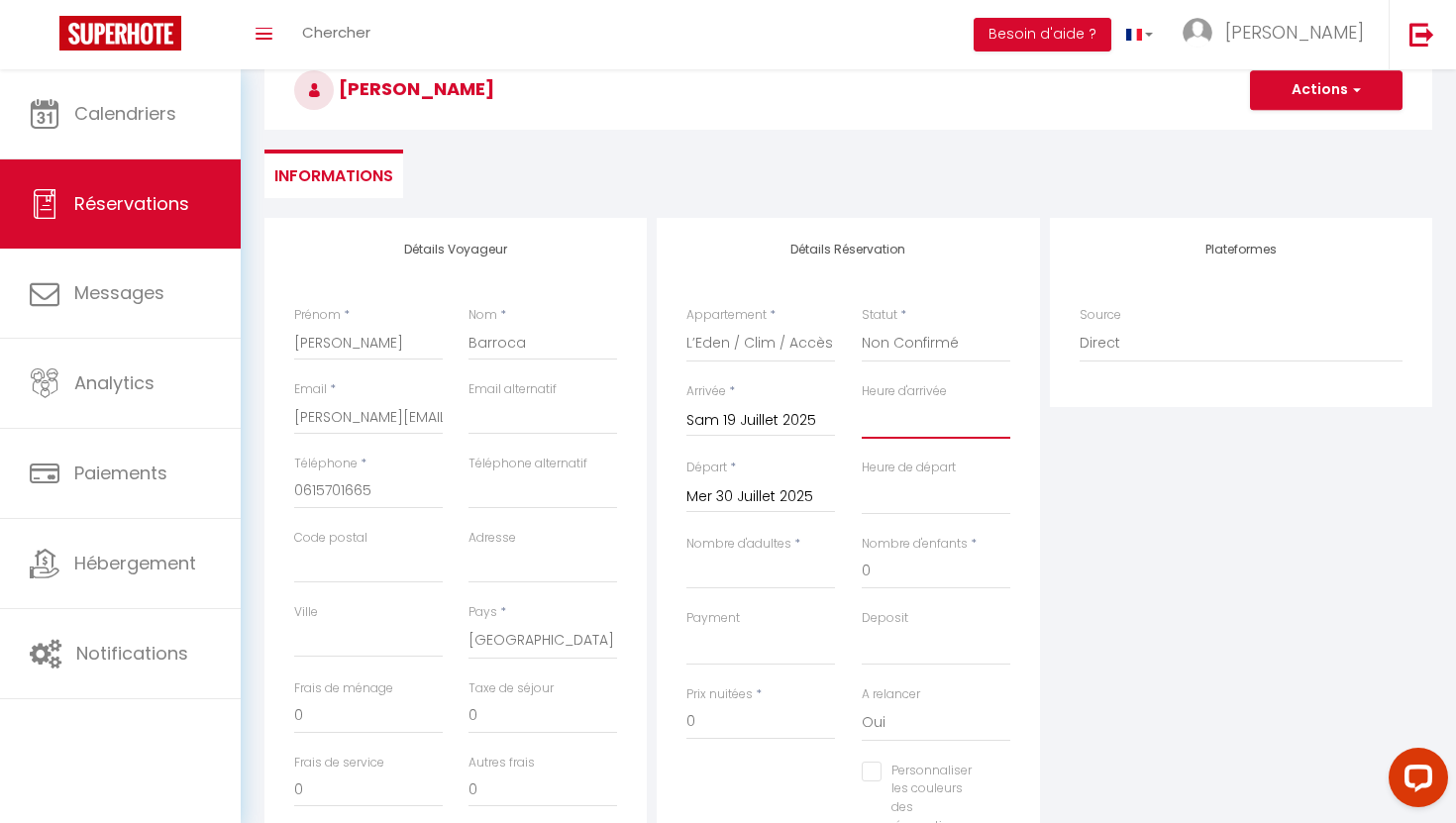 click on "00:00 00:30 01:00 01:30 02:00 02:30 03:00 03:30 04:00 04:30 05:00 05:30 06:00 06:30 07:00 07:30 08:00 08:30 09:00 09:30 10:00 10:30 11:00 11:30 12:00 12:30 13:00 13:30 14:00 14:30 15:00 15:30 16:00 16:30 17:00 17:30 18:00 18:30 19:00 19:30 20:00 20:30 21:00 21:30 22:00 22:30 23:00 23:30" at bounding box center [936, 420] 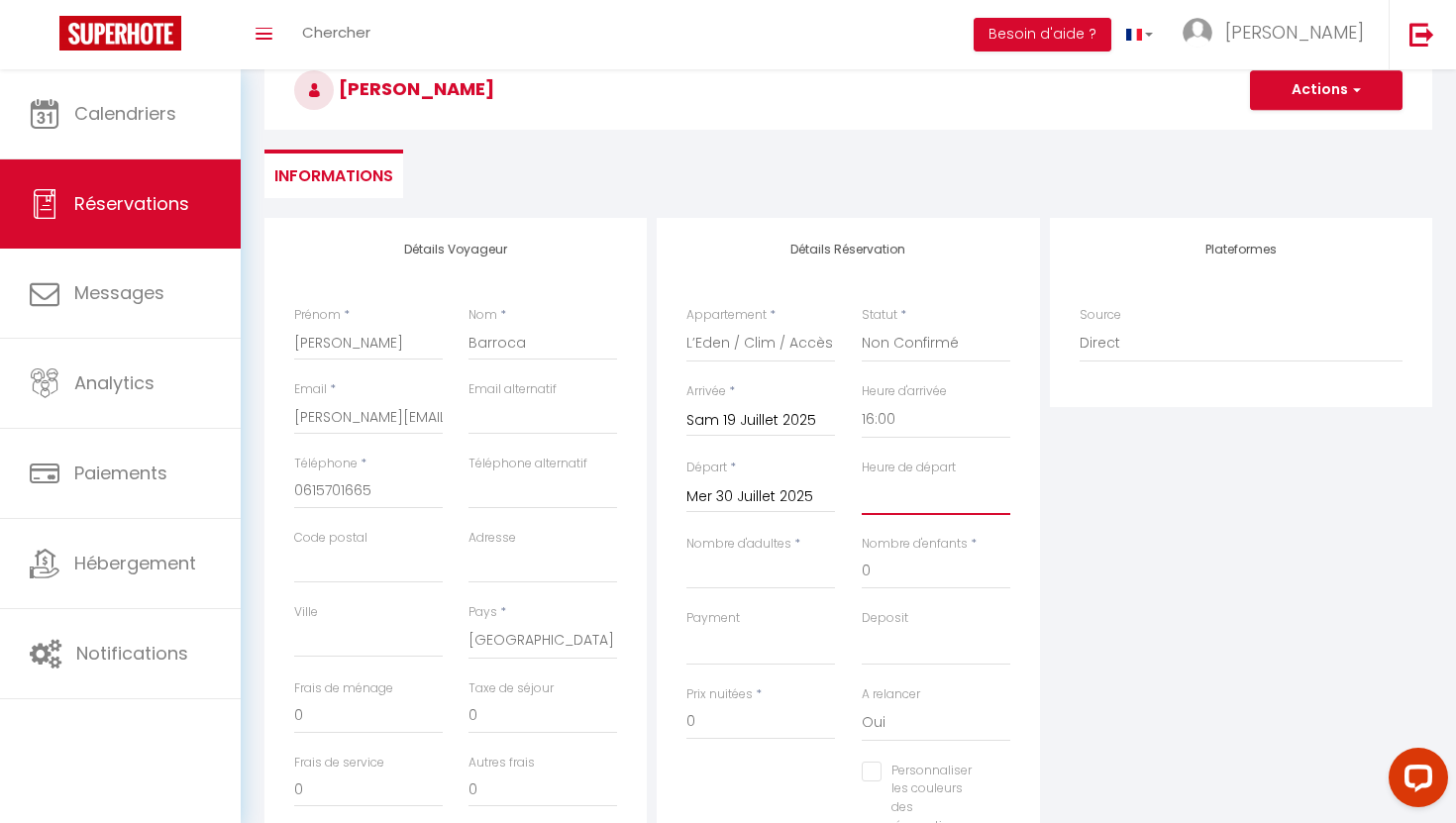 click on "00:00 00:30 01:00 01:30 02:00 02:30 03:00 03:30 04:00 04:30 05:00 05:30 06:00 06:30 07:00 07:30 08:00 08:30 09:00 09:30 10:00 10:30 11:00 11:30 12:00 12:30 13:00 13:30 14:00 14:30 15:00 15:30 16:00 16:30 17:00 17:30 18:00 18:30 19:00 19:30 20:00 20:30 21:00 21:30 22:00 22:30 23:00 23:30" at bounding box center [936, 496] 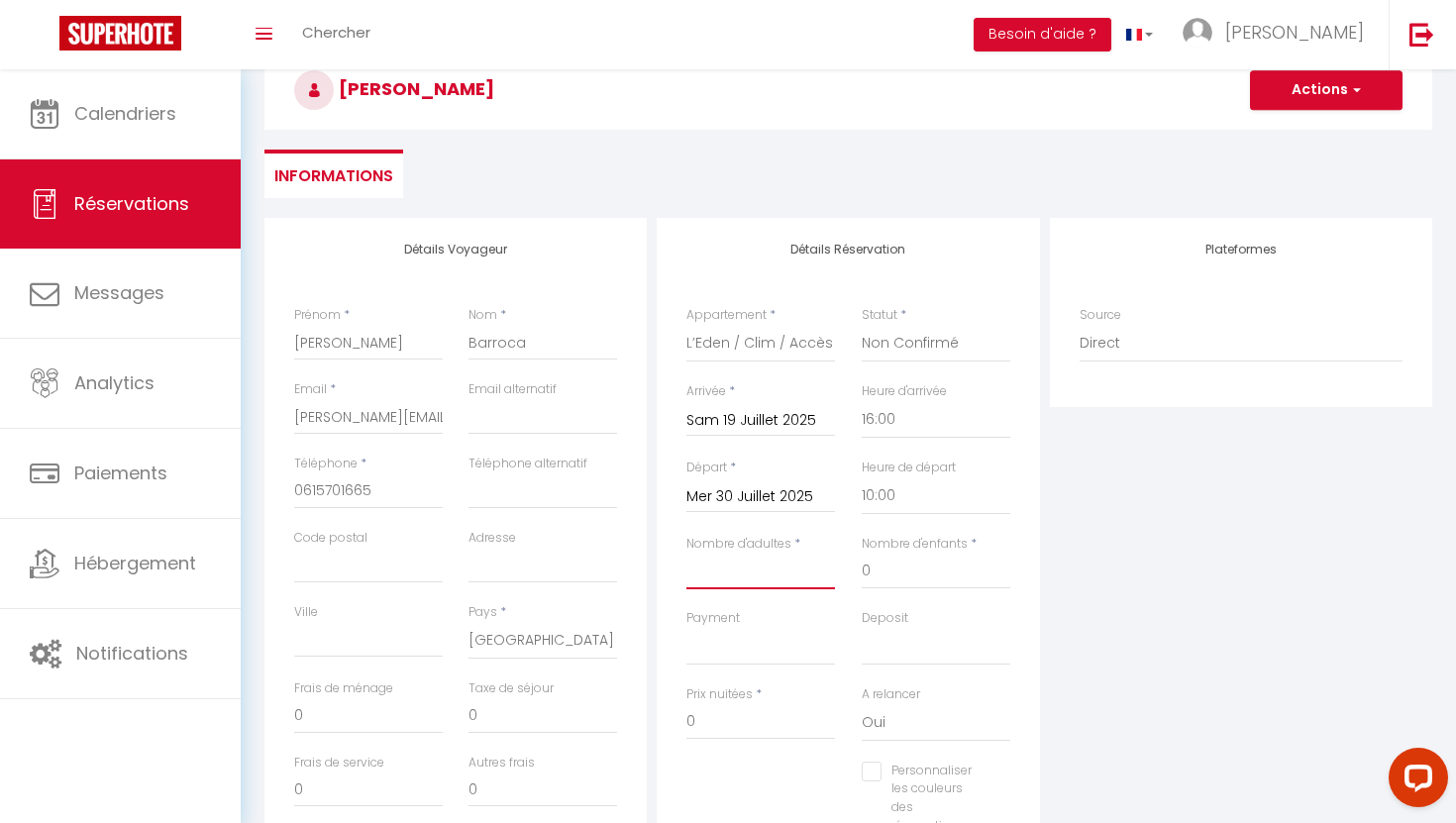 click on "Nombre d'adultes" at bounding box center (761, 571) 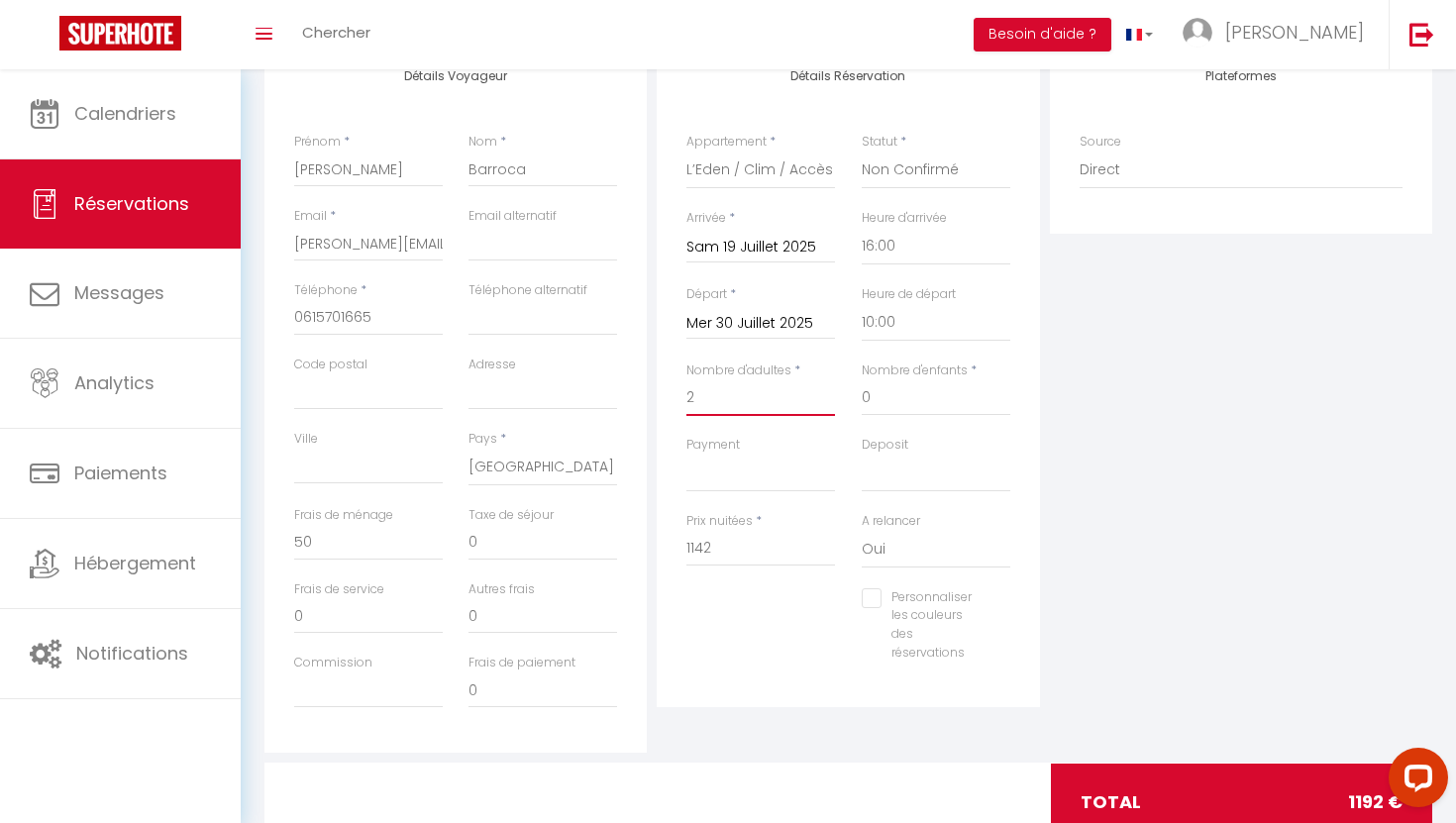 scroll, scrollTop: 294, scrollLeft: 0, axis: vertical 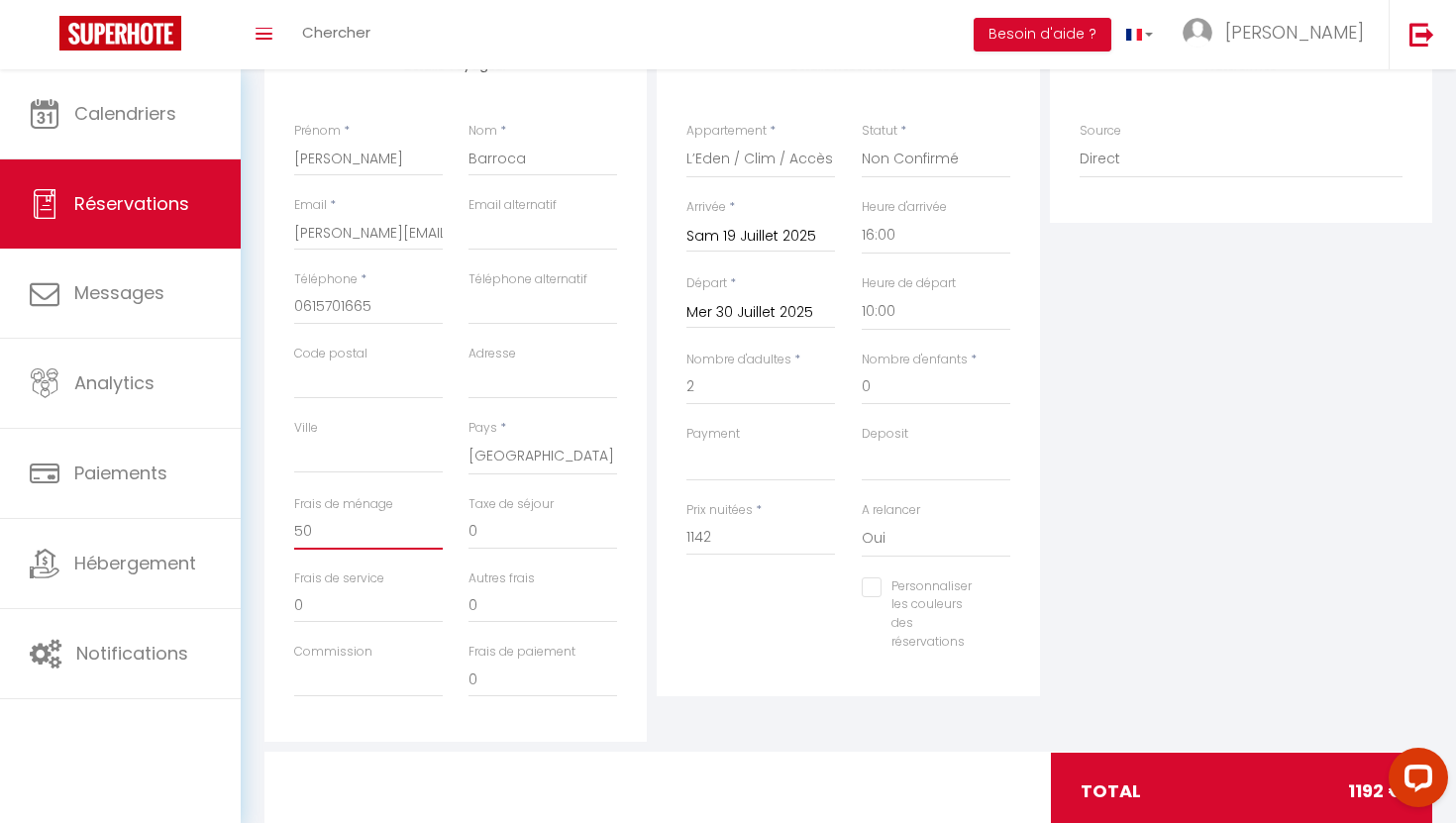 click on "50" at bounding box center (368, 532) 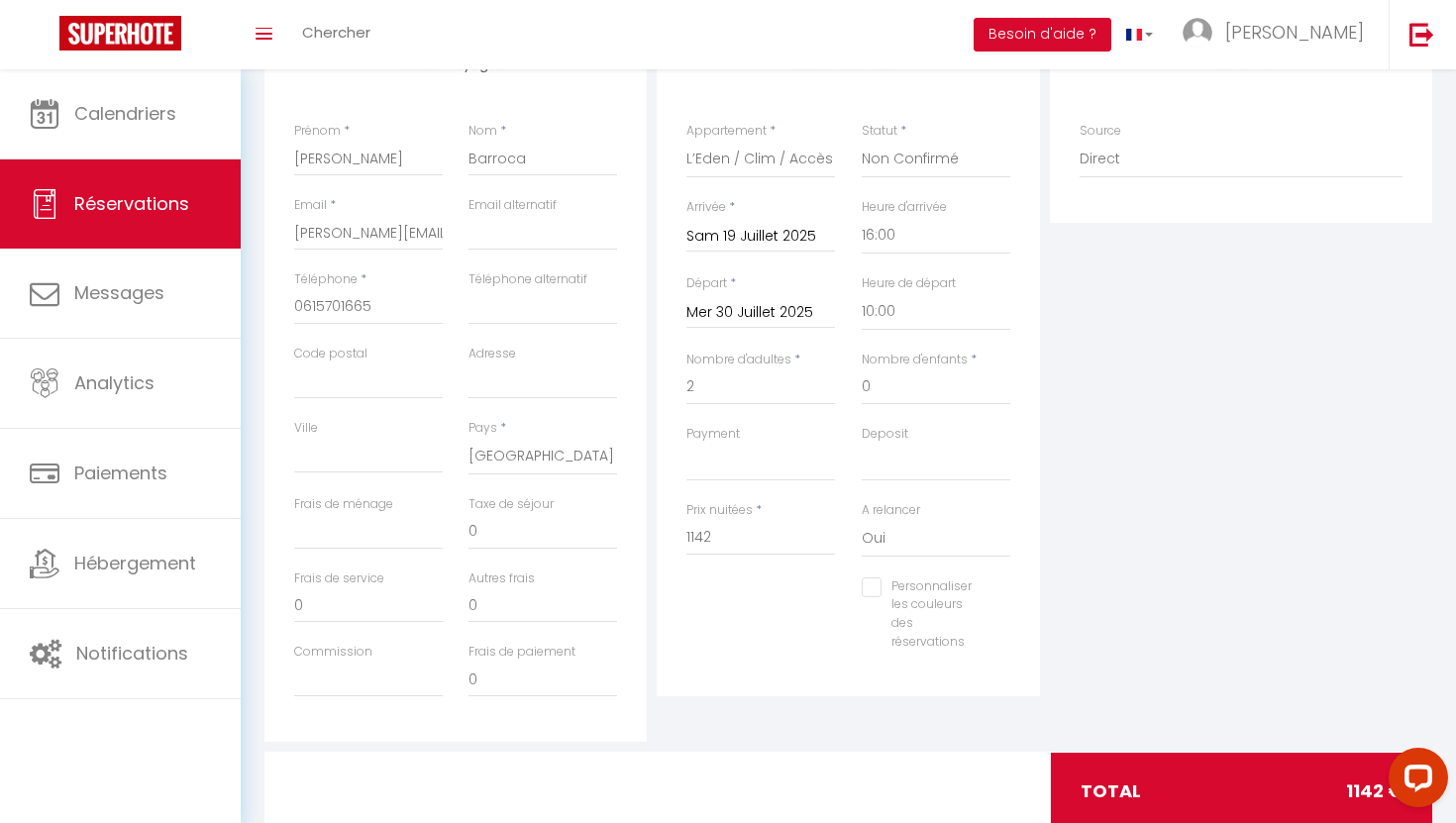 click on "Personnaliser les couleurs des réservations     #D7092E" at bounding box center [848, 624] 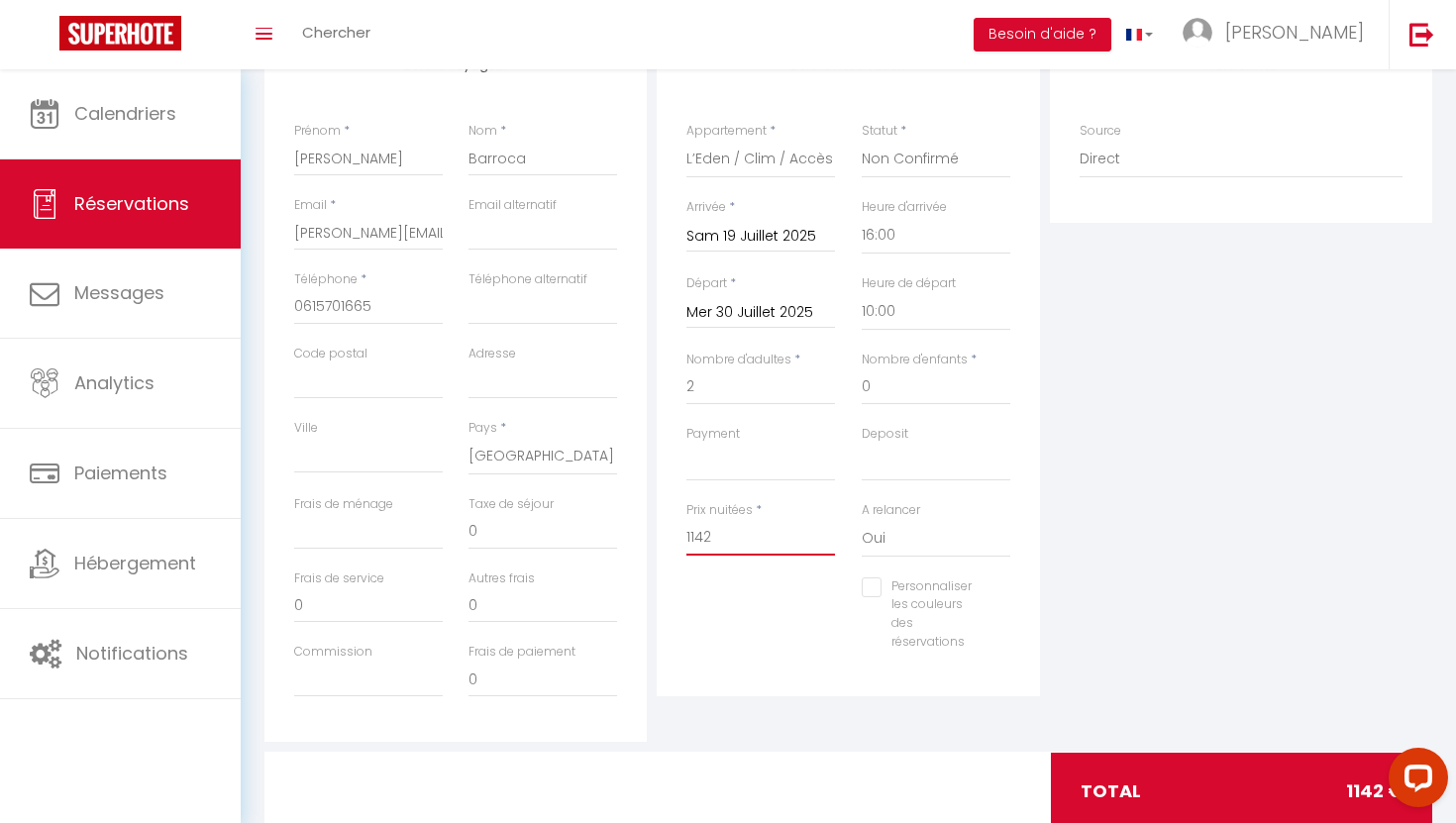 click on "1142" at bounding box center (761, 538) 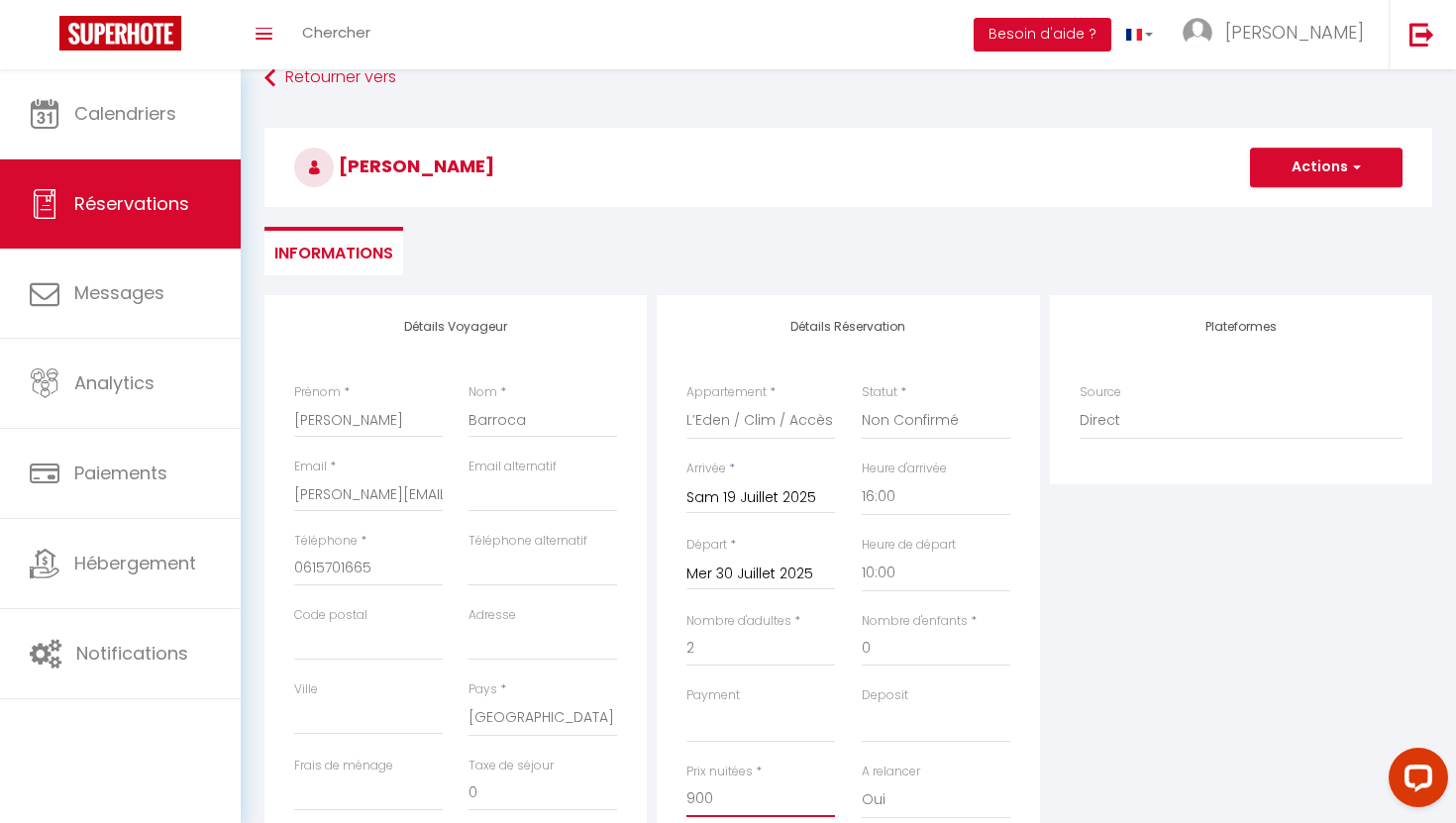 scroll, scrollTop: 34, scrollLeft: 0, axis: vertical 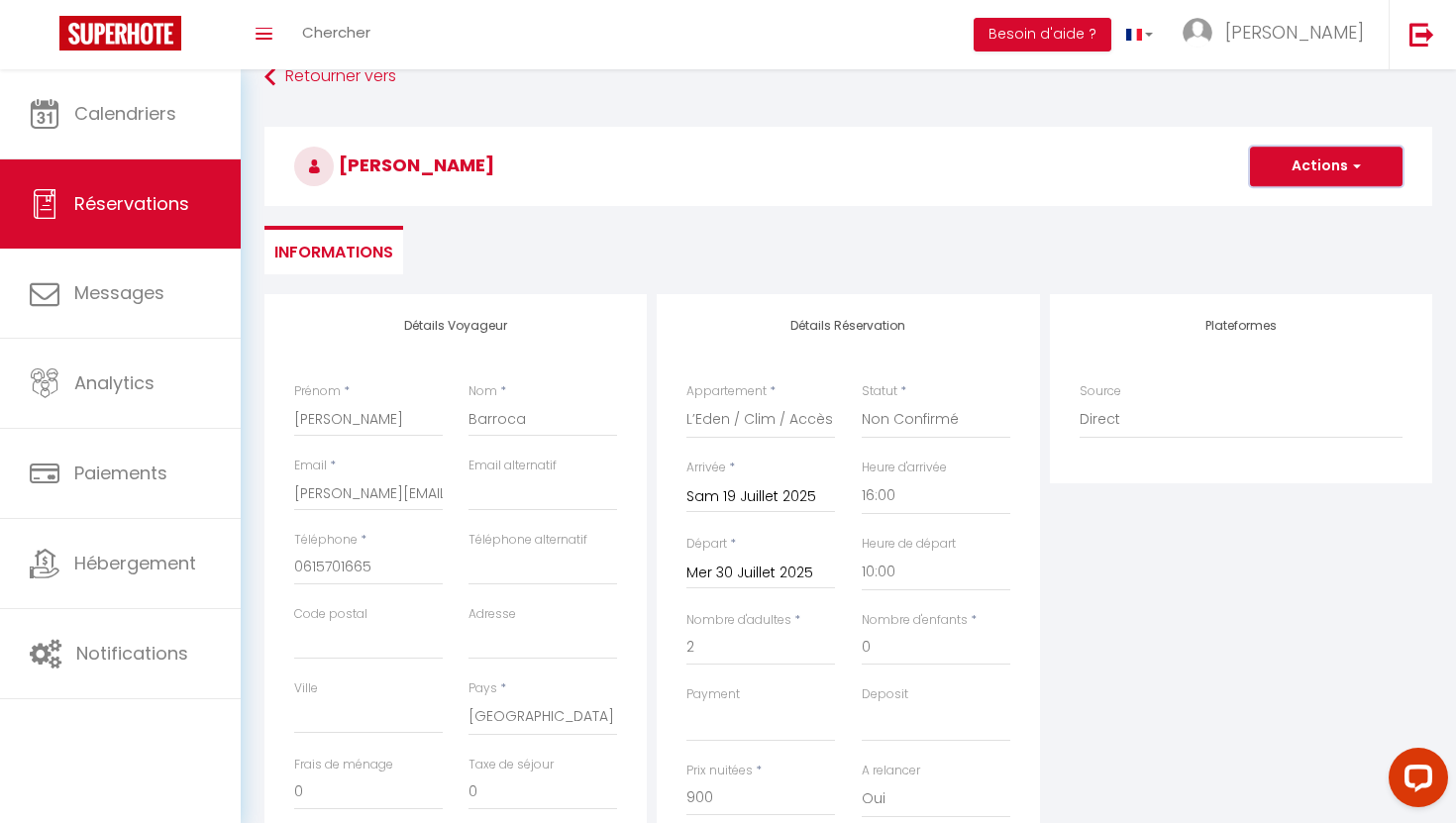 click on "Actions" at bounding box center (1326, 166) 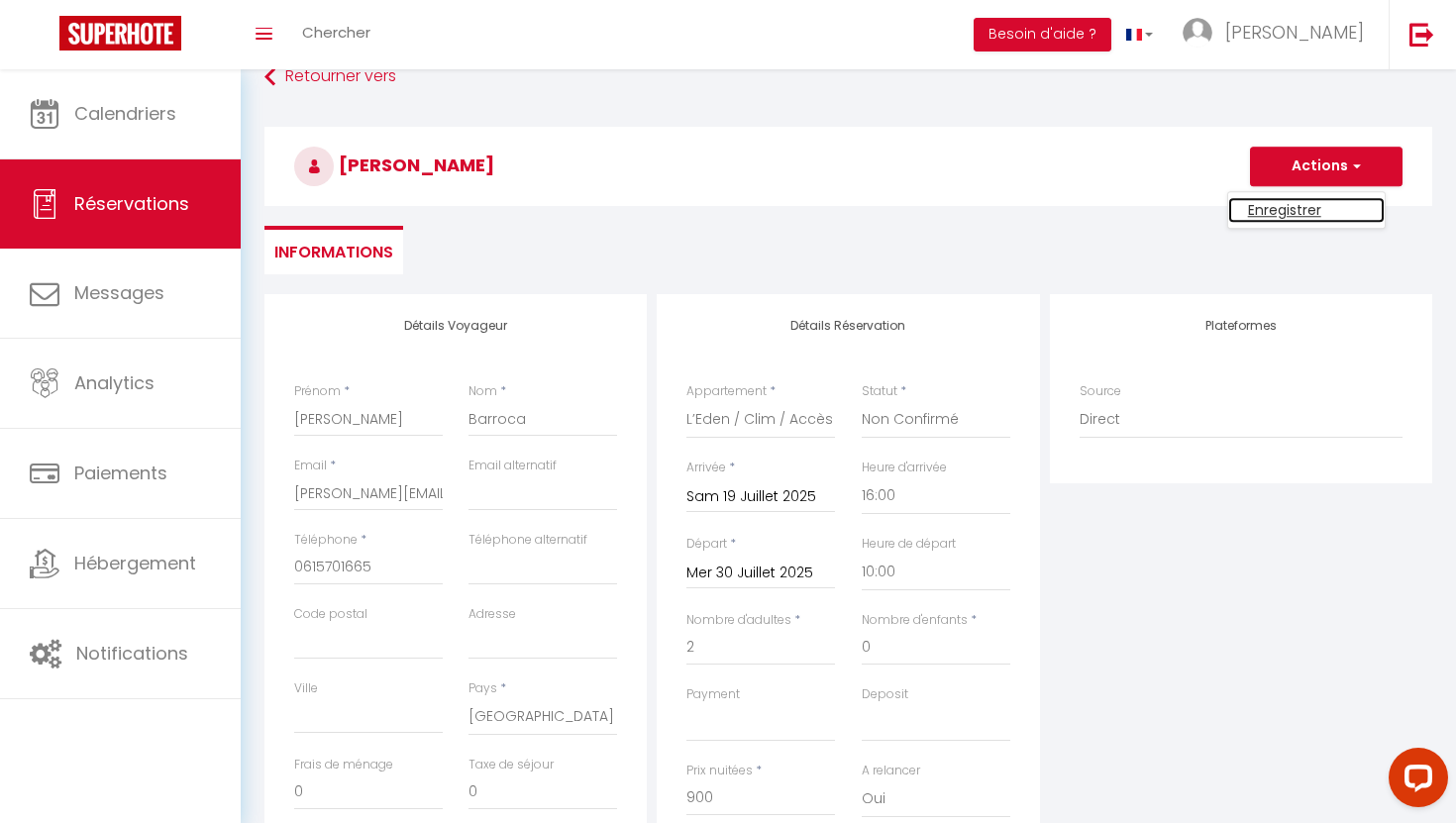 click on "Enregistrer" at bounding box center [1306, 210] 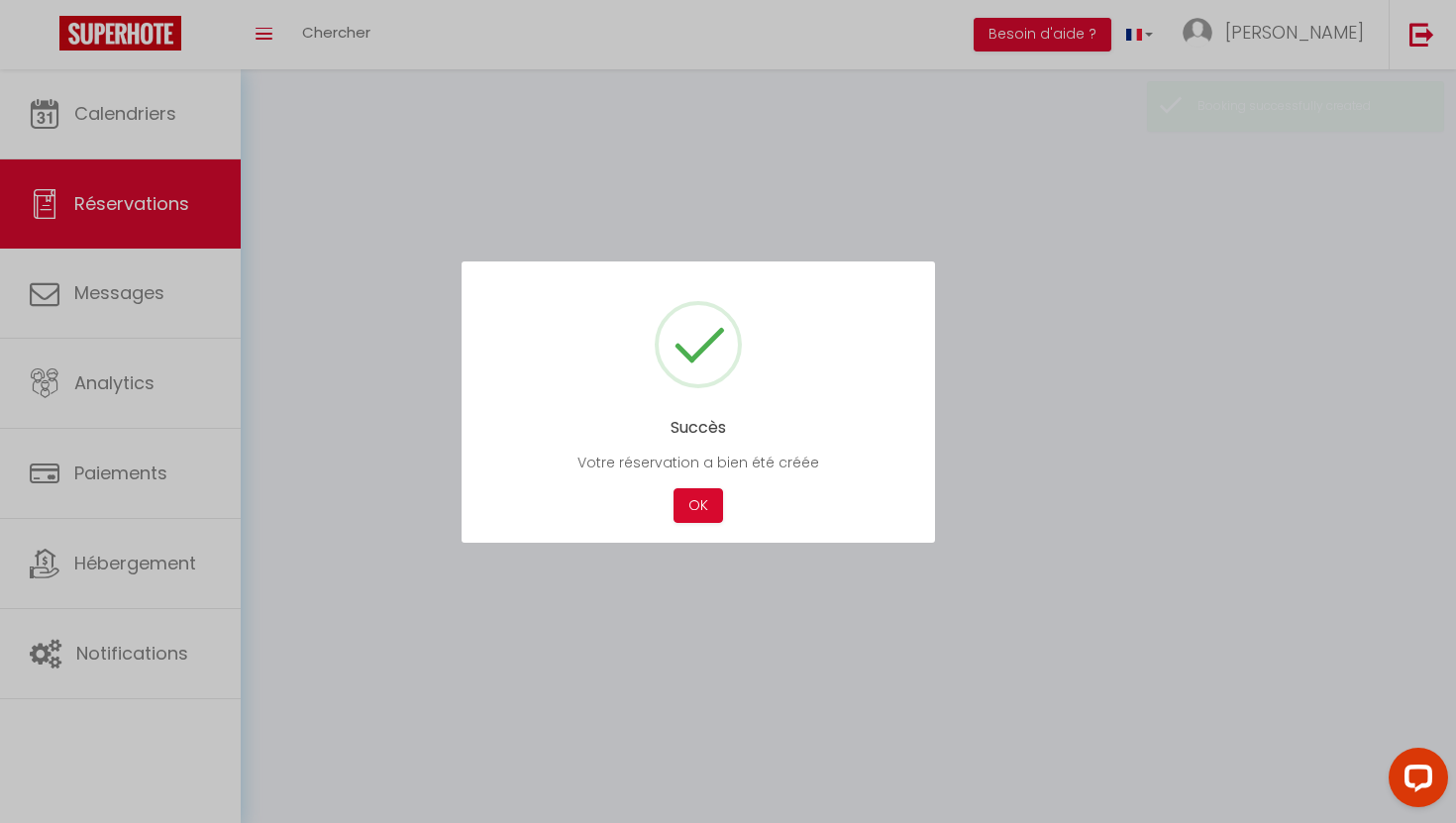 scroll, scrollTop: 0, scrollLeft: 0, axis: both 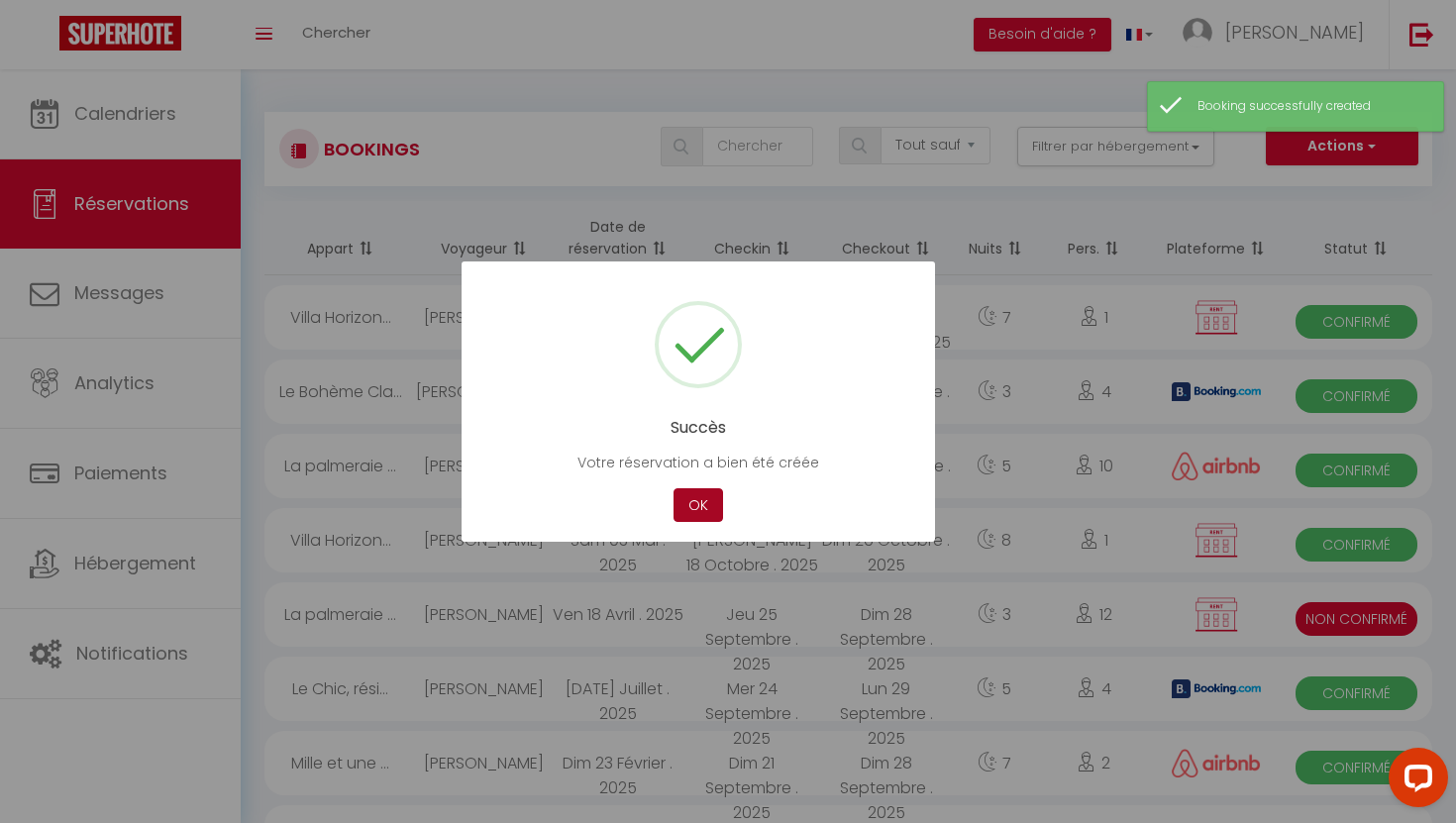 click on "OK" at bounding box center (698, 505) 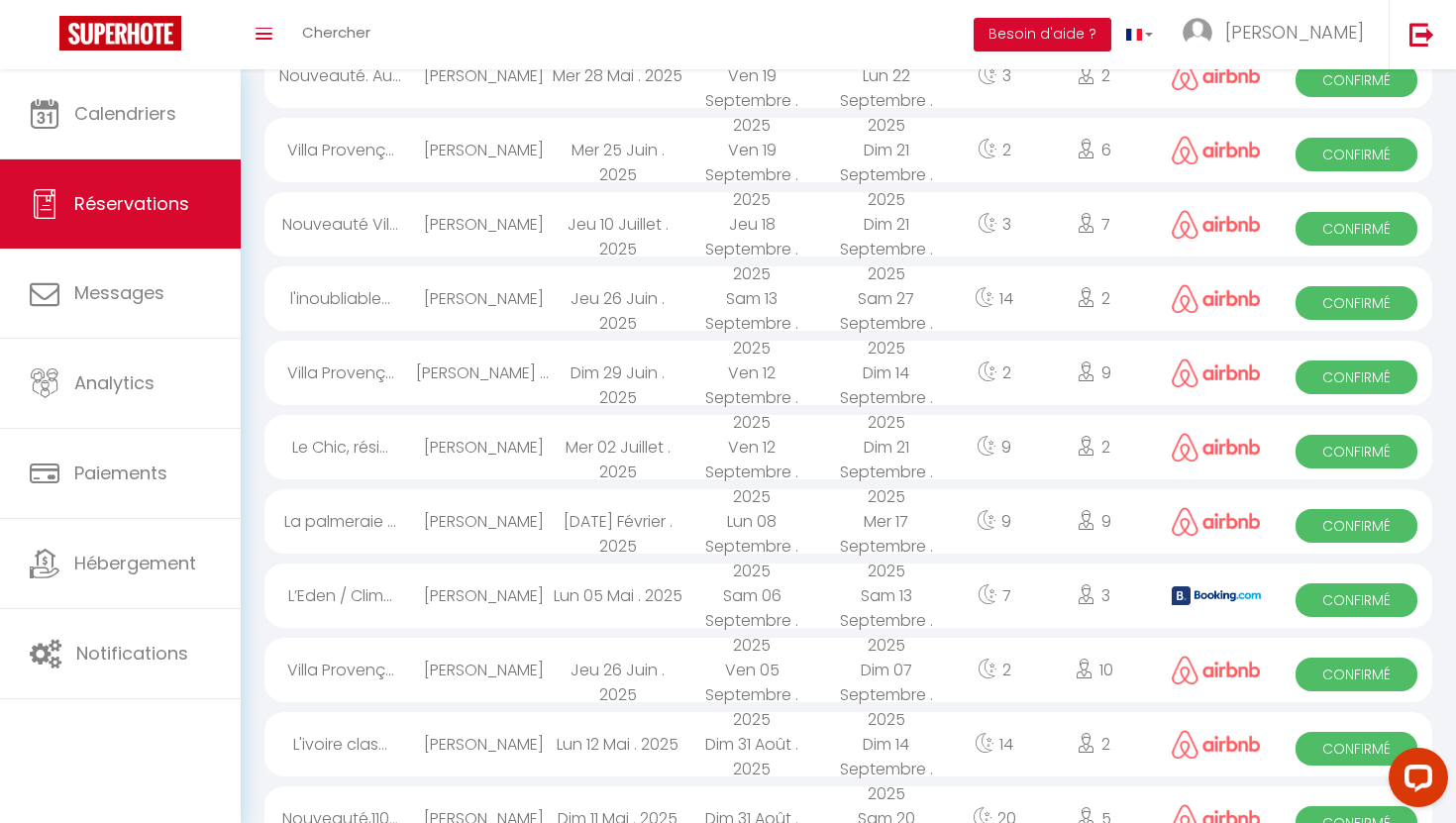 scroll, scrollTop: 0, scrollLeft: 0, axis: both 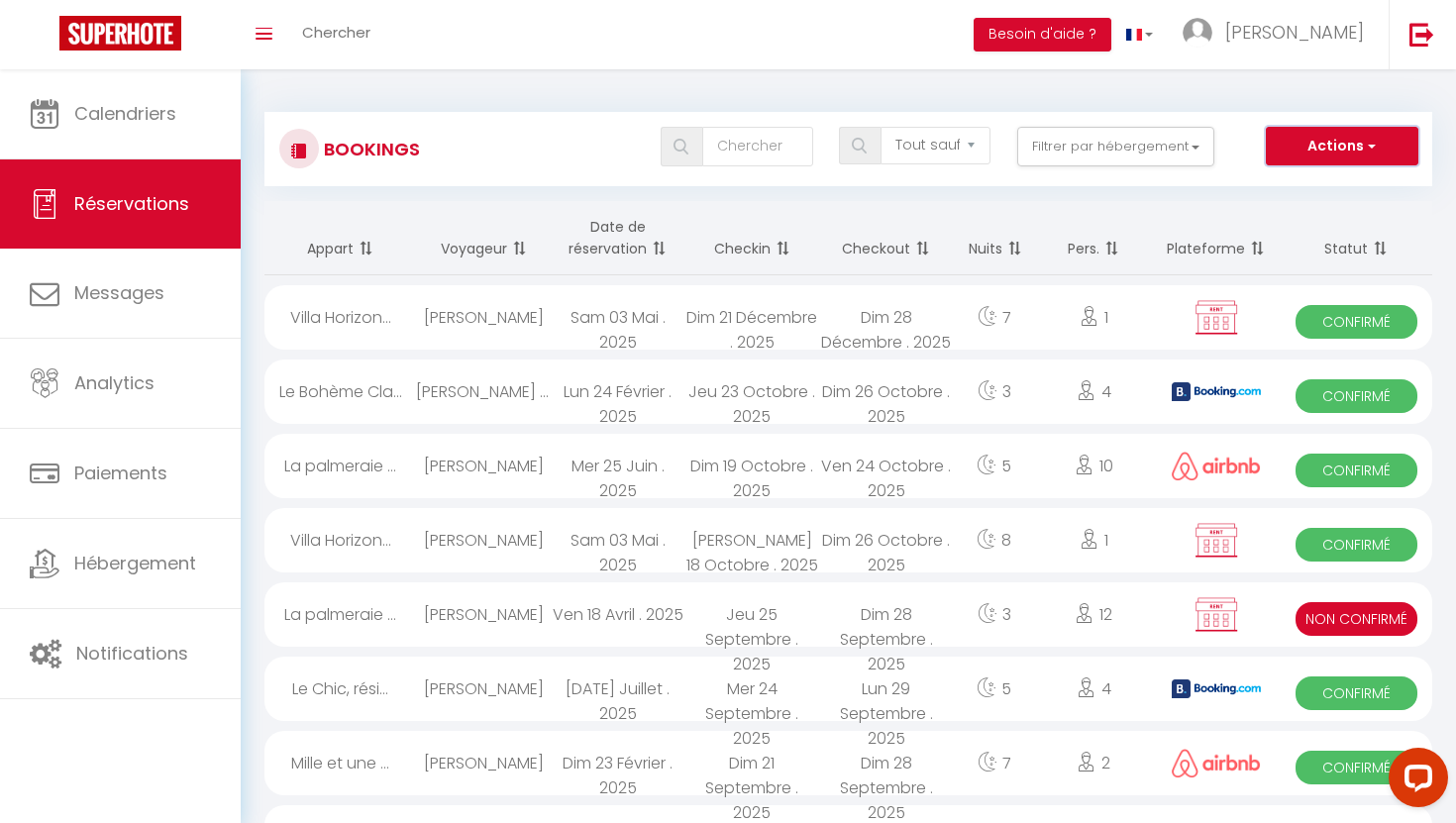 click on "Actions" at bounding box center (1342, 147) 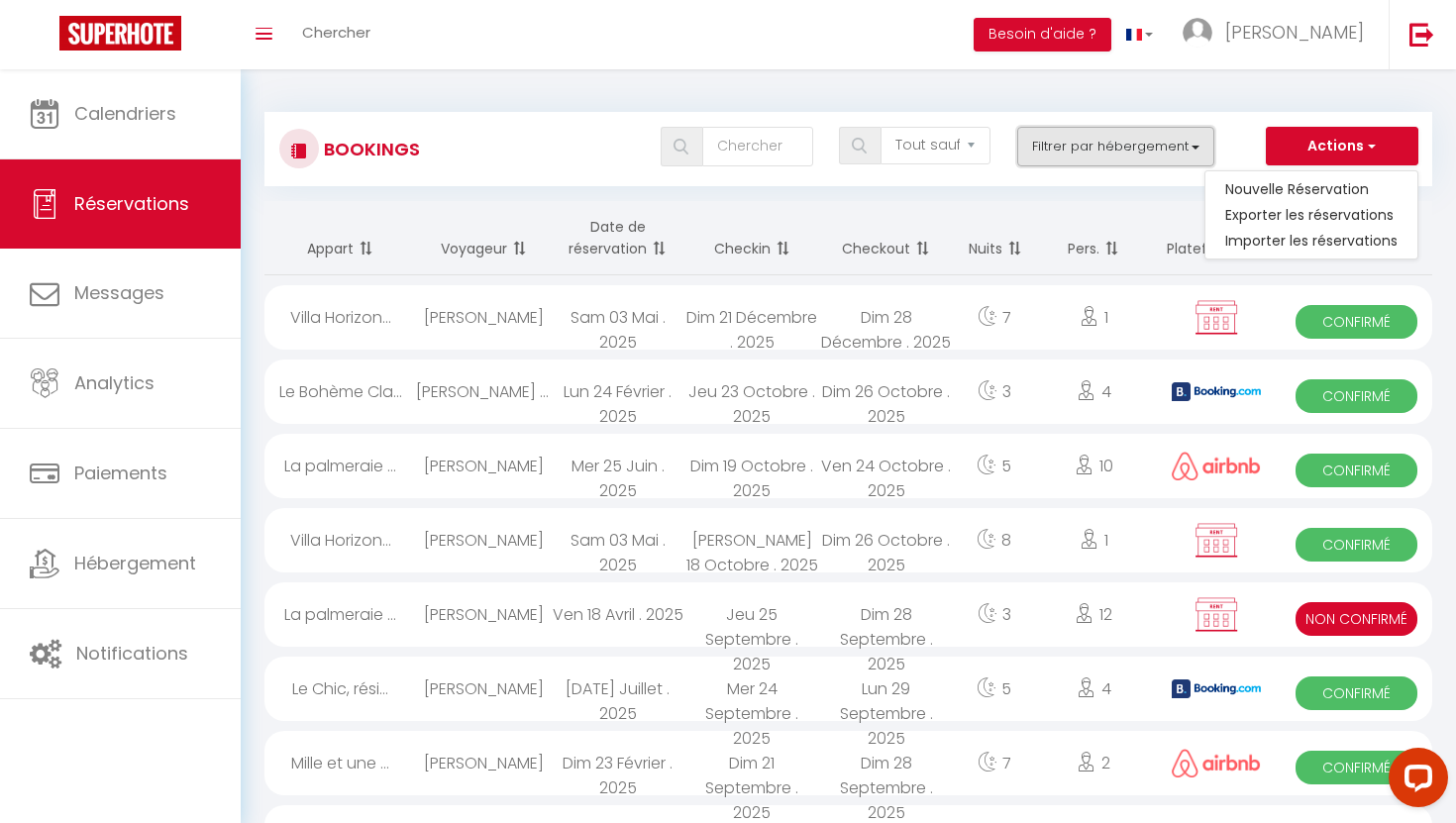 click on "Filtrer par hébergement" at bounding box center (1116, 147) 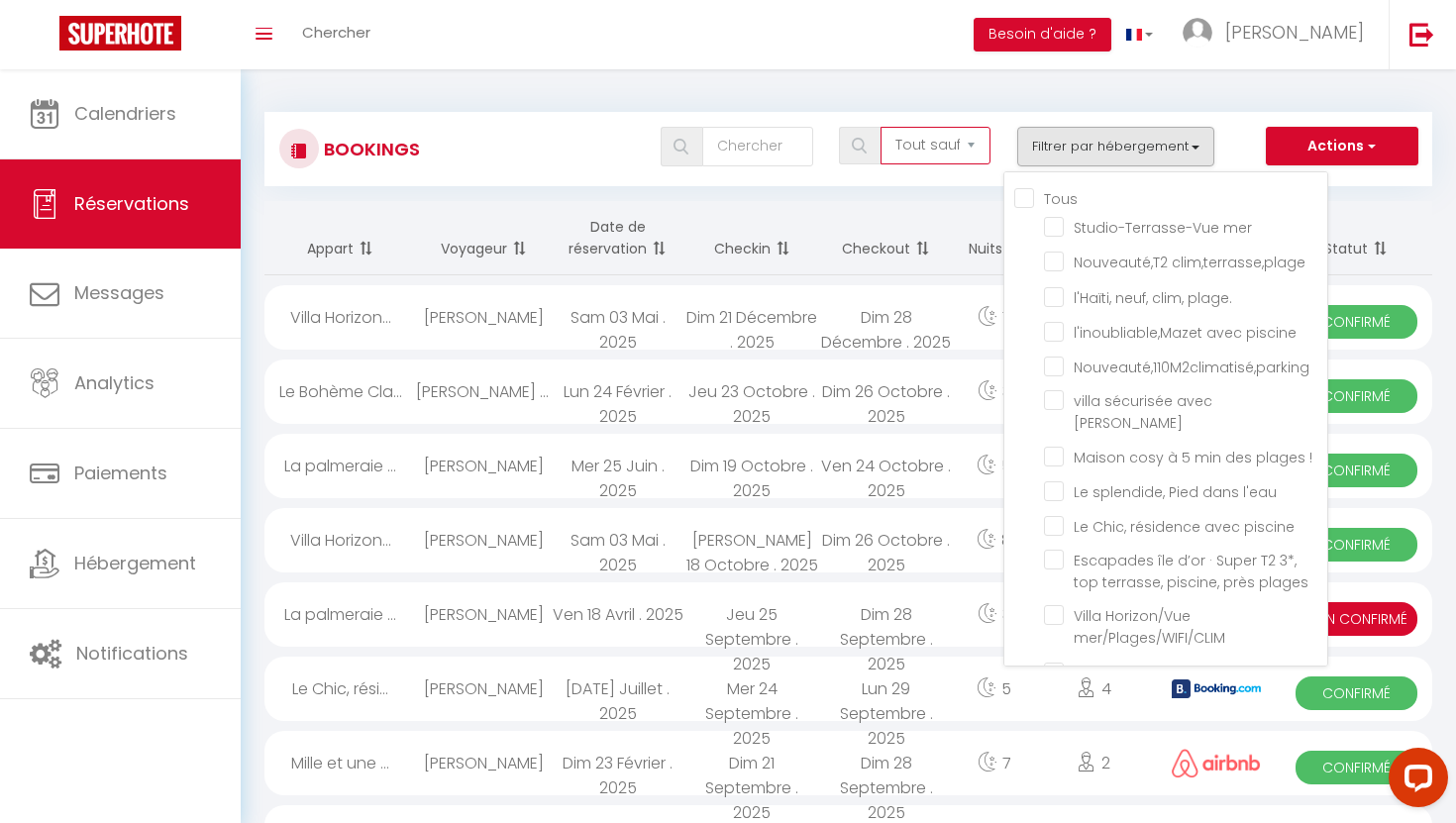 click on "Tous les statuts   Annulé   Confirmé   Non Confirmé   Tout sauf annulé   No Show   Request" at bounding box center [935, 146] 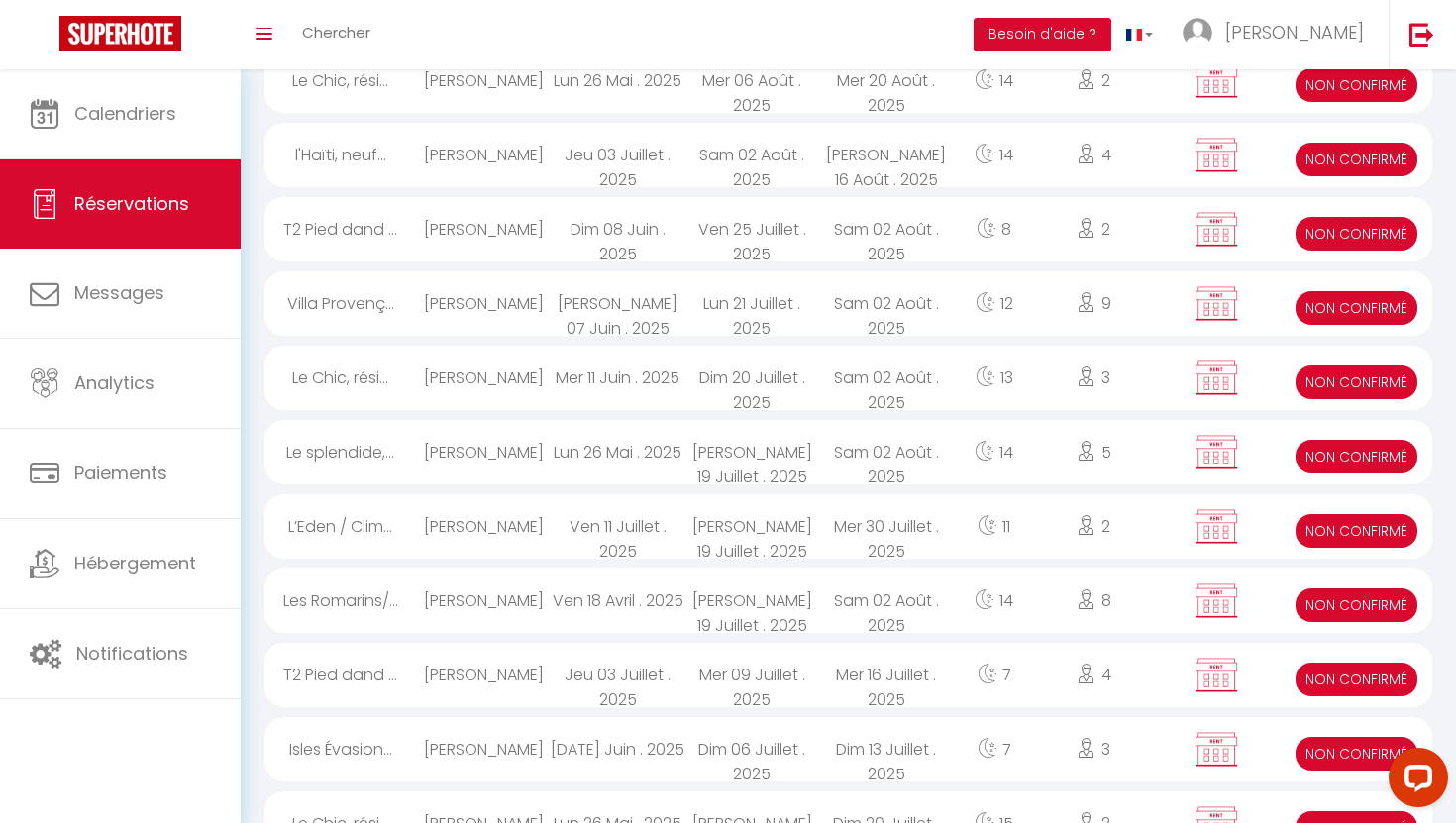 scroll, scrollTop: 683, scrollLeft: 0, axis: vertical 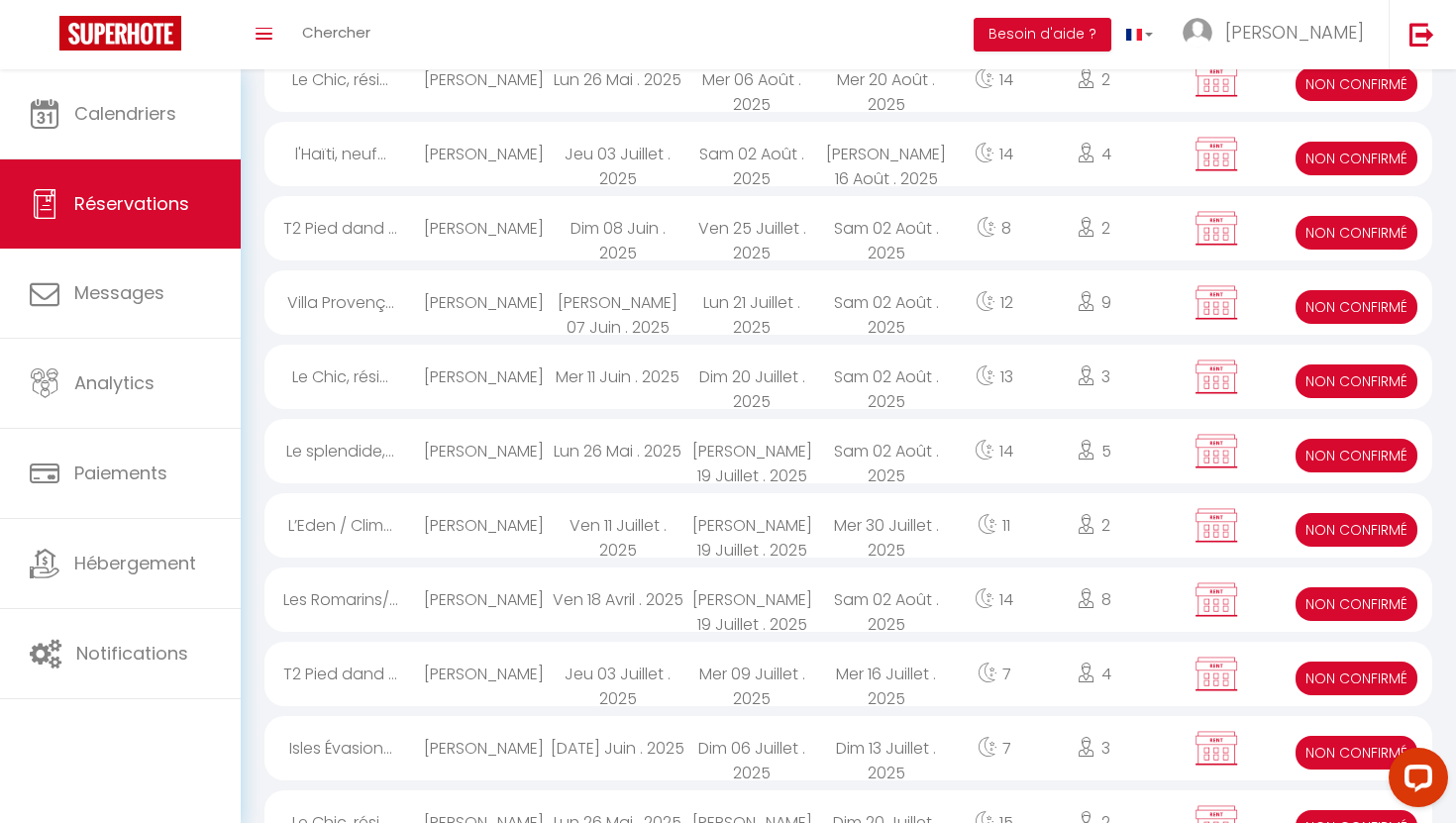 click on "Non Confirmé" at bounding box center [1356, 530] 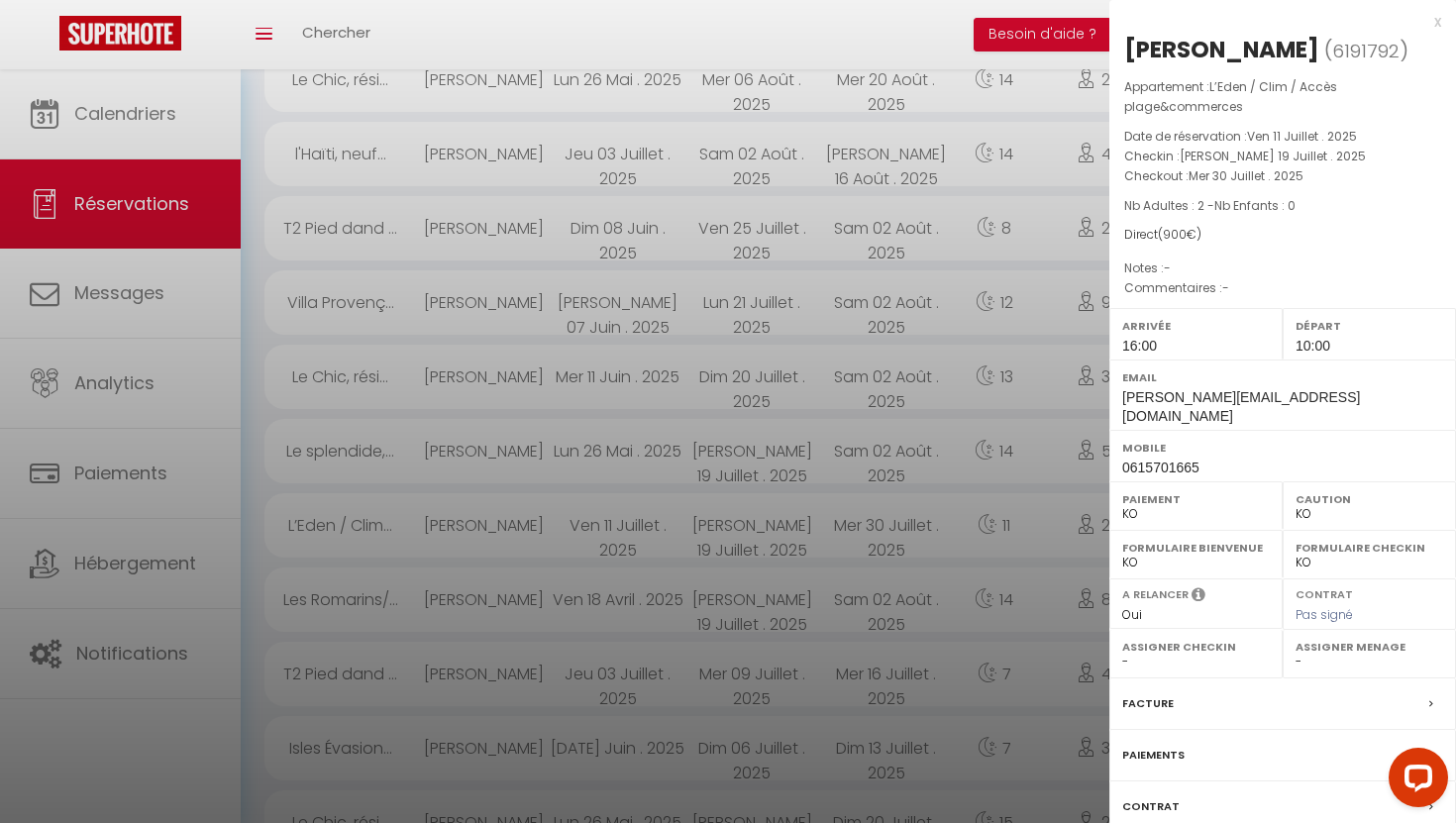 click on "Messages" at bounding box center (1283, 859) 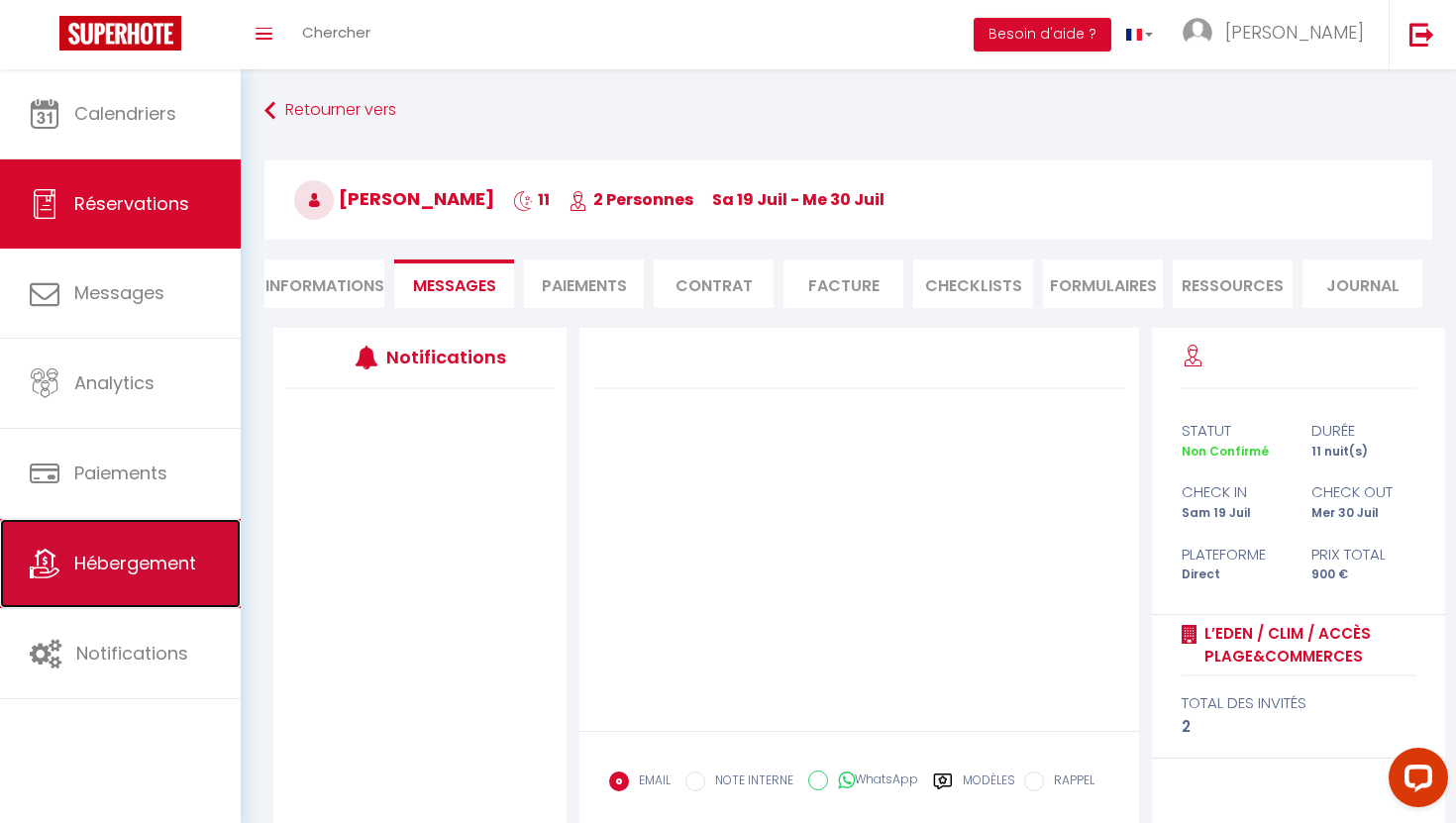 click on "Hébergement" at bounding box center (135, 563) 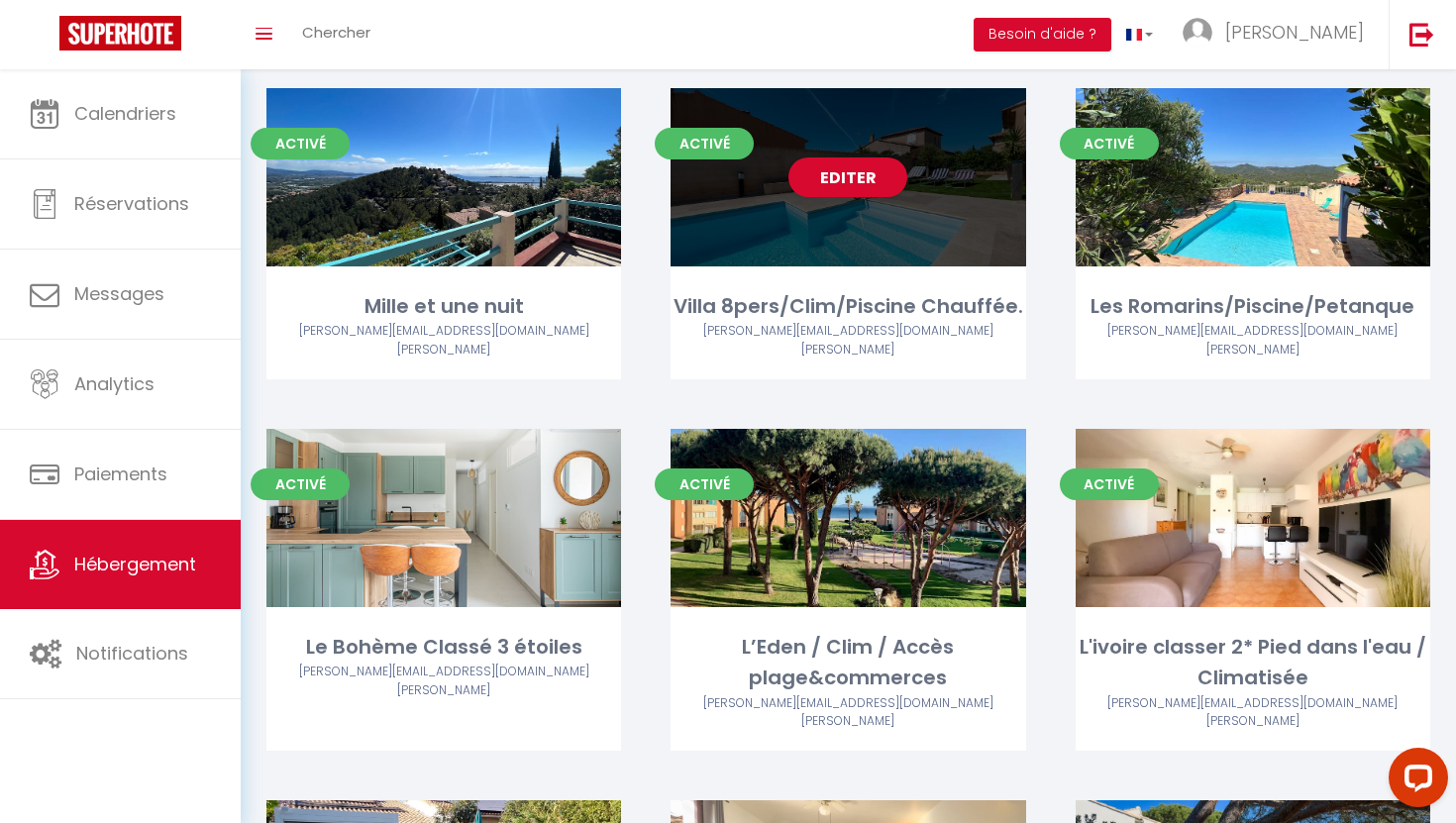 scroll, scrollTop: 1932, scrollLeft: 0, axis: vertical 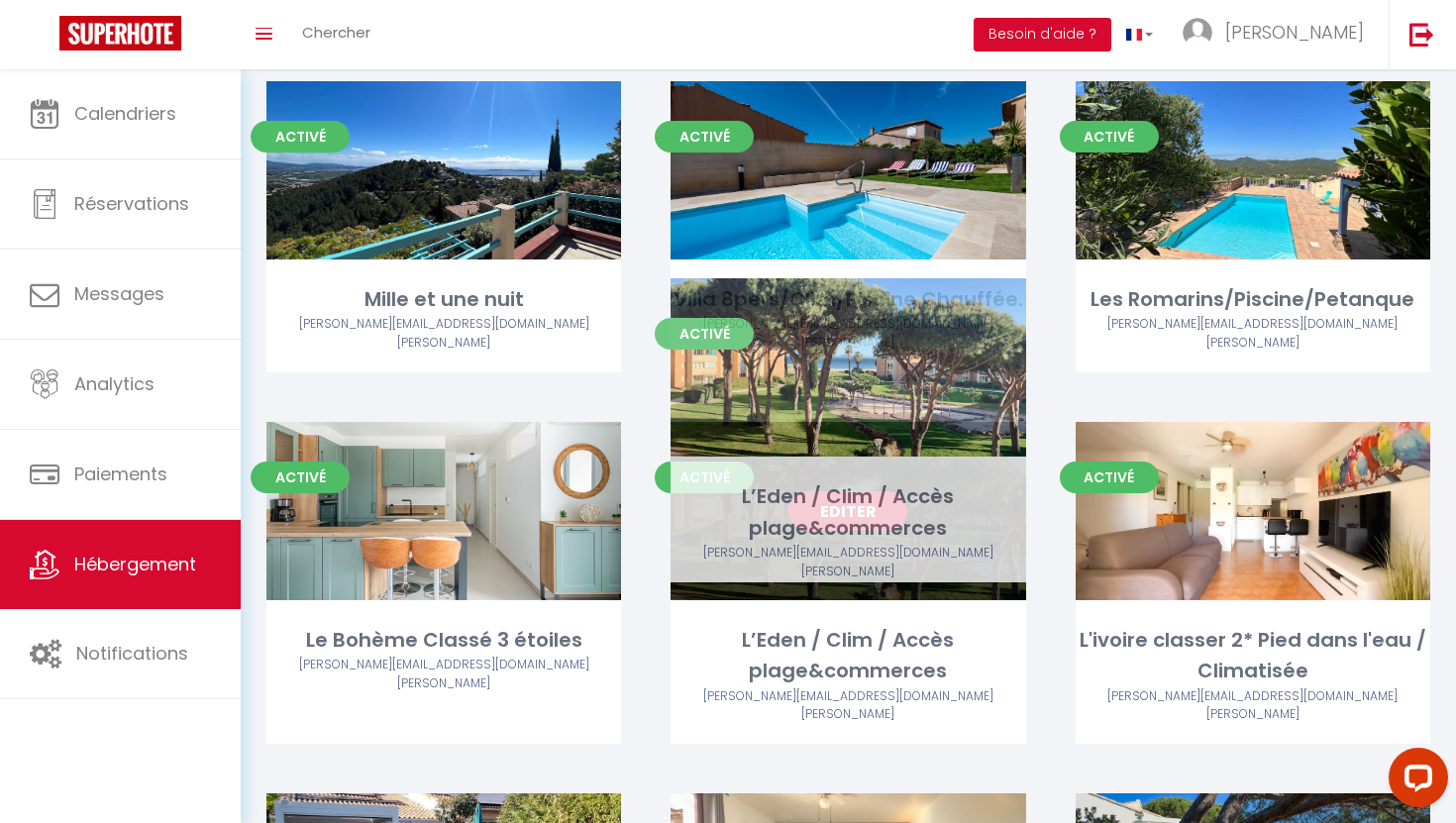 click on "Editer" at bounding box center [848, 511] 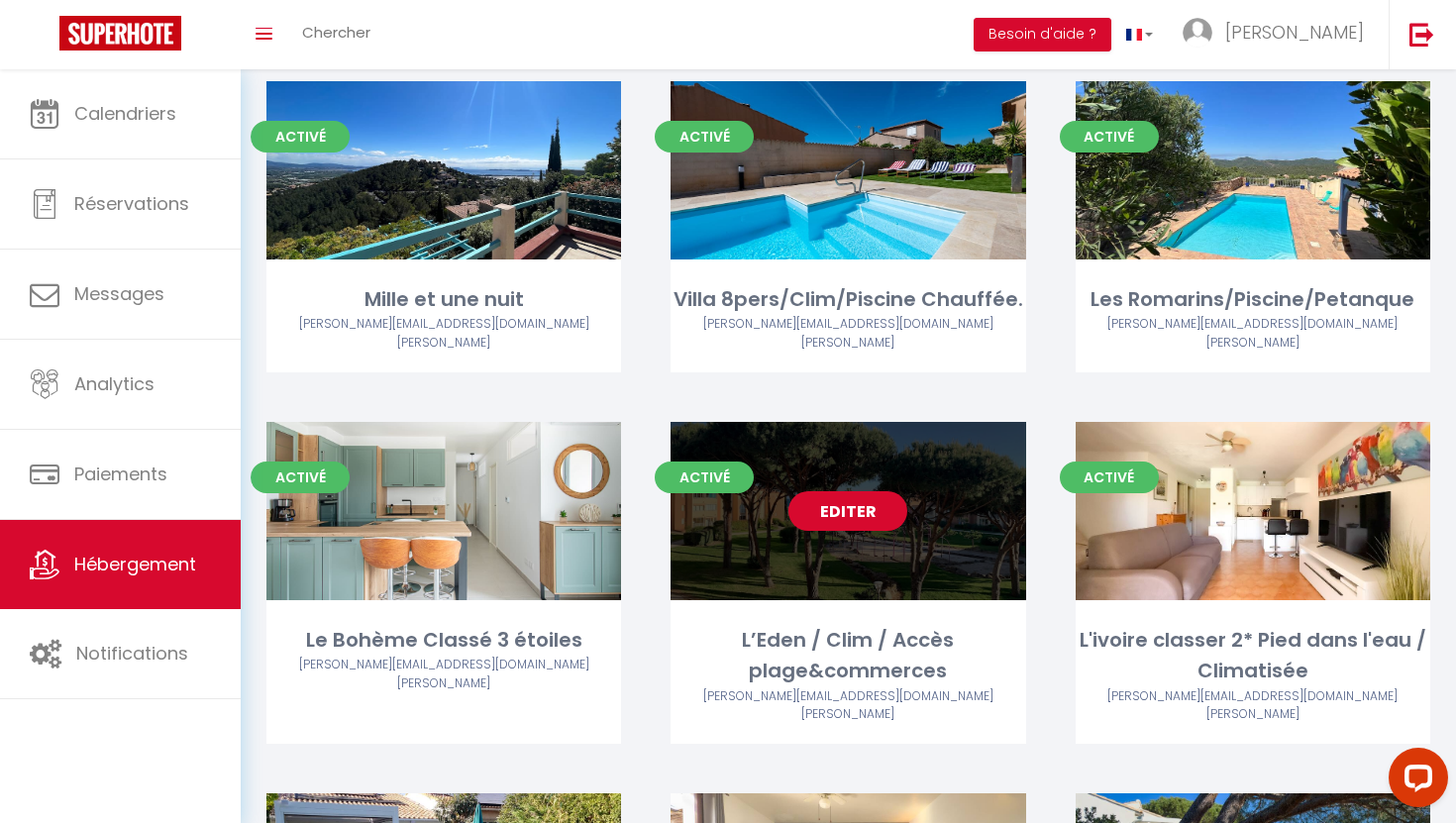 click on "Editer" at bounding box center [848, 511] 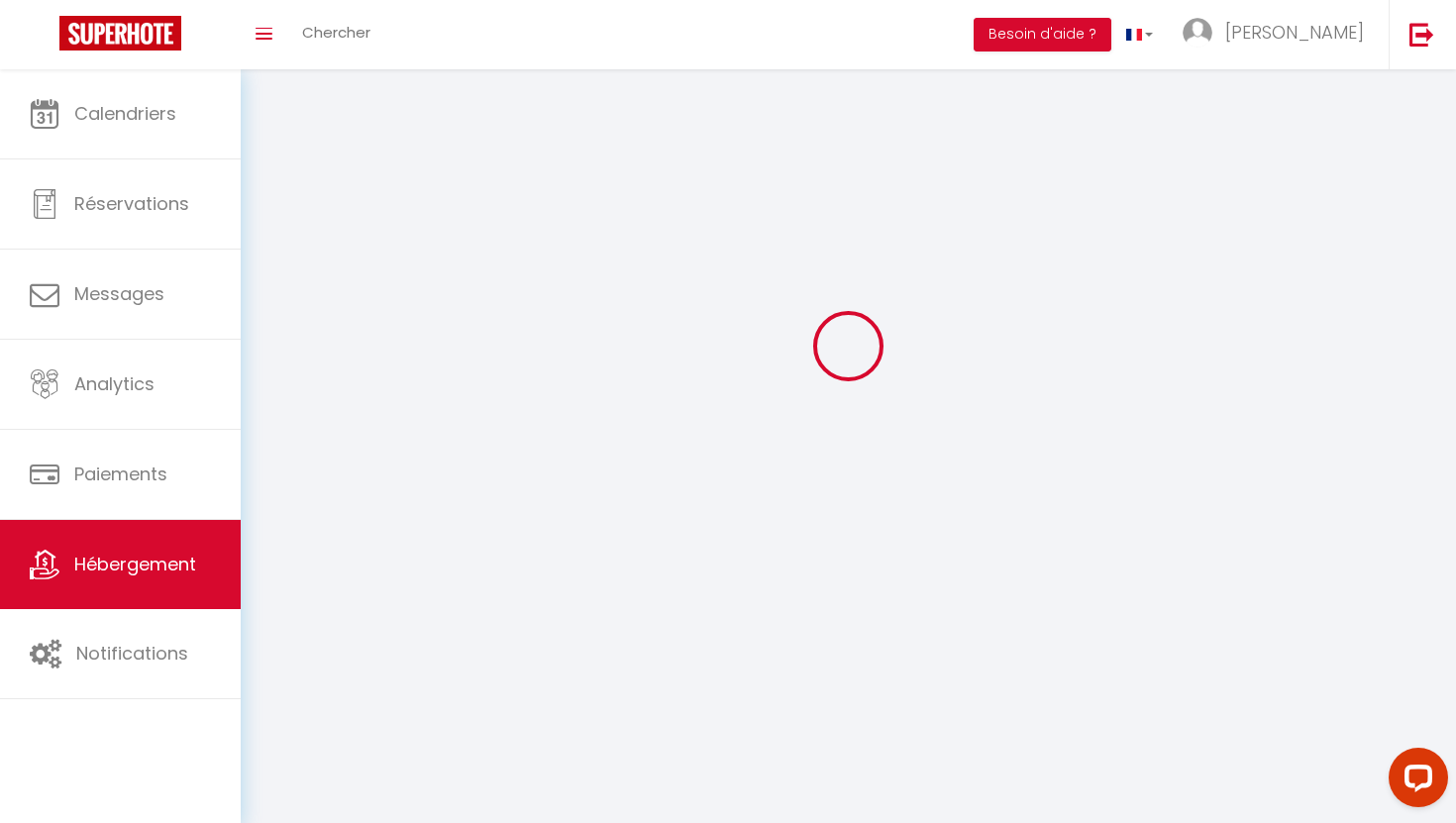 scroll, scrollTop: 0, scrollLeft: 0, axis: both 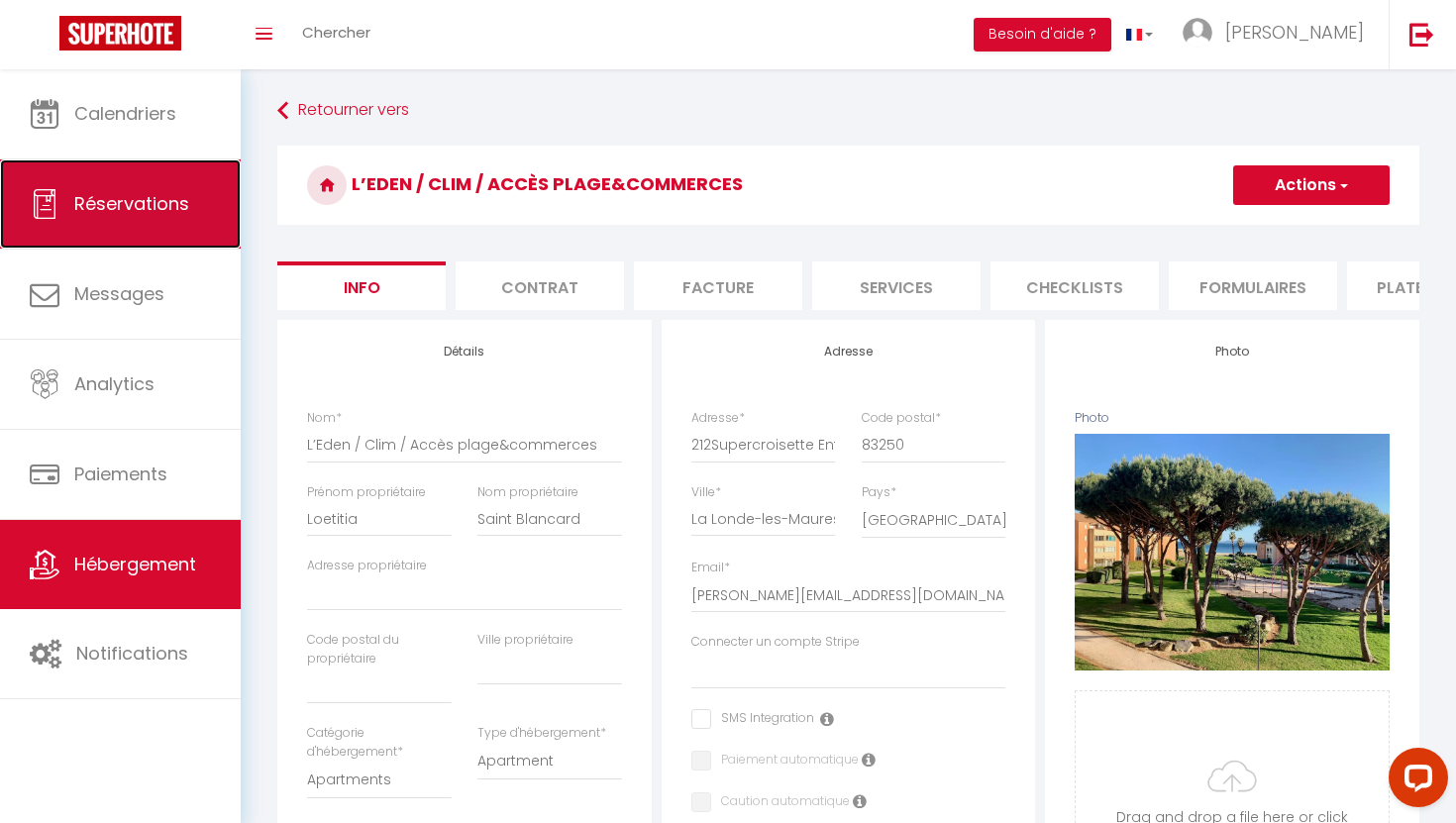 click on "Réservations" at bounding box center (120, 204) 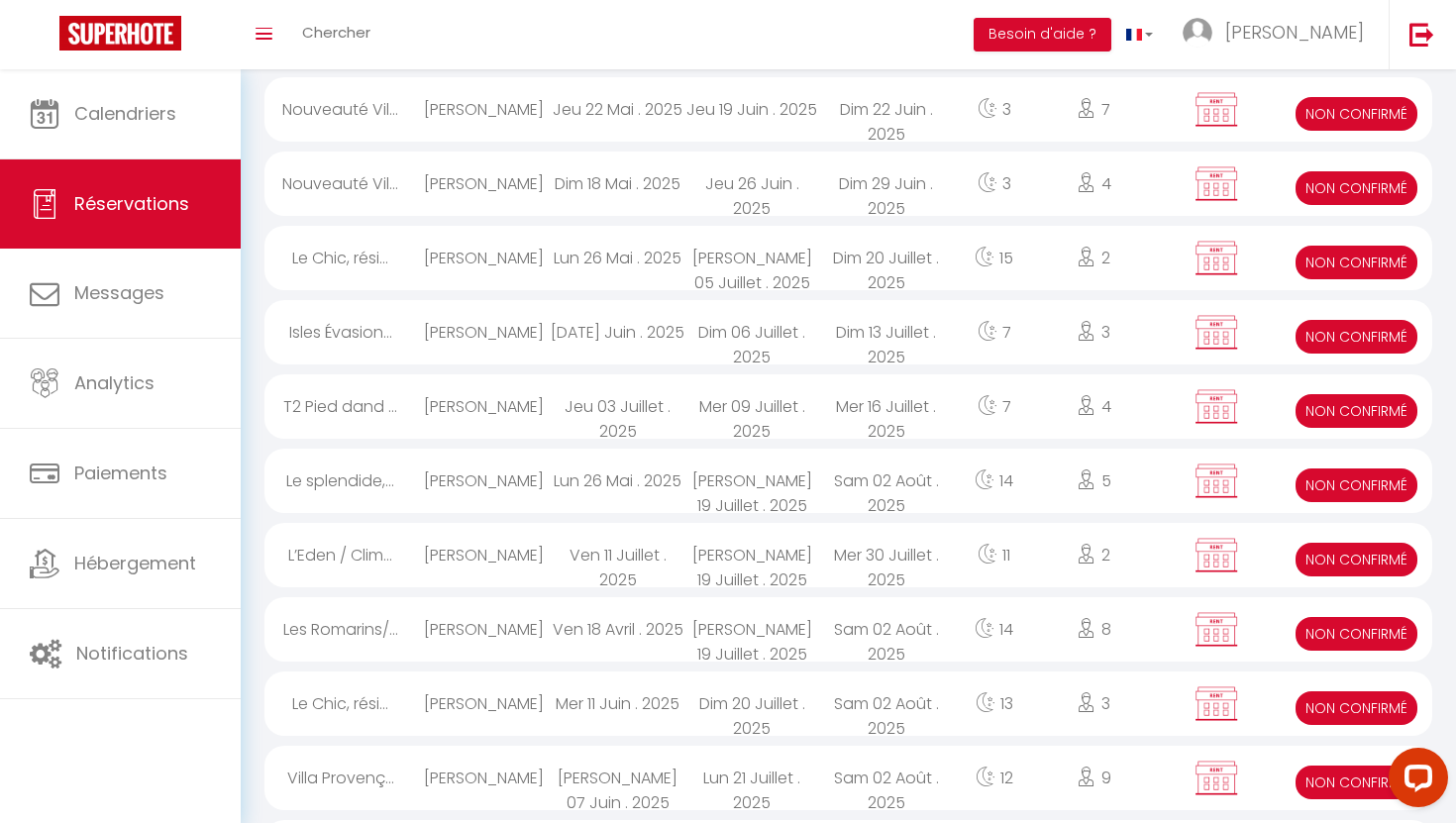 scroll, scrollTop: 513, scrollLeft: 0, axis: vertical 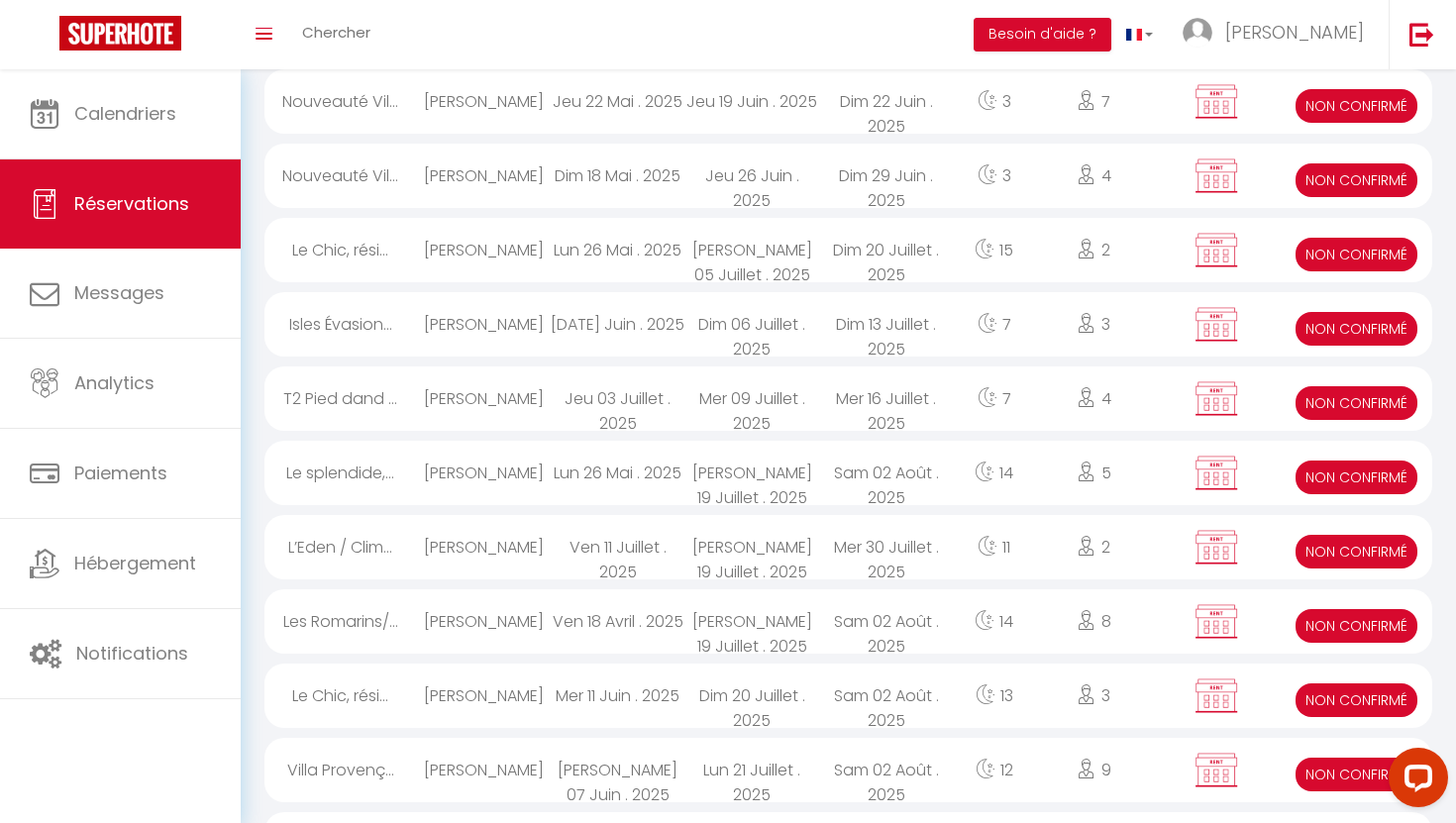 click on "Non Confirmé" at bounding box center (1356, 552) 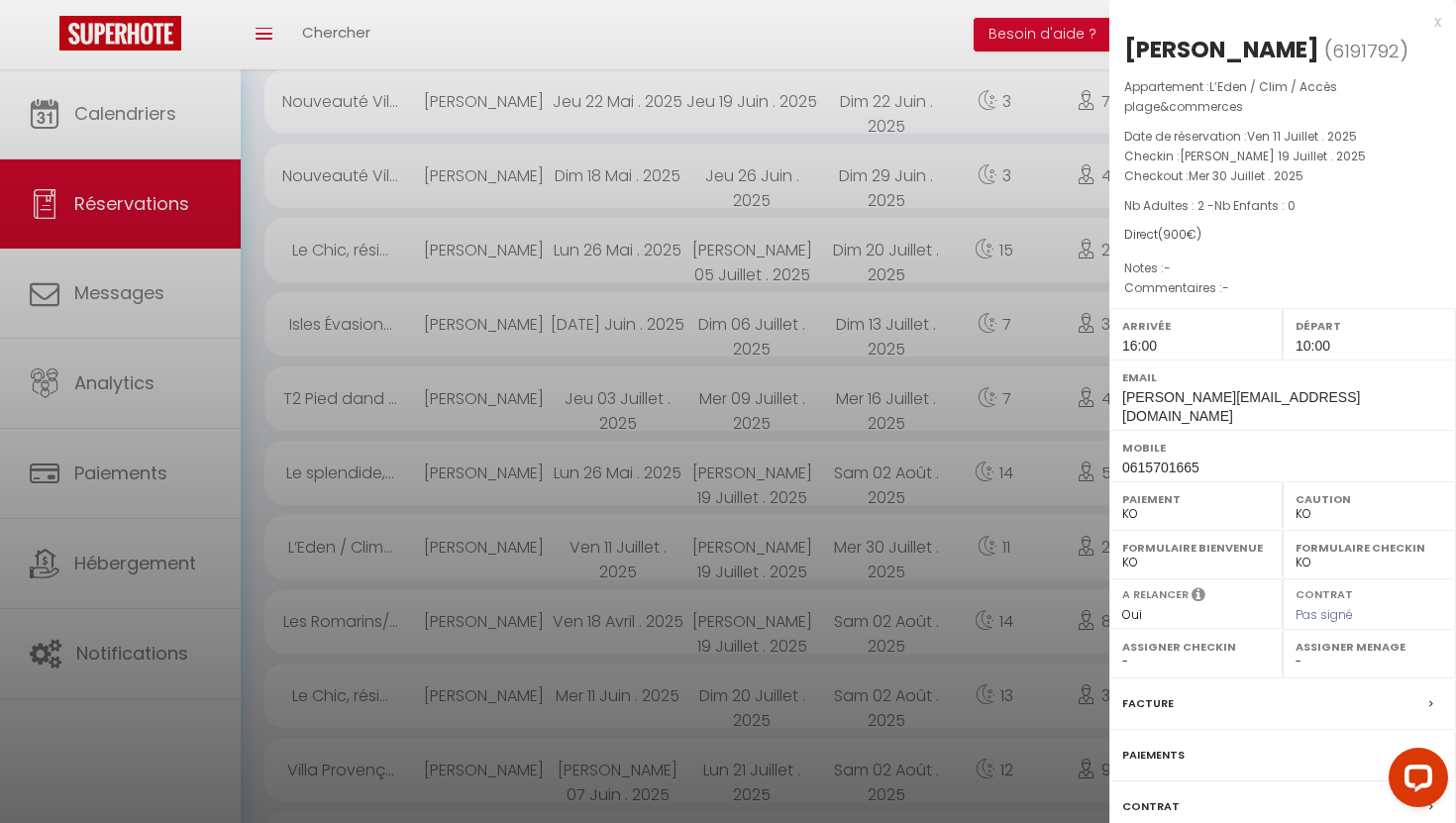 click on "Contrat" at bounding box center (1151, 806) 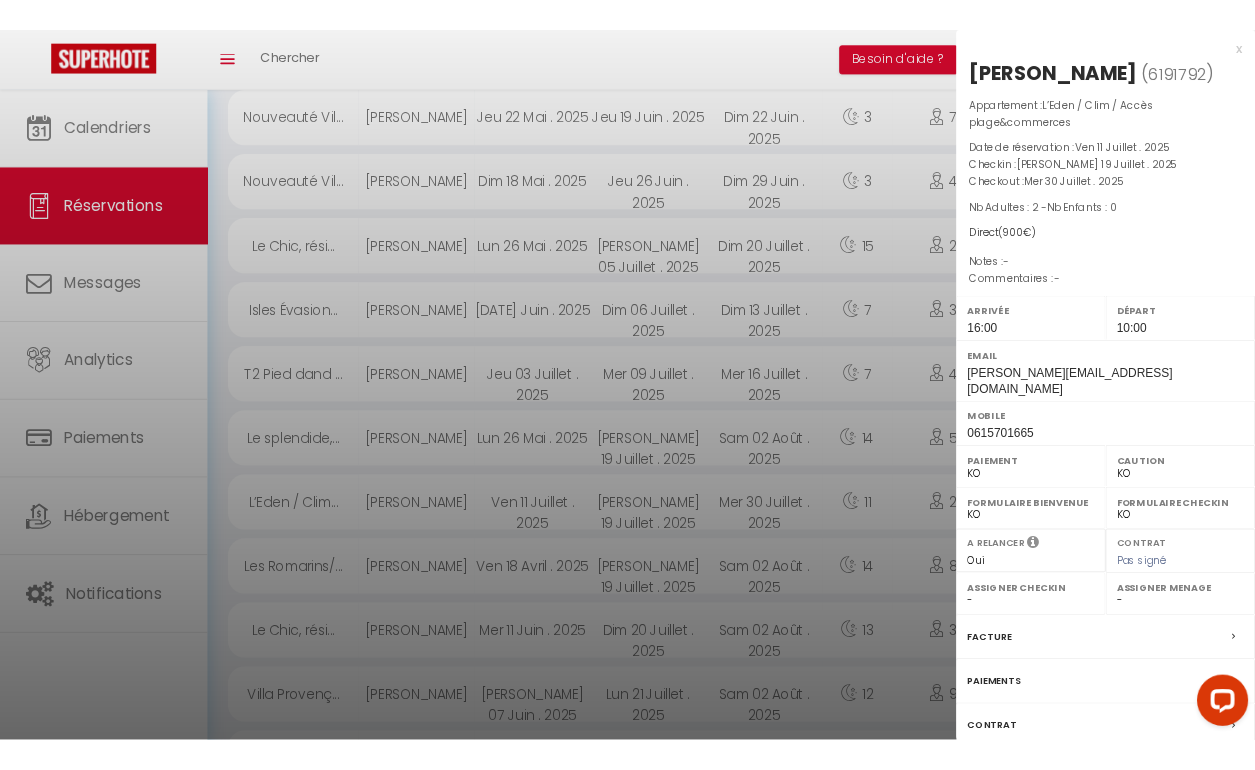 scroll, scrollTop: 0, scrollLeft: 0, axis: both 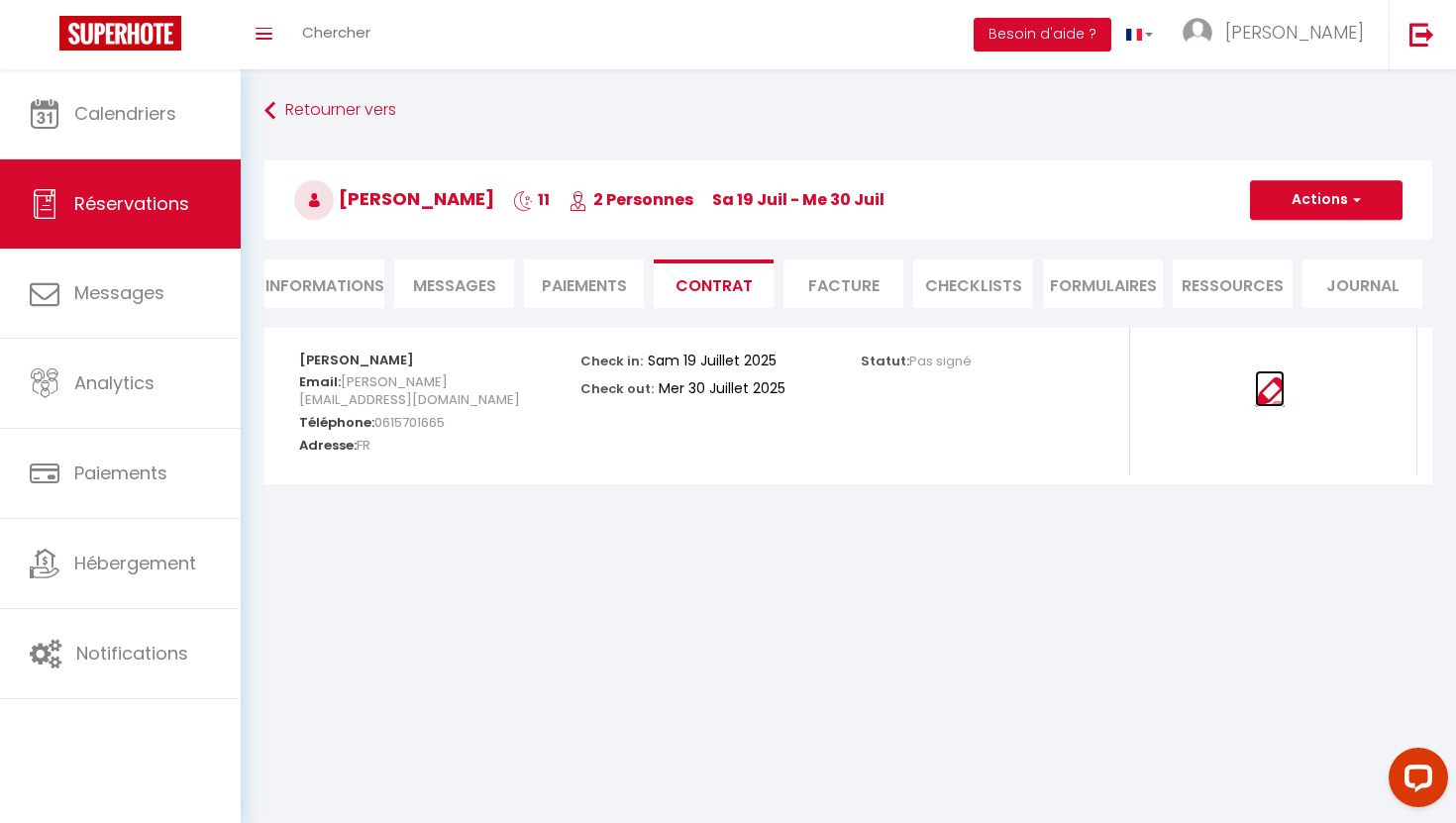 click at bounding box center (1270, 392) 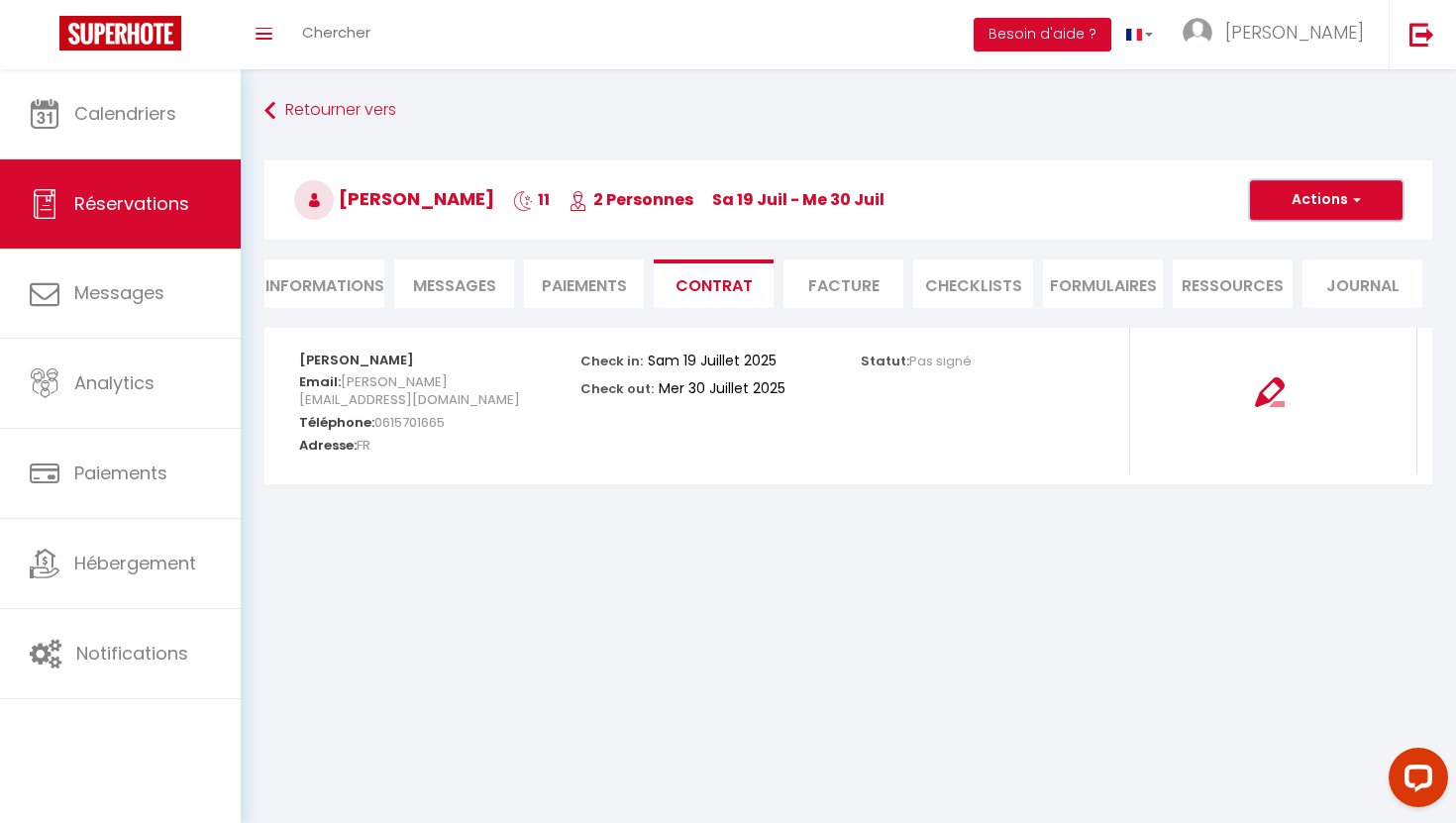 click on "Actions" at bounding box center (1326, 200) 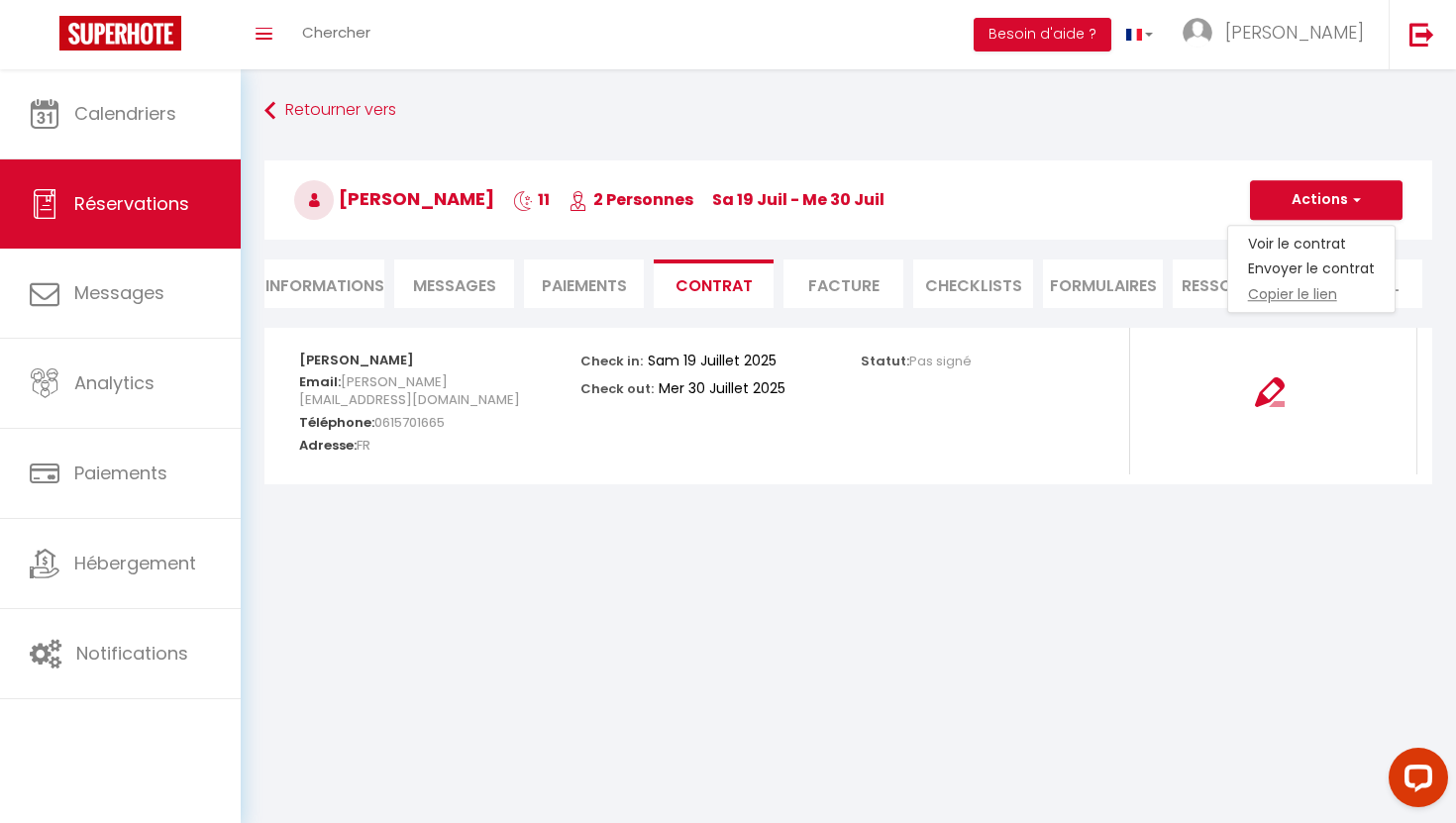 click on "Copier le lien" at bounding box center [1311, 295] 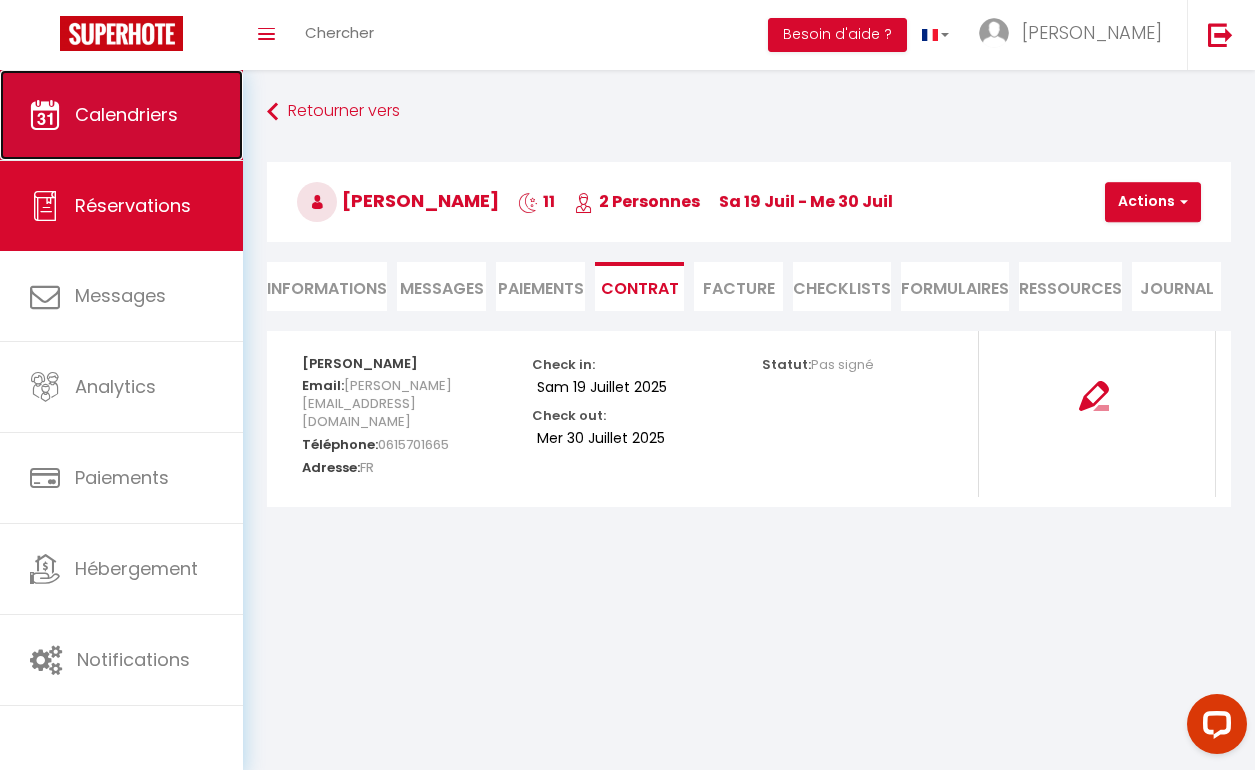 click on "Calendriers" at bounding box center [126, 114] 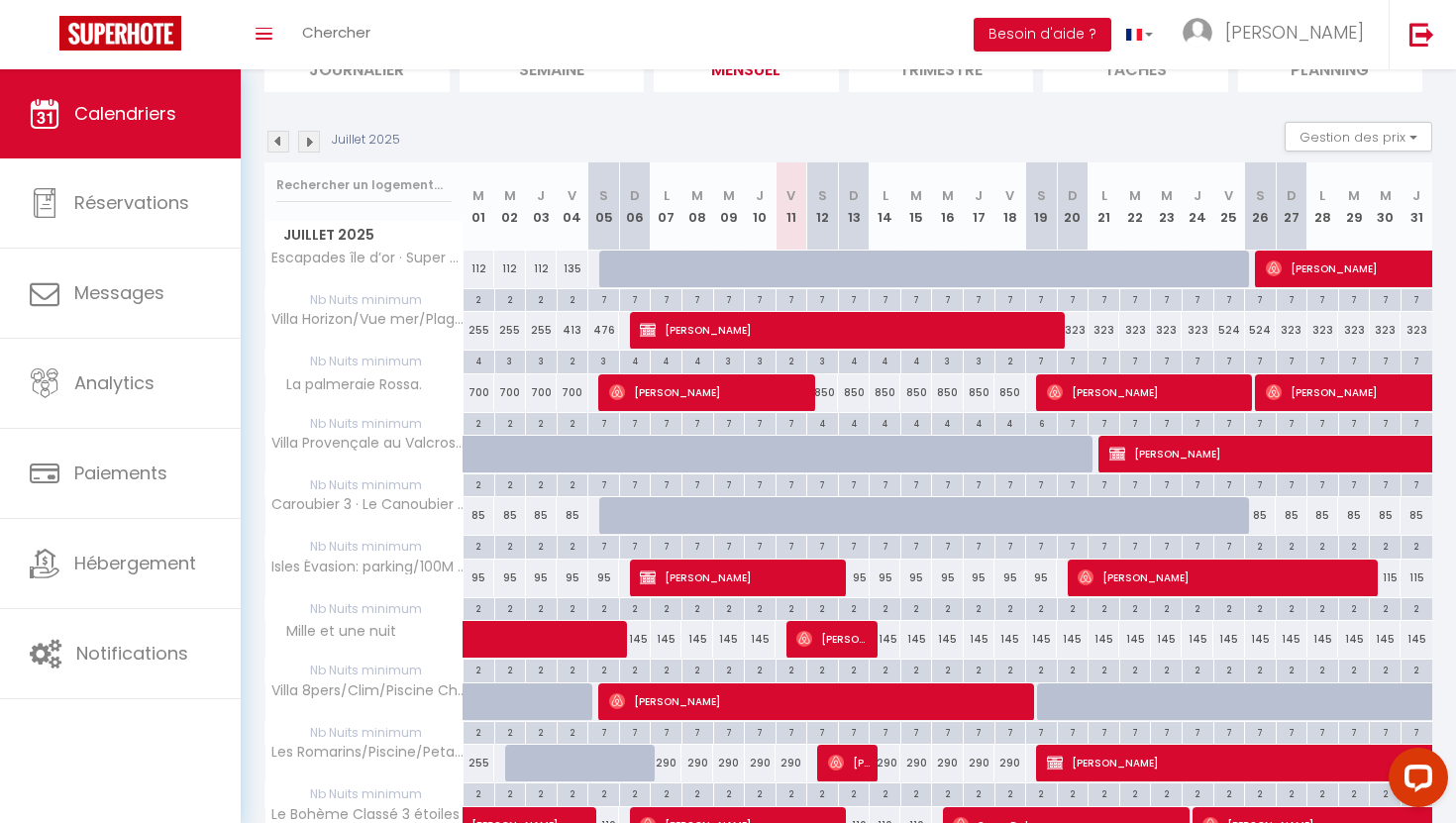 scroll, scrollTop: 338, scrollLeft: 0, axis: vertical 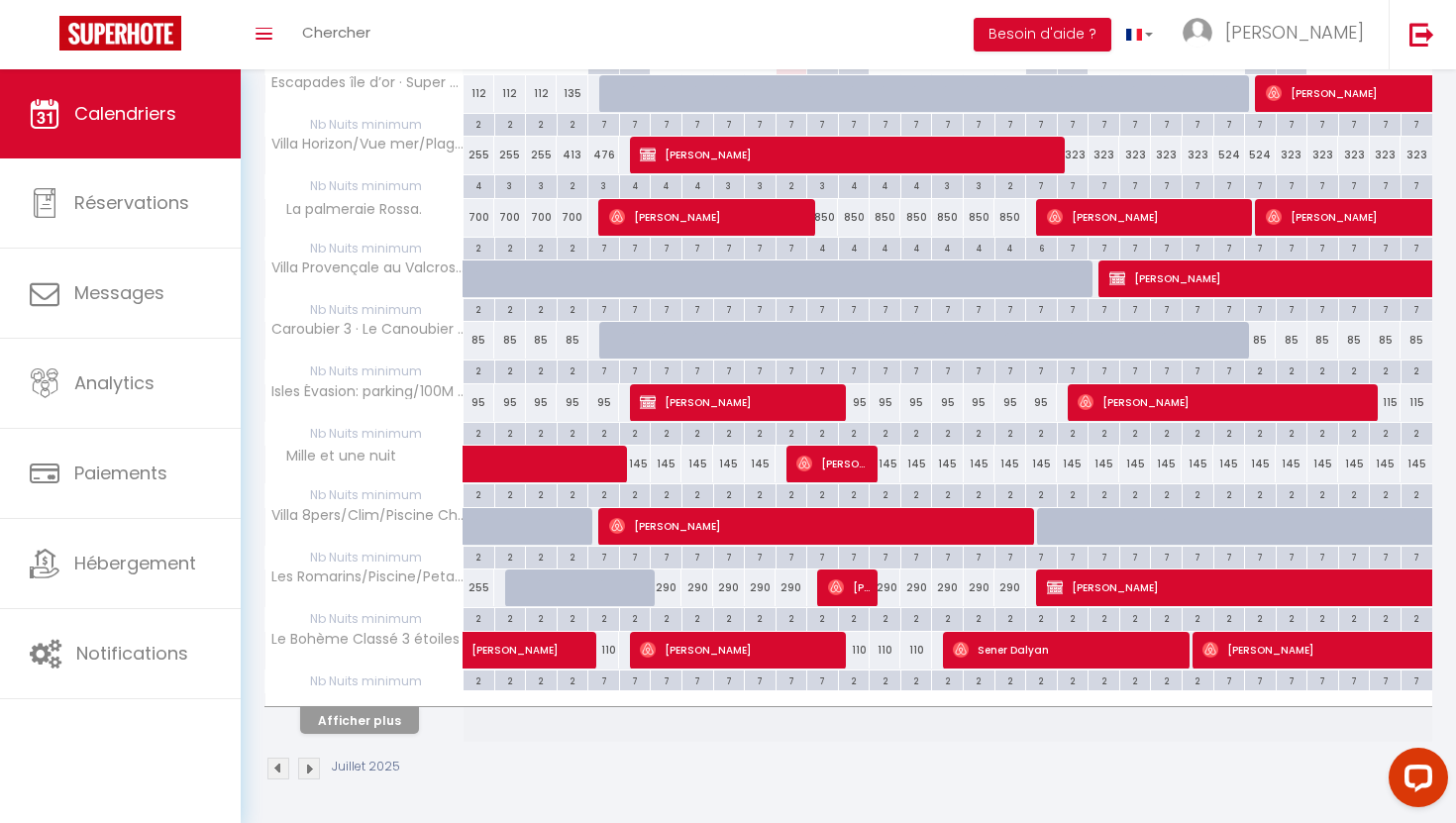 click at bounding box center [364, 699] 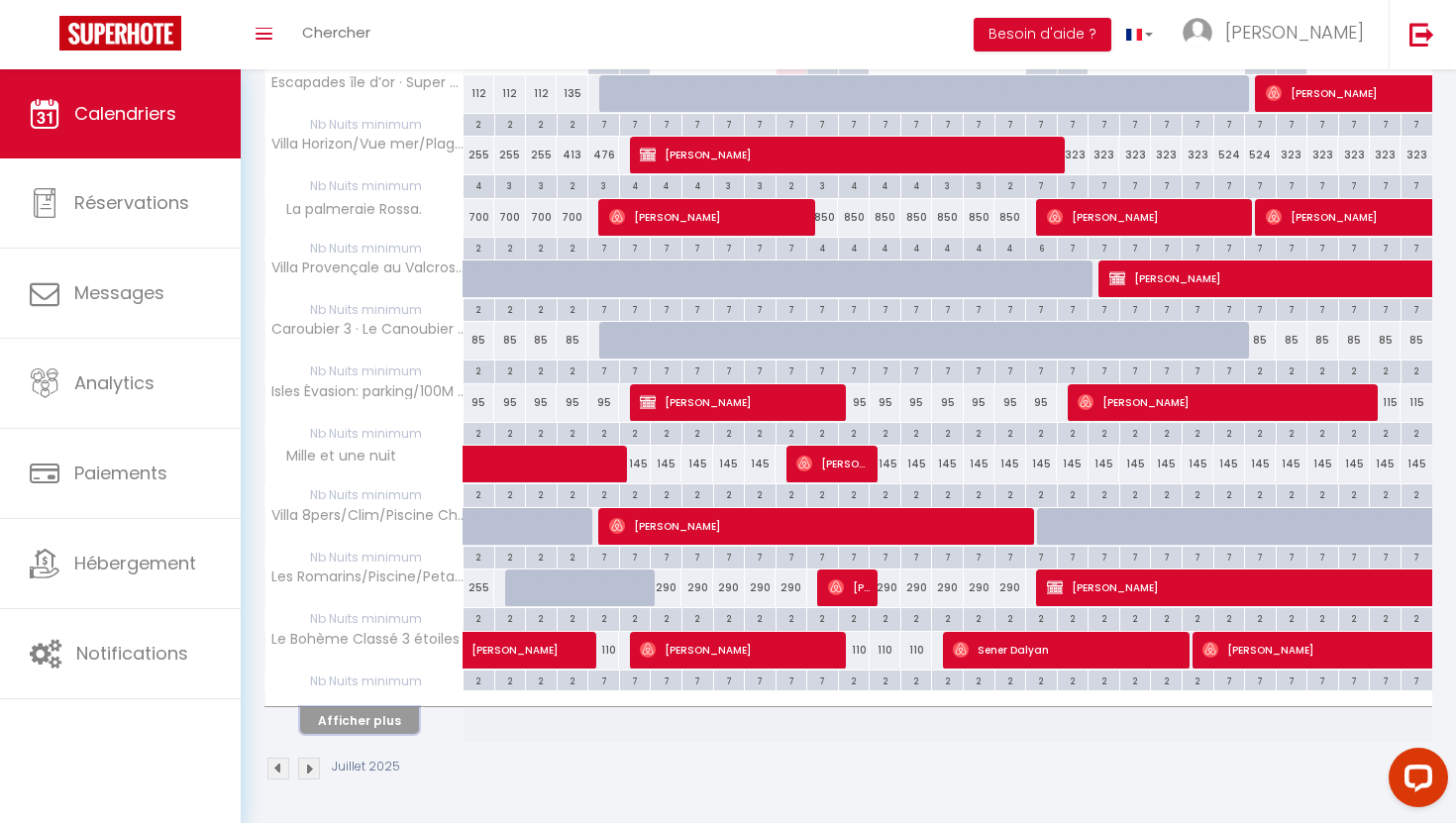 click on "Afficher plus" at bounding box center (360, 720) 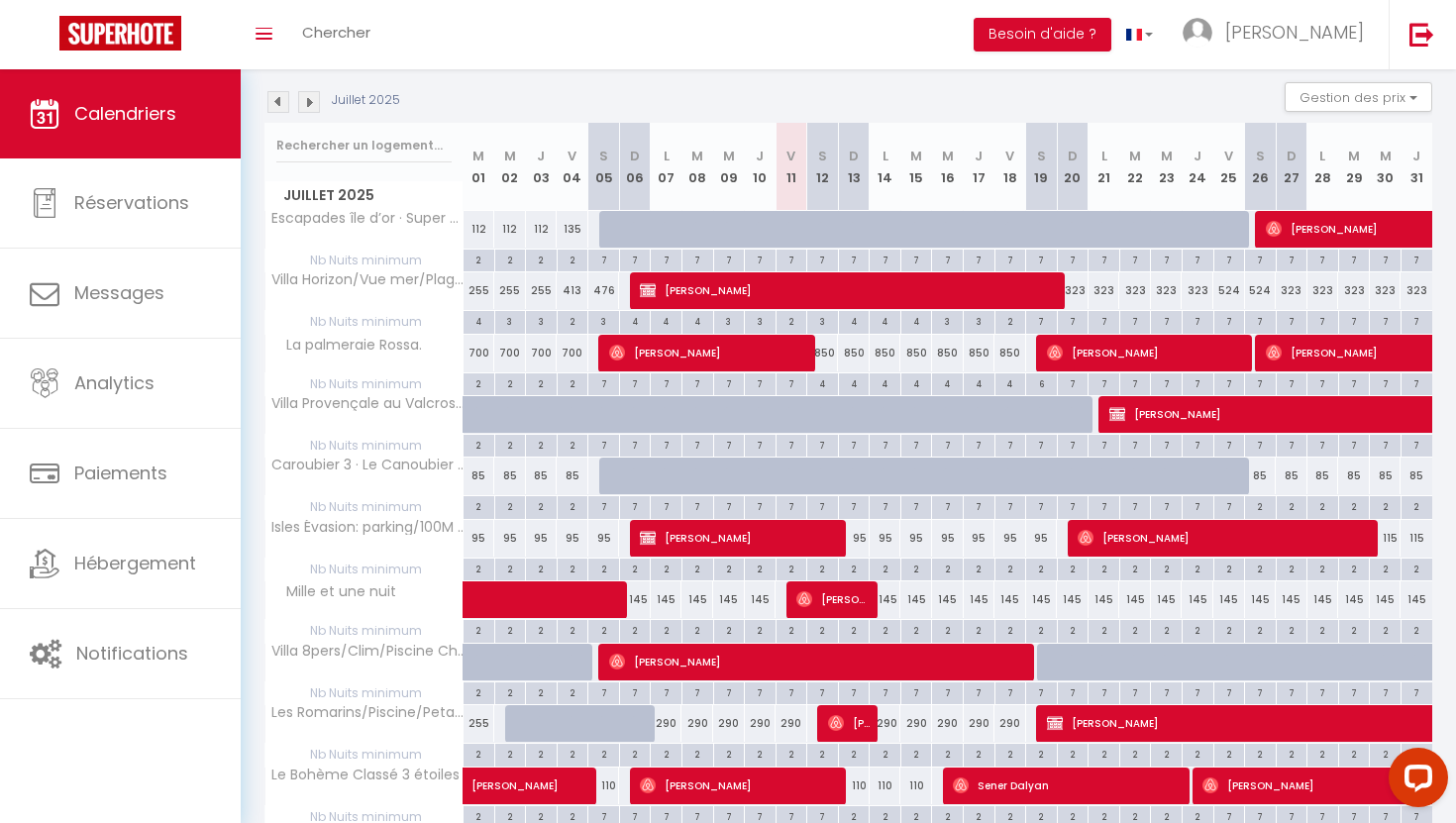 scroll, scrollTop: 203, scrollLeft: 0, axis: vertical 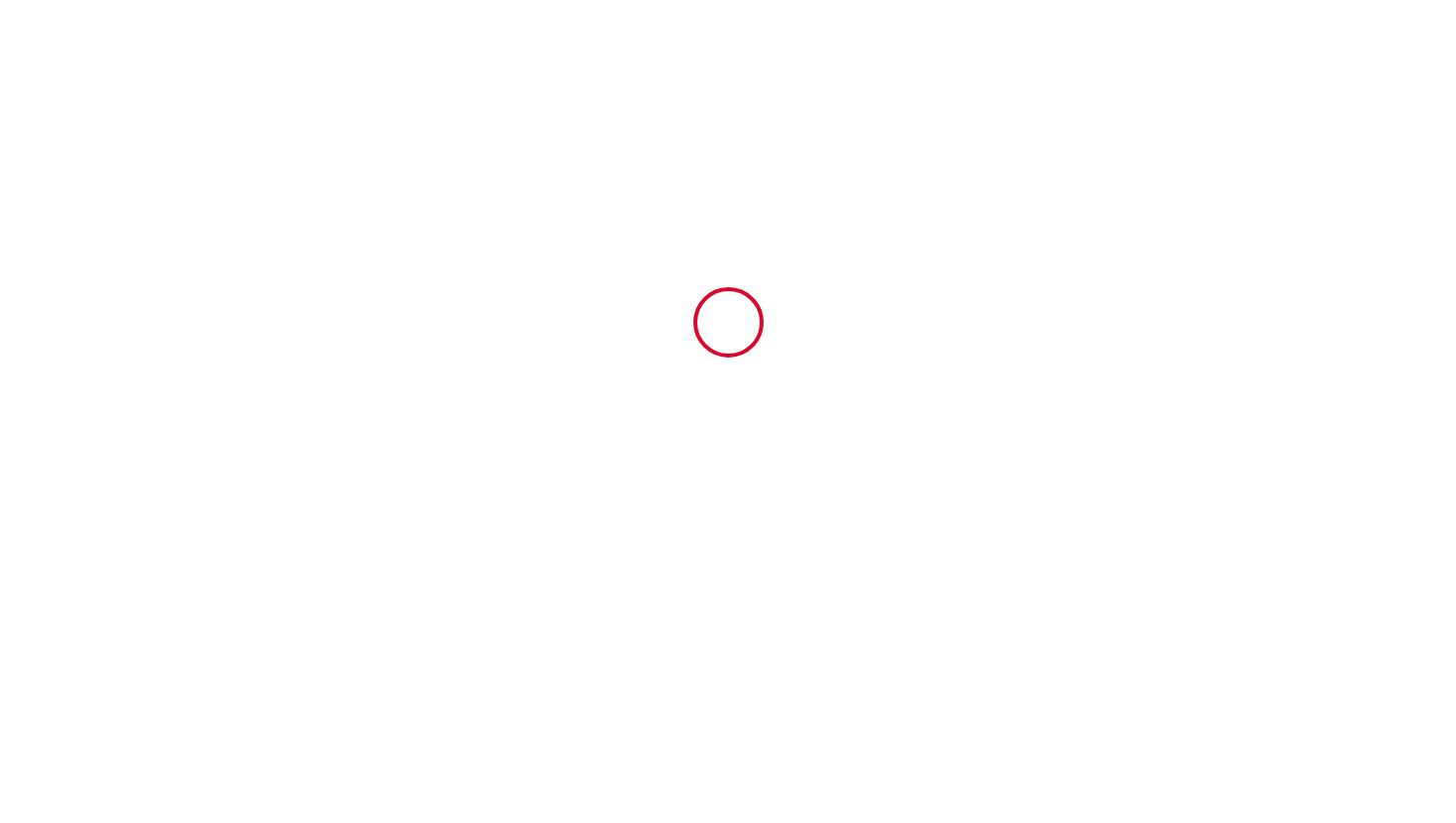 type on "6191792" 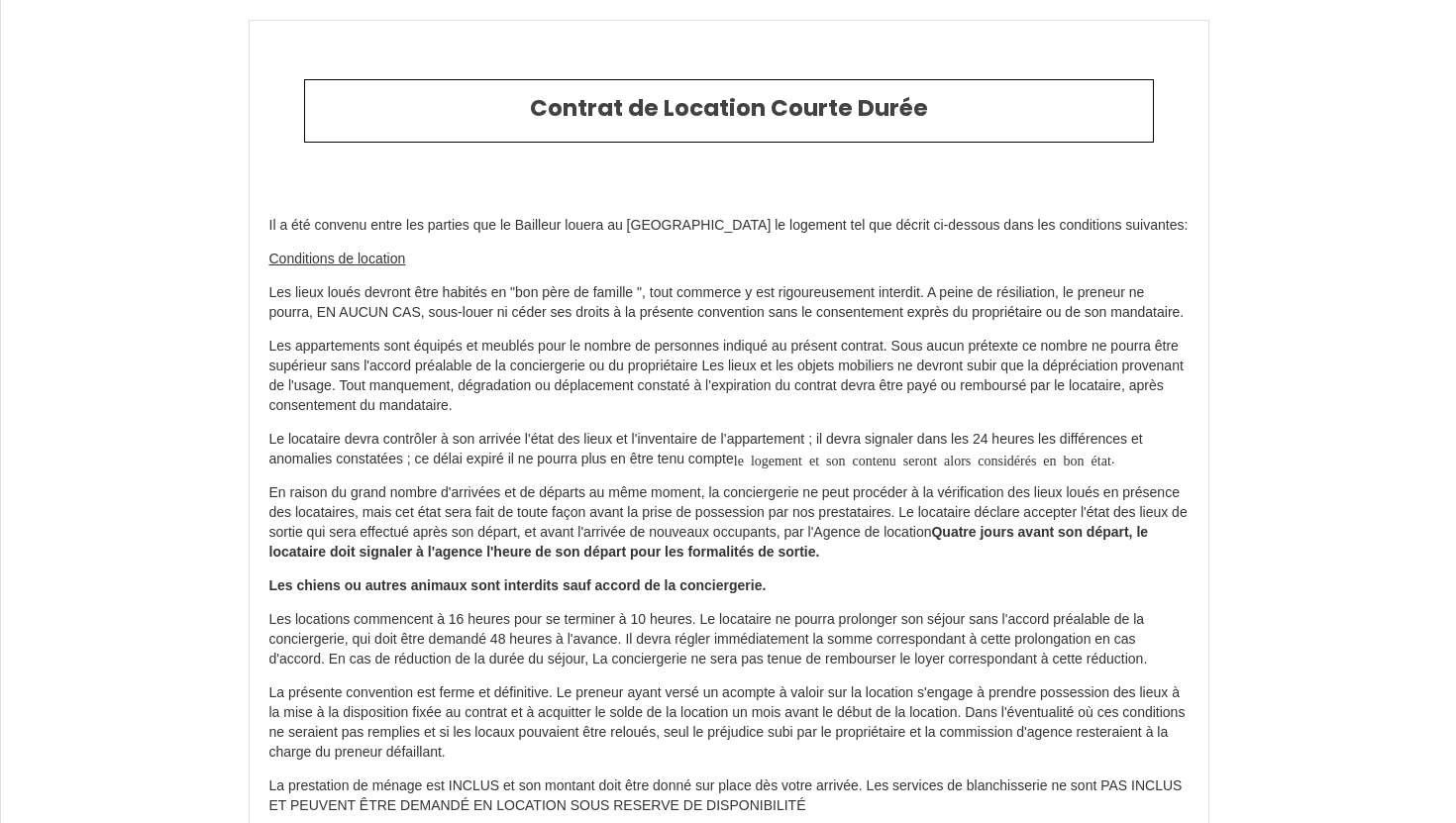type on "+33 6 15 70 16 65" 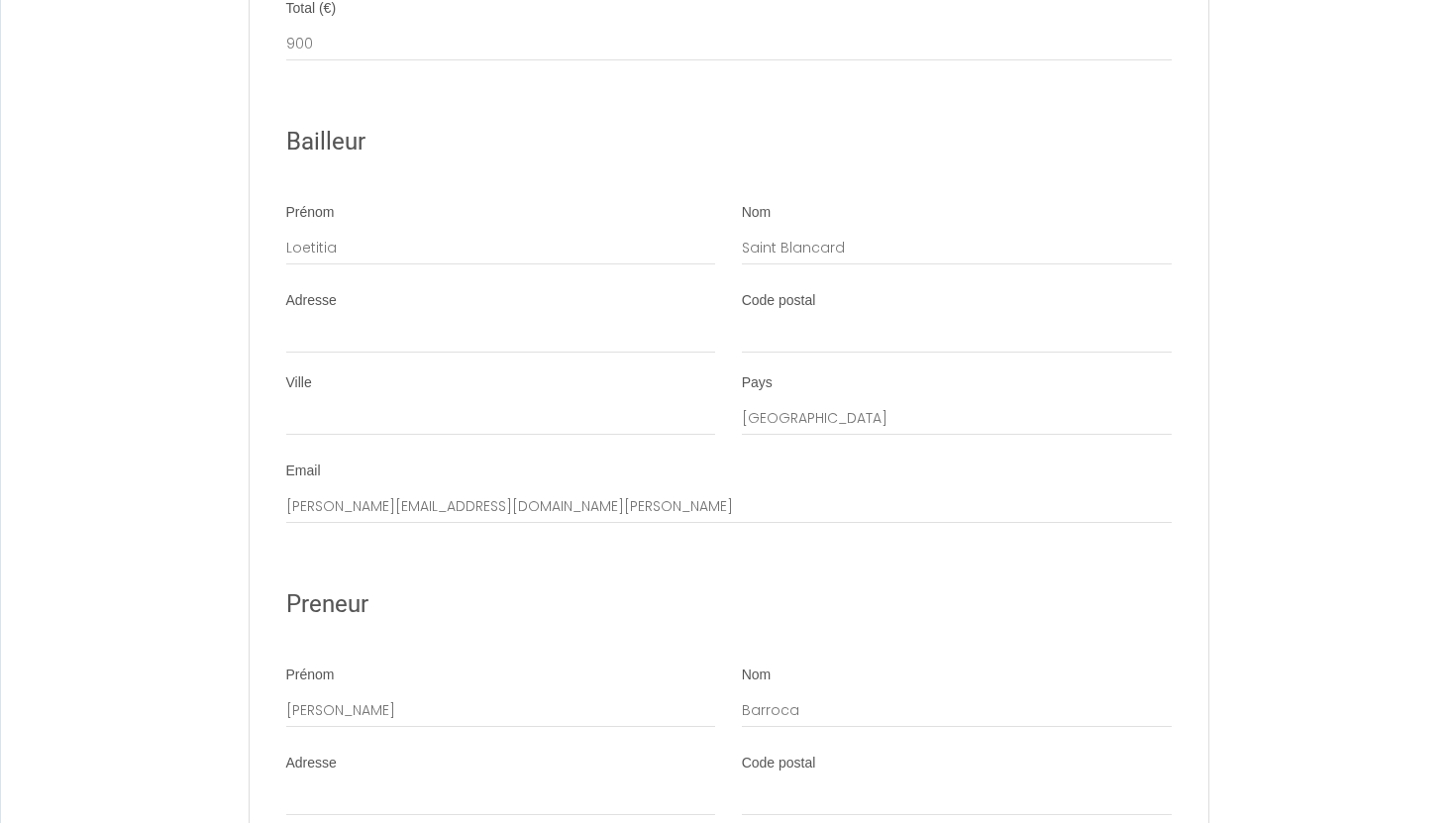 scroll, scrollTop: 2465, scrollLeft: 0, axis: vertical 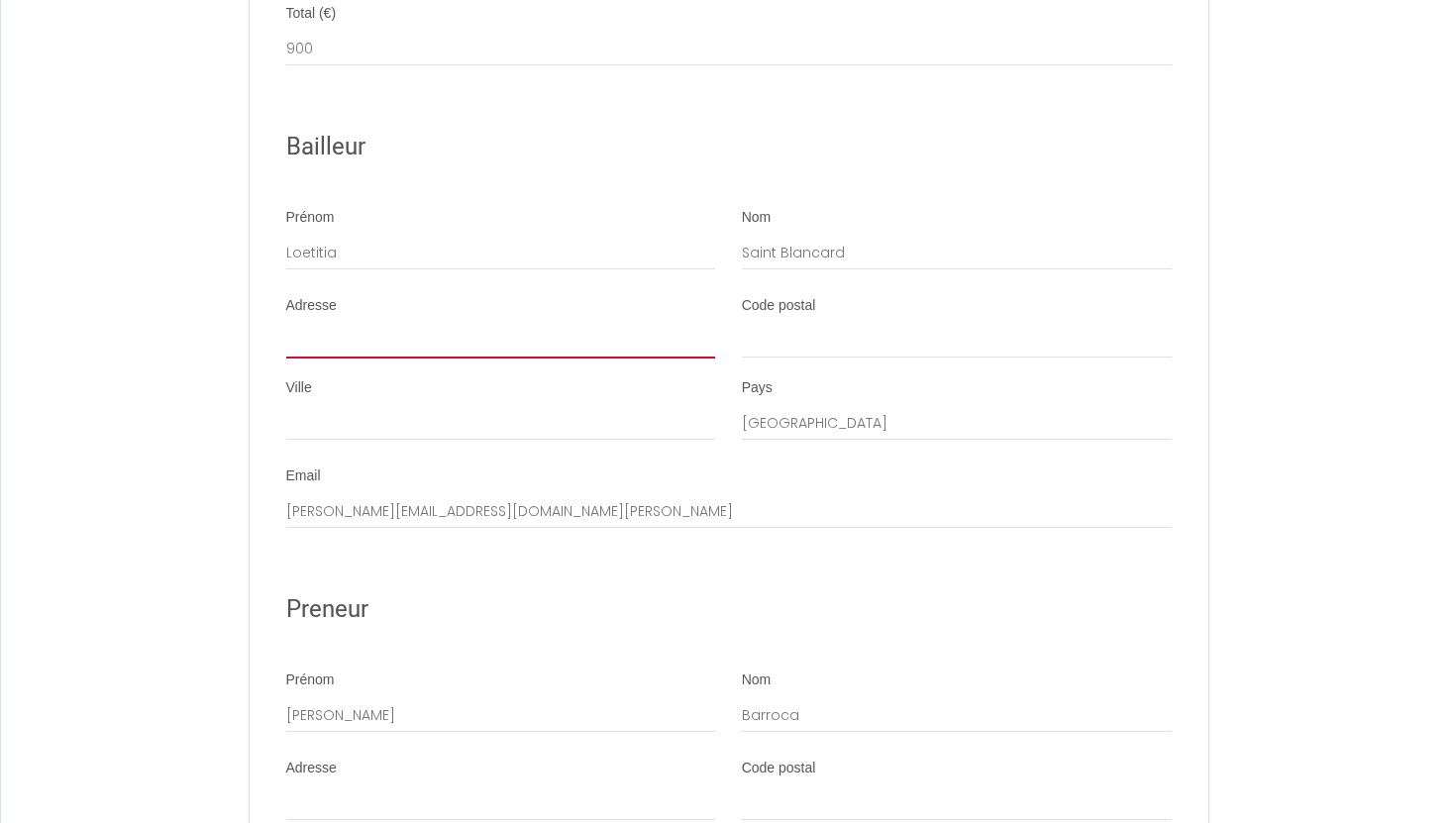 click on "Adresse" at bounding box center (501, 341) 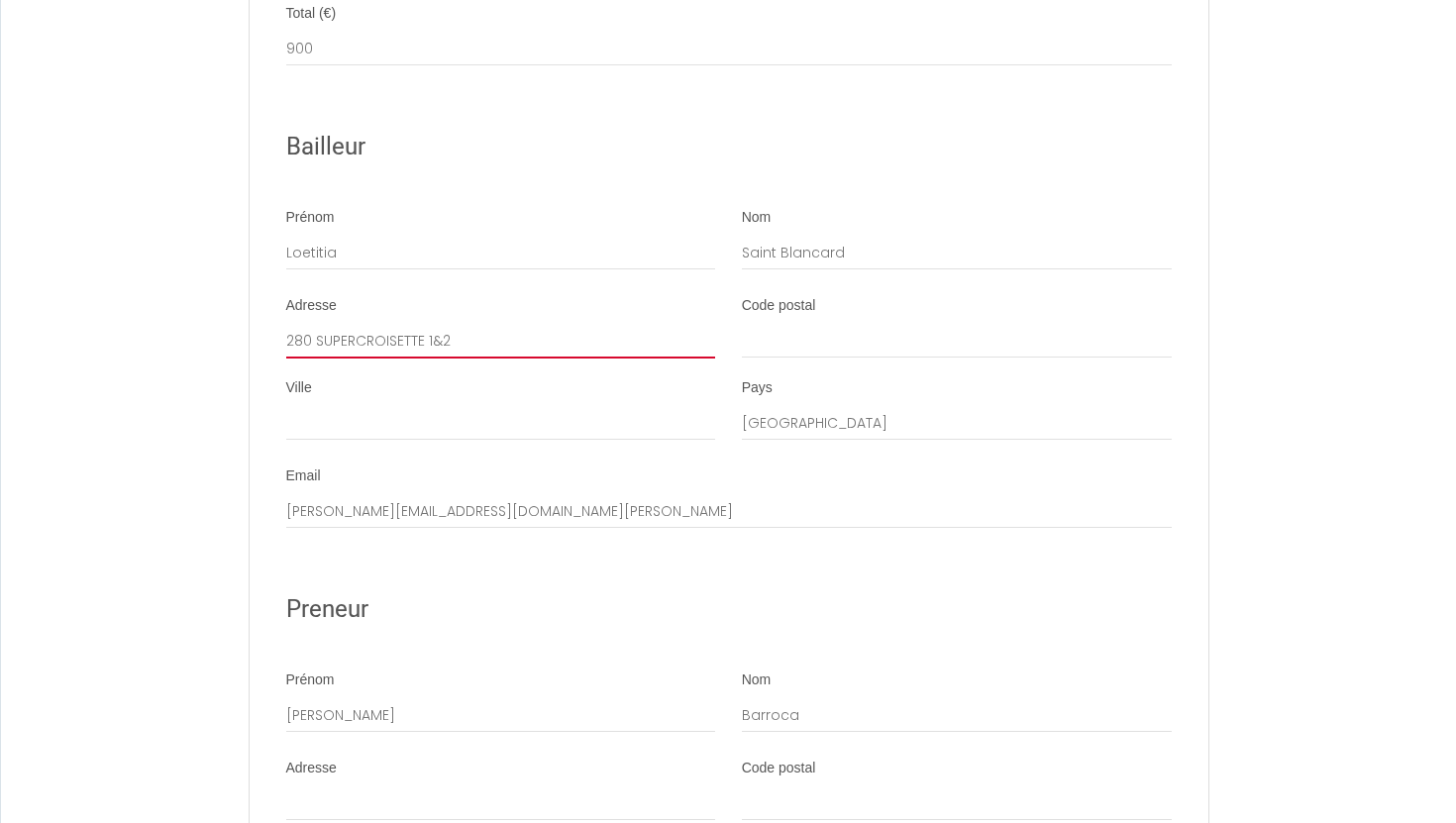 type on "280 SUPERCROISETTE 1&2" 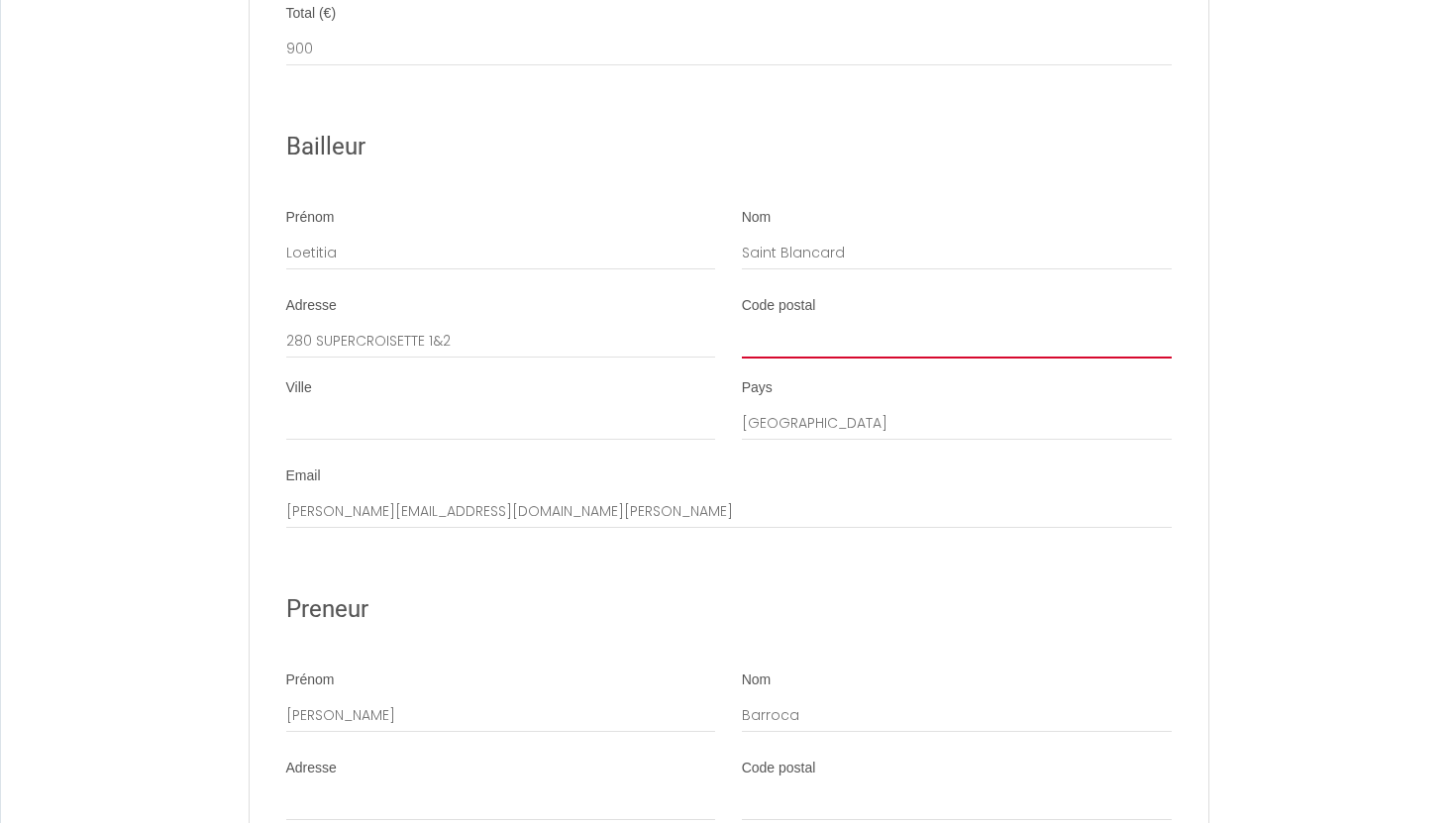 click on "Code postal" at bounding box center [957, 341] 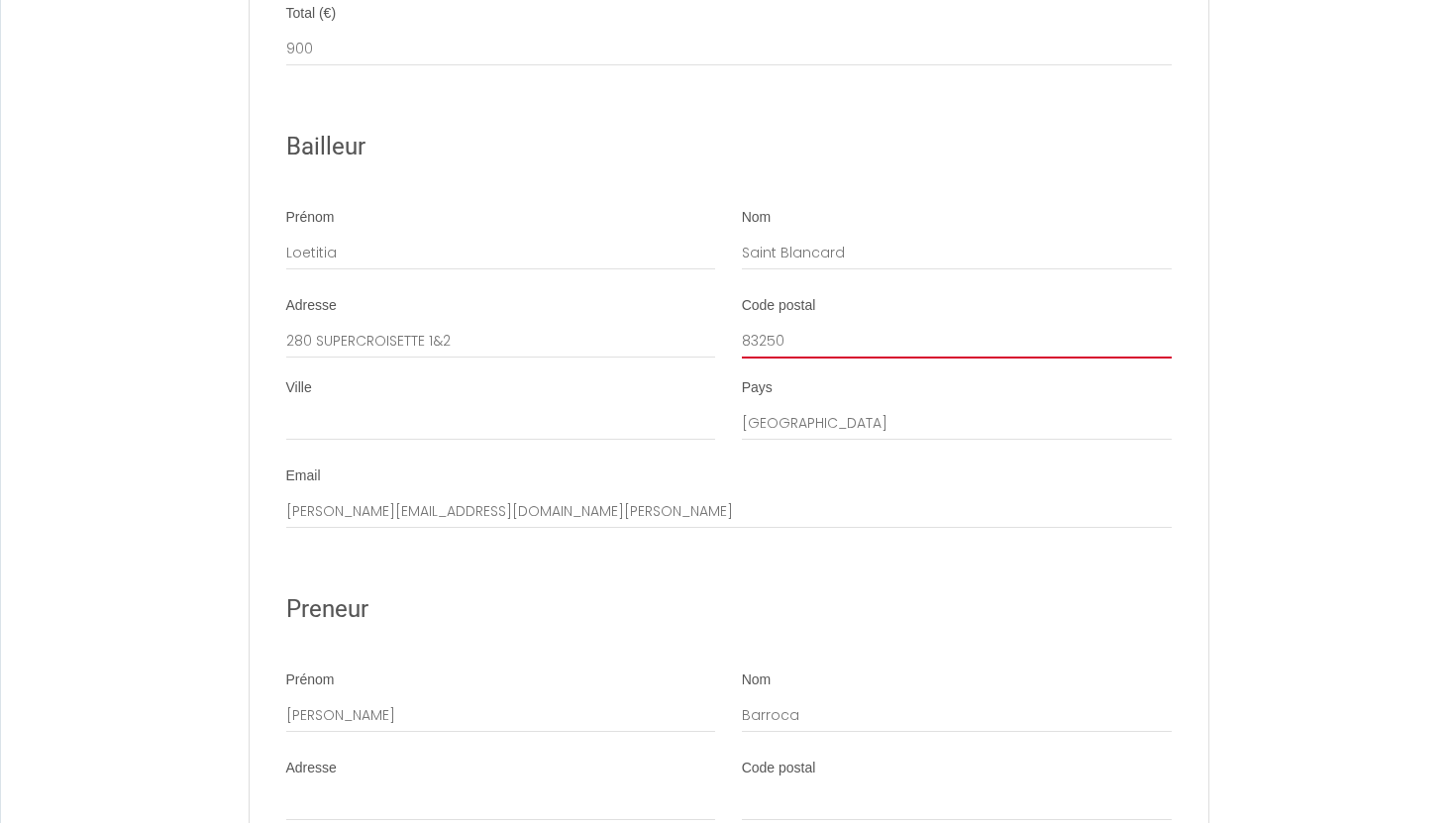 type on "83250" 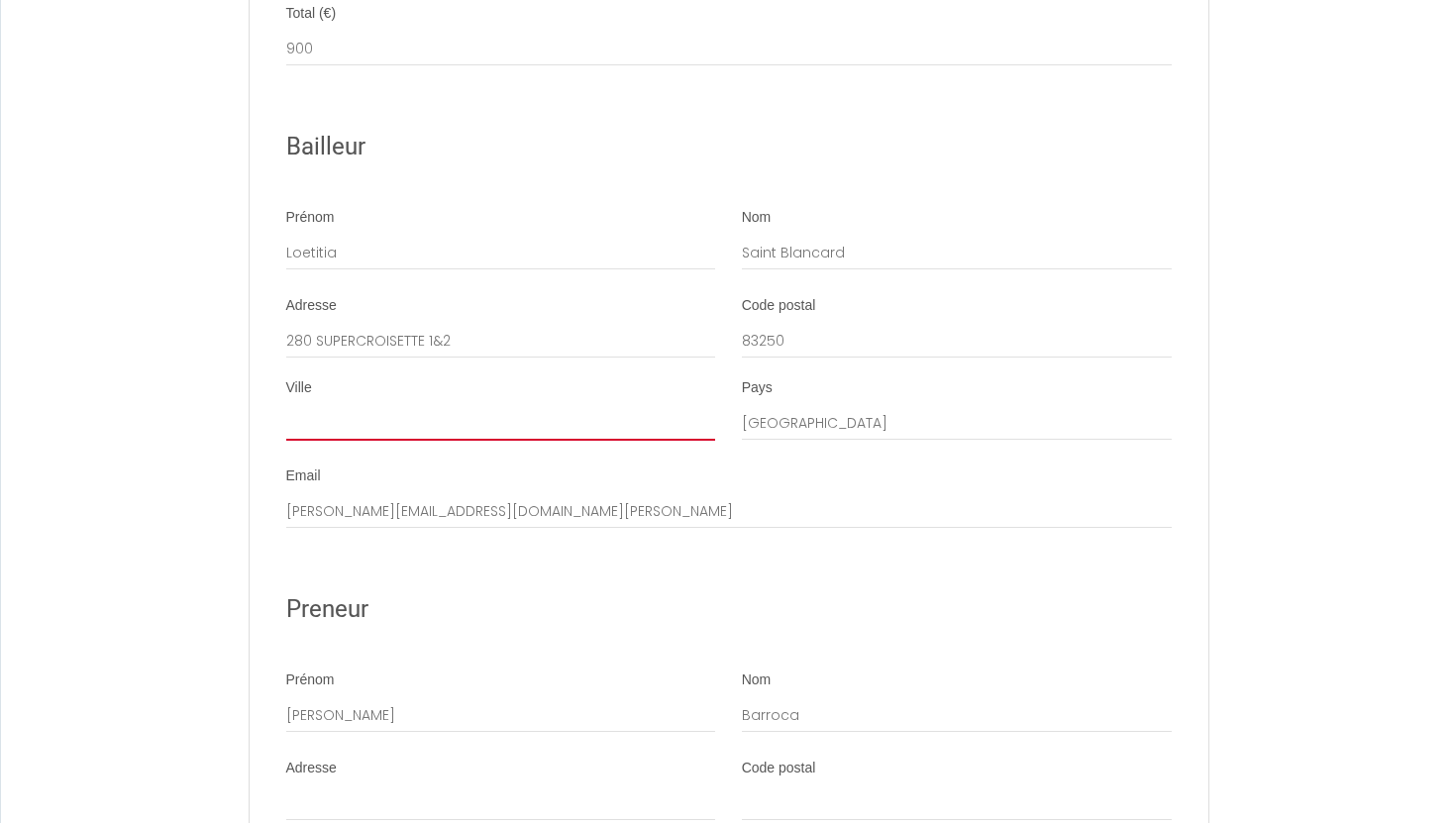 click on "Ville" at bounding box center (501, 423) 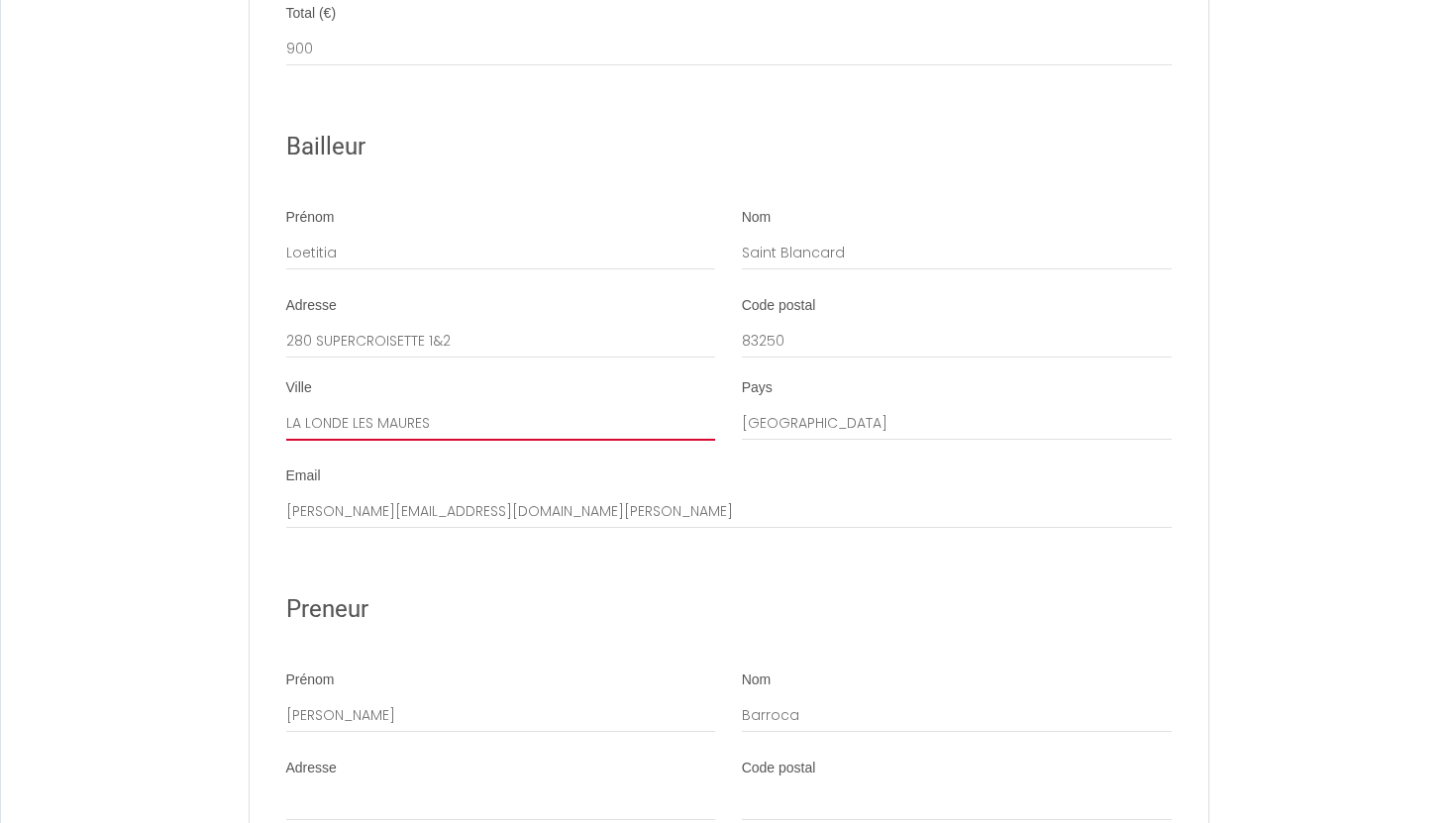 type on "LA LONDE LES MAURES" 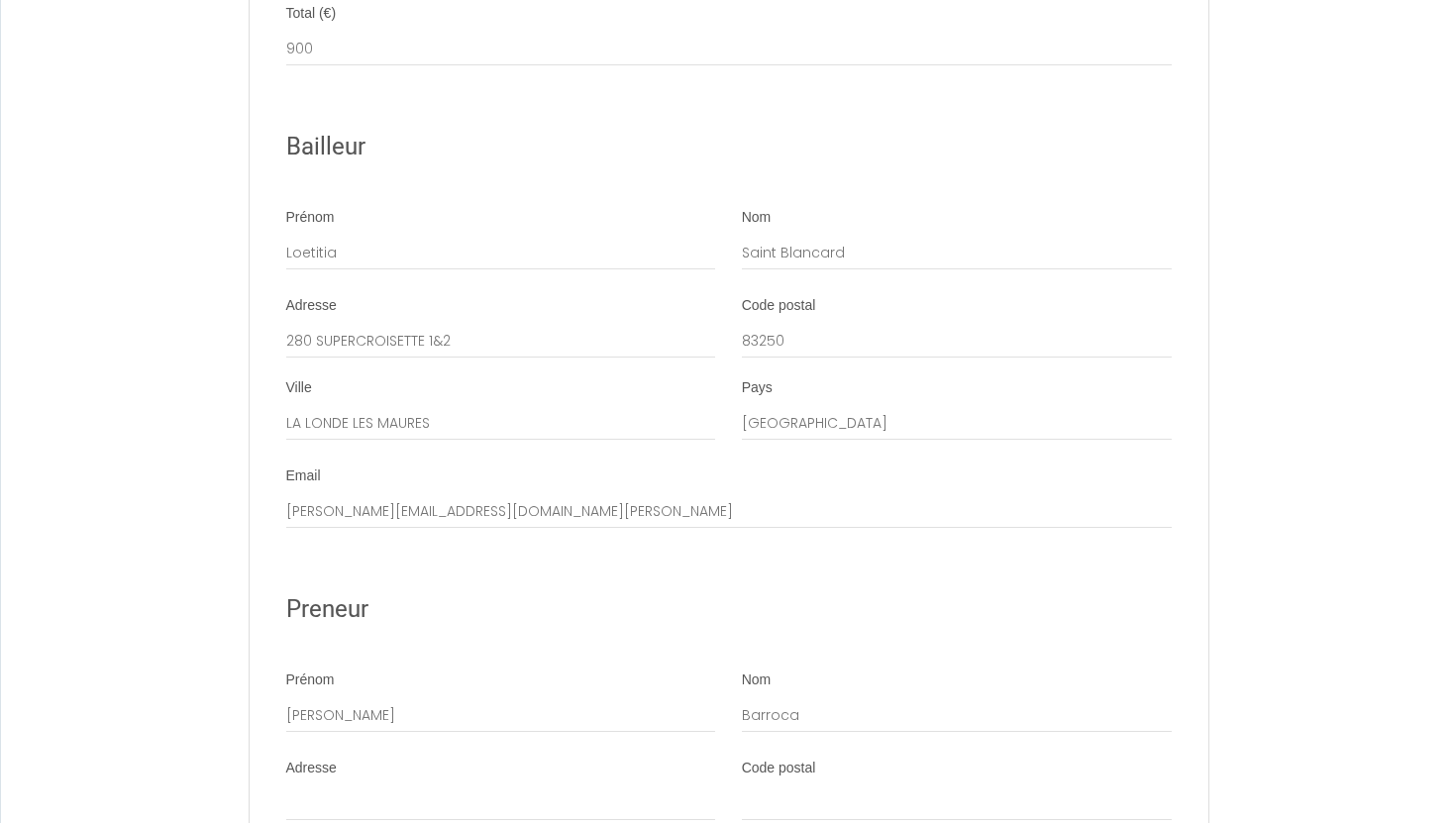click on "Détails
Booking
6191792
Logement
L’Eden / Clim / Accès plage&commerces
Adresse
212Supercroisette Entrée EST
Code postal
83250
Ville
La Londe-les-Maures
Pays
France   Arrivée     19 Sat July 2025         <   Jul 2025   >   Sun Mon Tue Wed Thu Fri Sat   1 2 3 4 5 6 7 8 9 10 11 12 13 14 15 16 17 18" at bounding box center [729, 327] 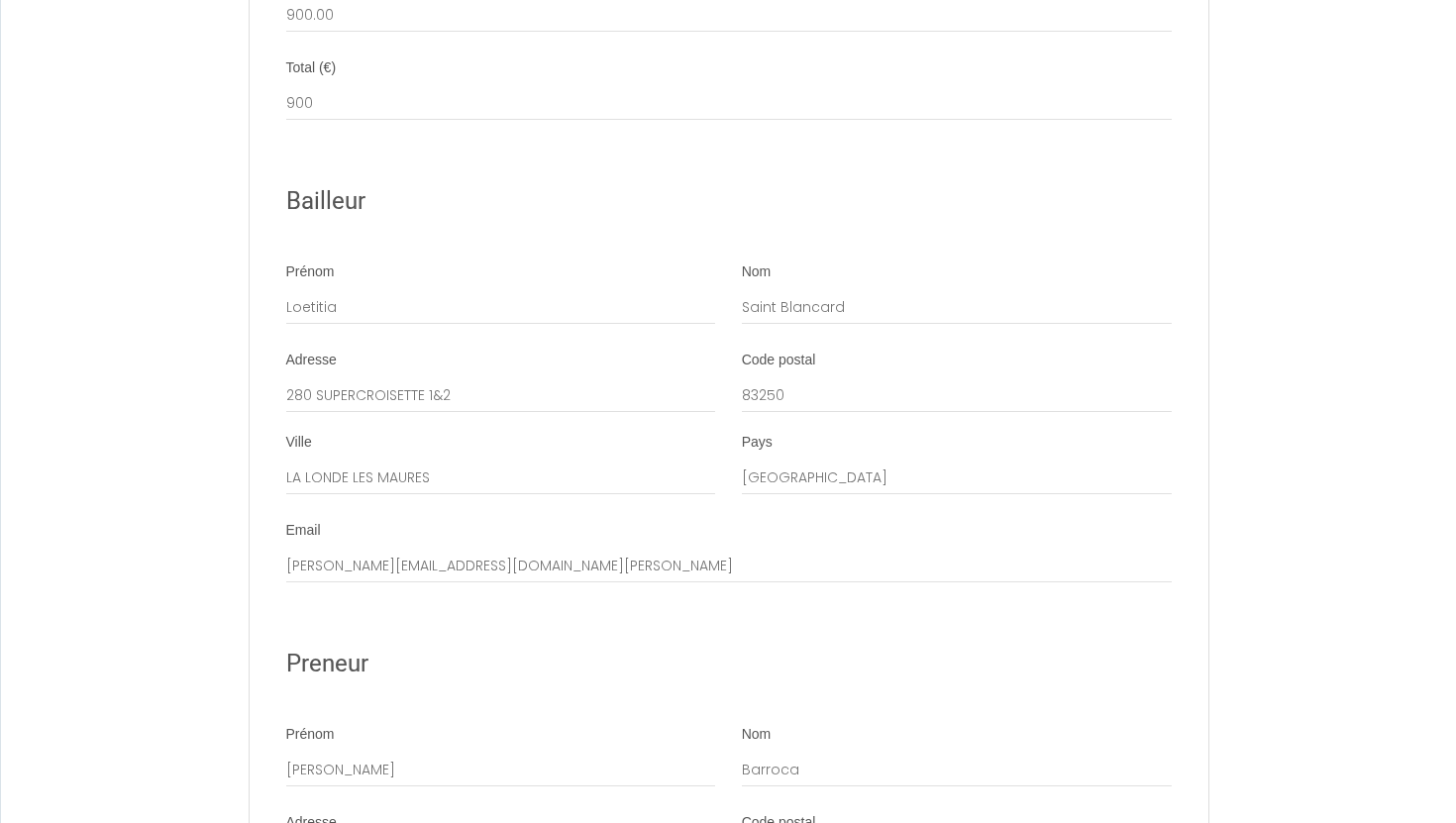 scroll, scrollTop: 3165, scrollLeft: 0, axis: vertical 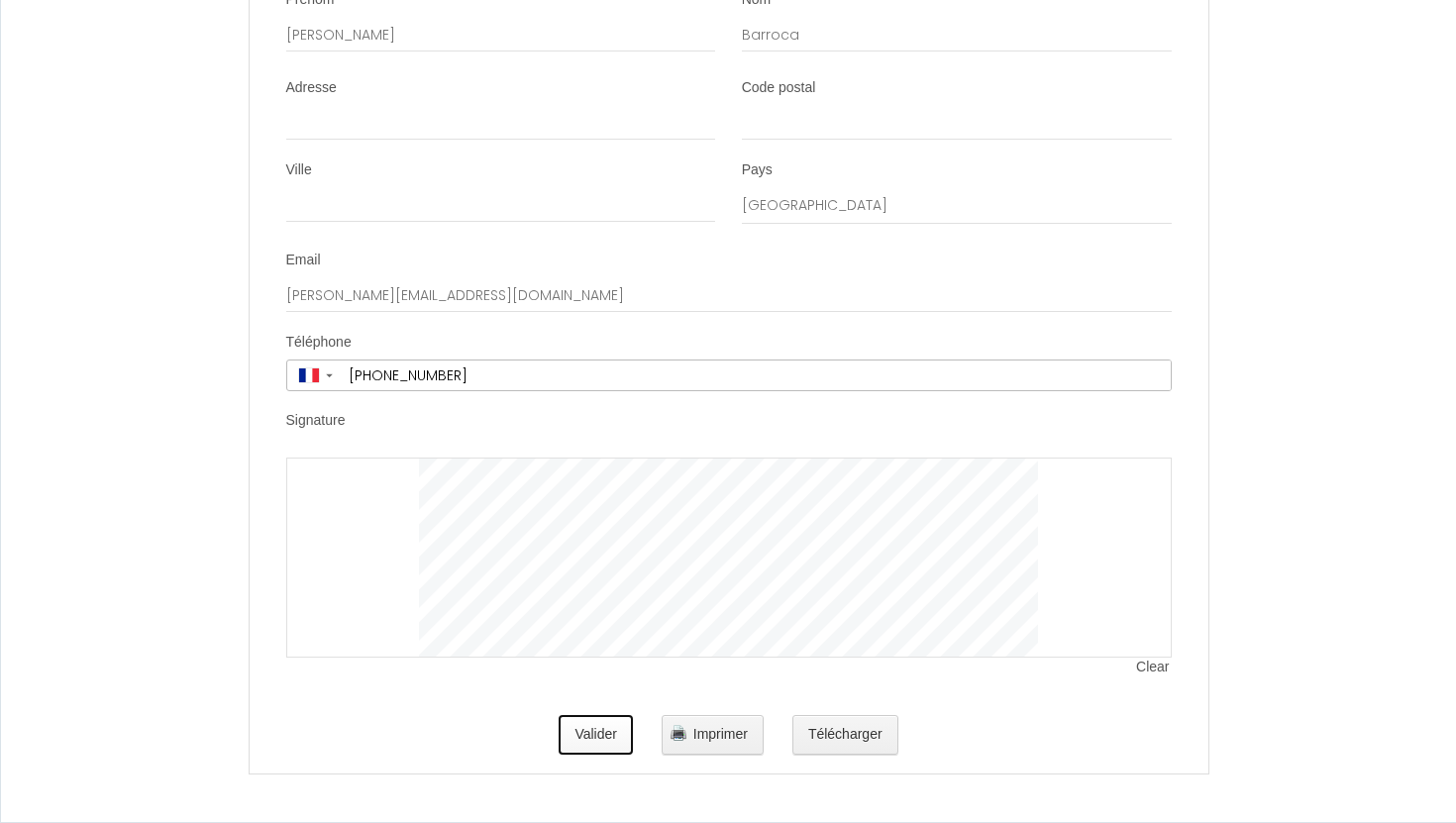 click on "Valider" at bounding box center [595, 735] 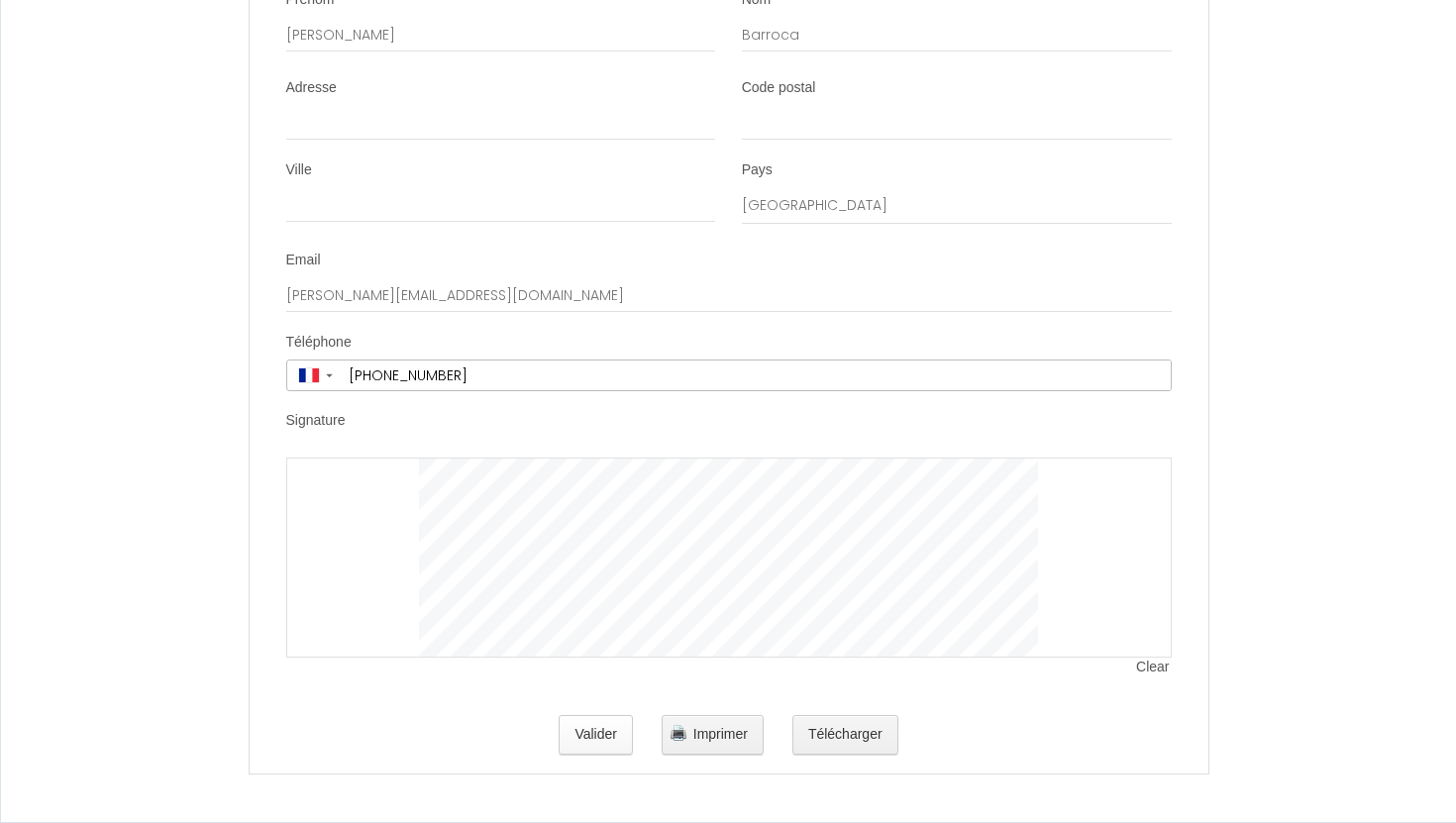 scroll, scrollTop: 0, scrollLeft: 0, axis: both 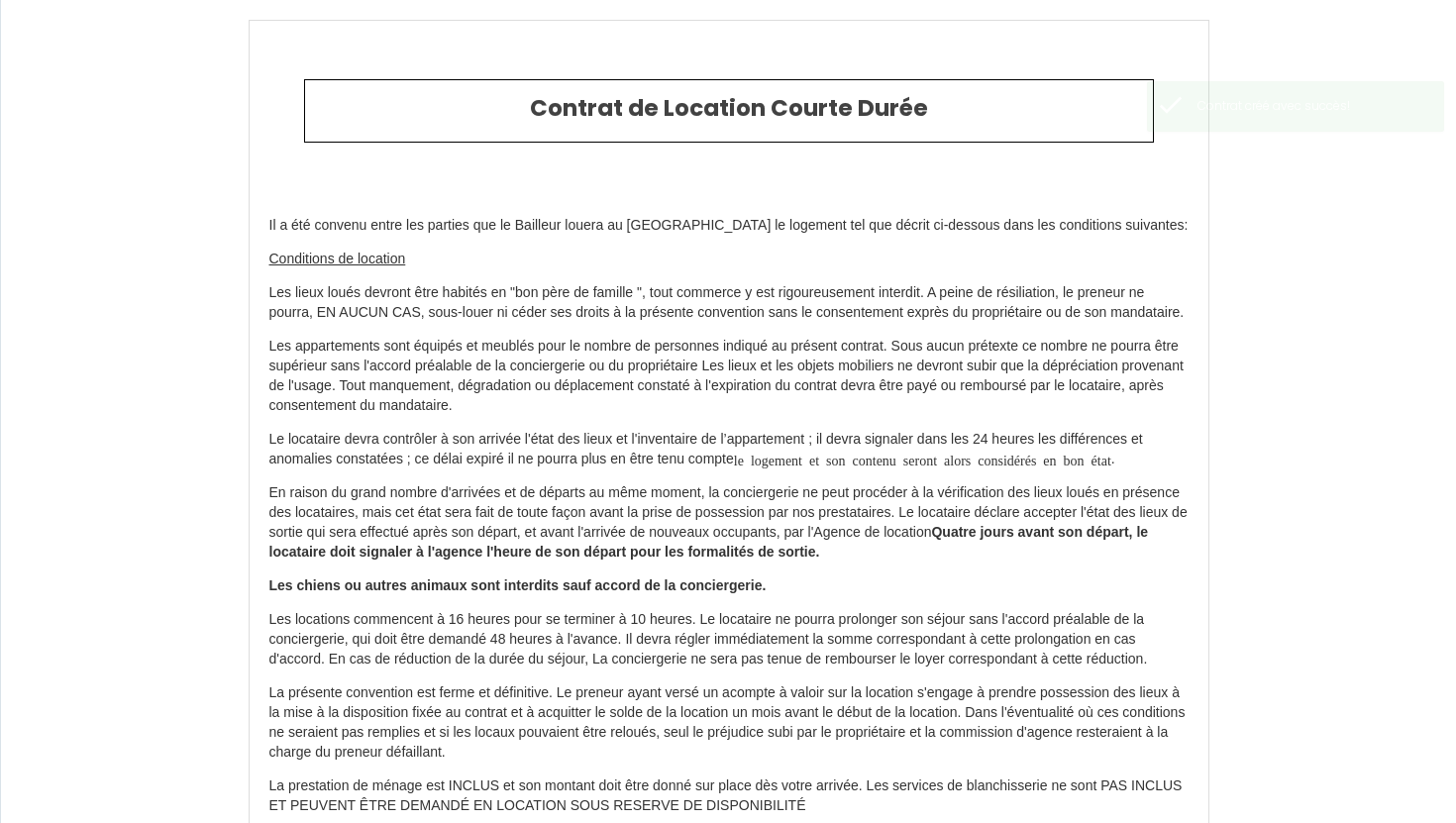 type on "900" 